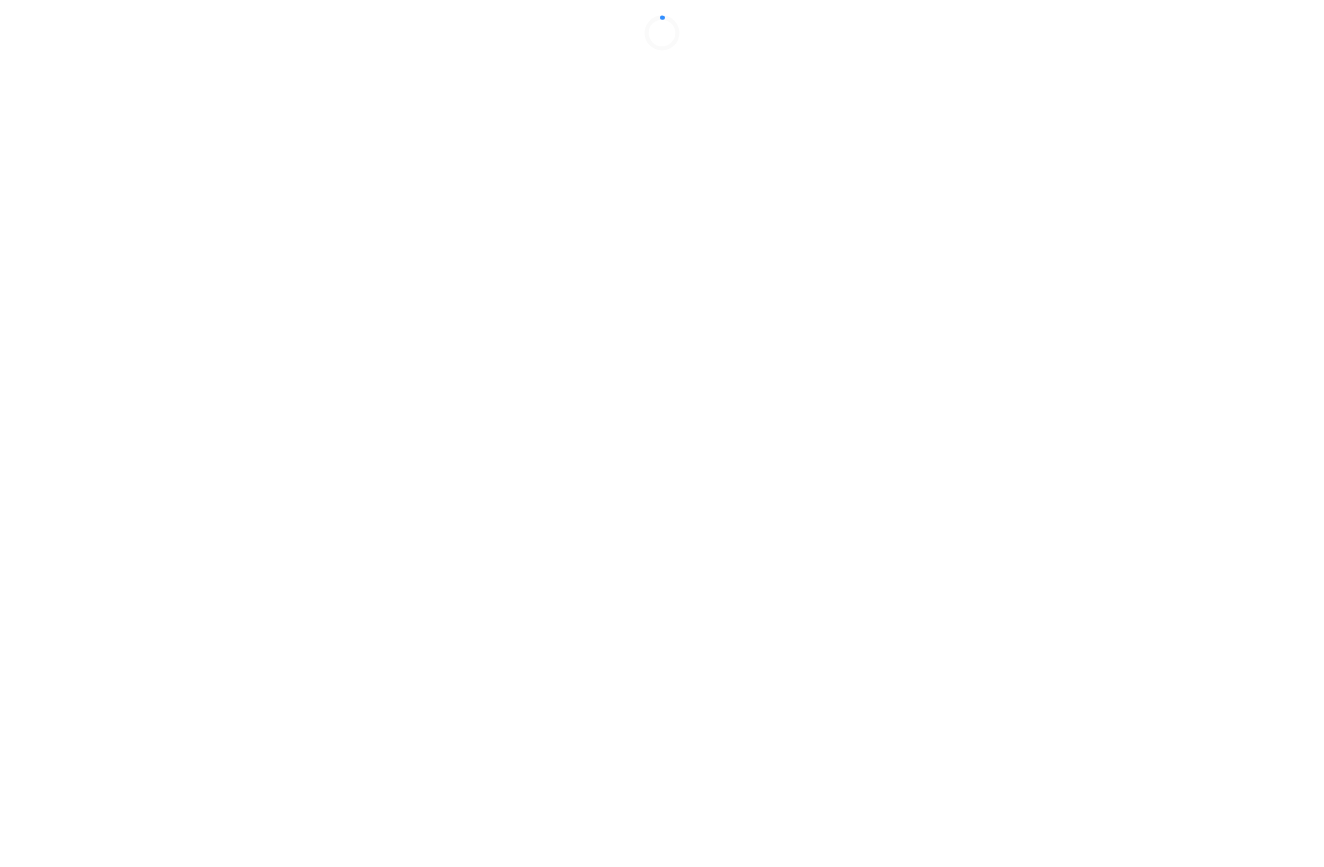 scroll, scrollTop: 0, scrollLeft: 0, axis: both 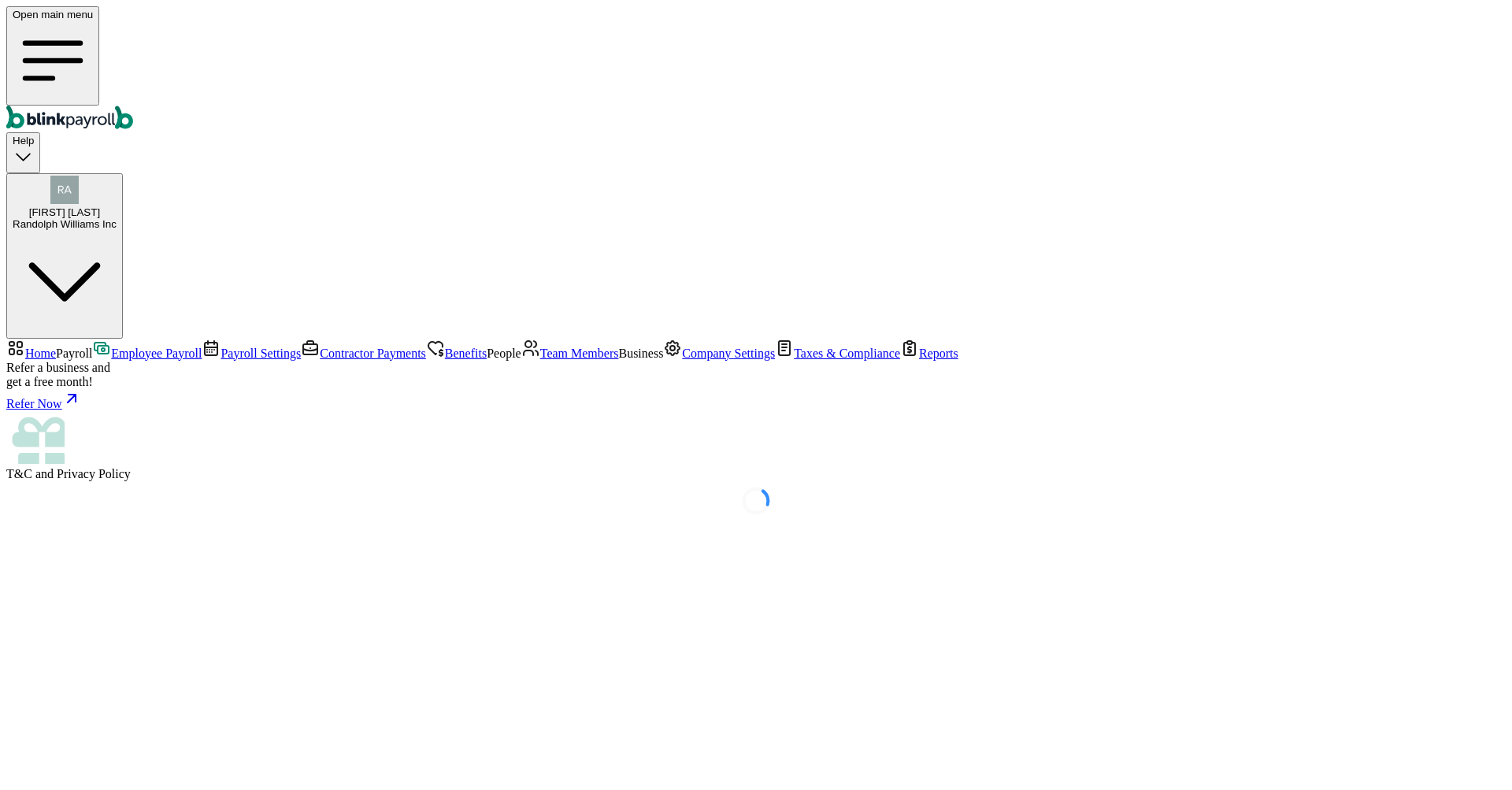 select on "direct_deposit" 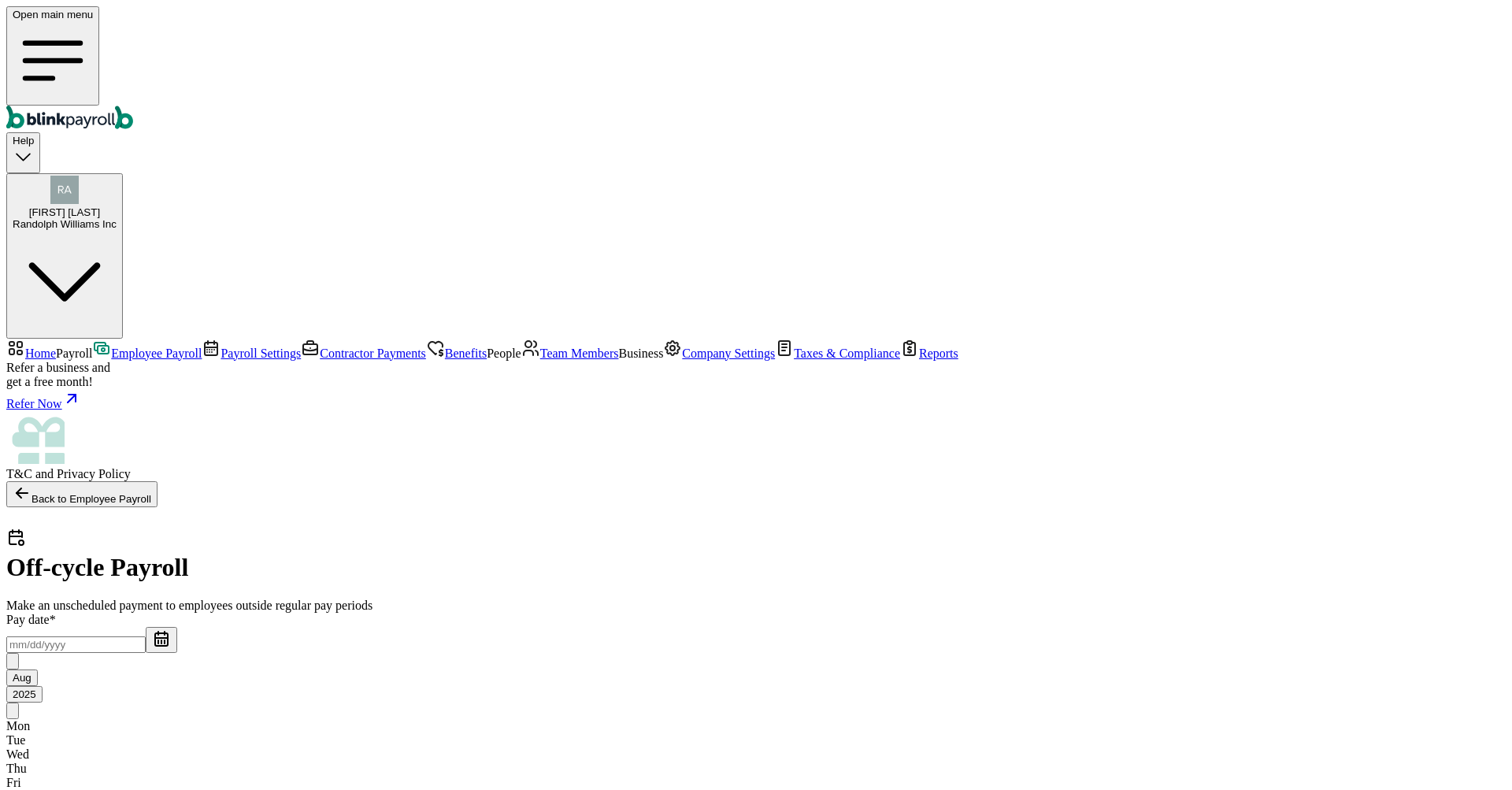 click on "Pay date * [MONTH] [YEAR] Mon Tue Wed Thu Fri Sat Sun 28 29 30 31 1 2 3 4 5 6 7 8 9 10 11 12 13 14 15 16 17 18 19 20 21 22 23 24 25 26 27 28 29 30 31 1 2 3 4 5 6 7 Pay period * [MONTH] [YEAR] Mon Tue Wed Thu Fri Sat Sun 28 29 30 31 1 2 3 4 5 6 7 8 9 10 11 12 13 14 15 16 17 18 19 20 21 22 23 24 25 26 27 28 29 30 31 1 2 3 4 5 6 7 Funding method ACH Change to Wire Withdrawal account checking ****** [ACCOUNT_NUMBER] Withdrawal date 1 Upload 2 Map Columns 3 Map Employees Drop your file here  or Browse files Expected Column Required Employee Name Regular Hours Overtime Hours Double Overtime Hours ewtew Holiday Pay Cash Tips Check Number Severance Commission Bonus Paycheck Tips One-Time-deductions Reimbursement Download Template Hours and earnings Import CSV 1 Upload 2 Map Columns 3 Map Employees Drop your file here  or Browse files Expected Column Required Employee Name Regular Hours Overtime Hours Double Overtime Hours ewtew Holiday Pay Cash Tips Check Number Severance Commission Bonus Paycheck Tips One-Time-deductions Reimbursement" at bounding box center [756, 920] 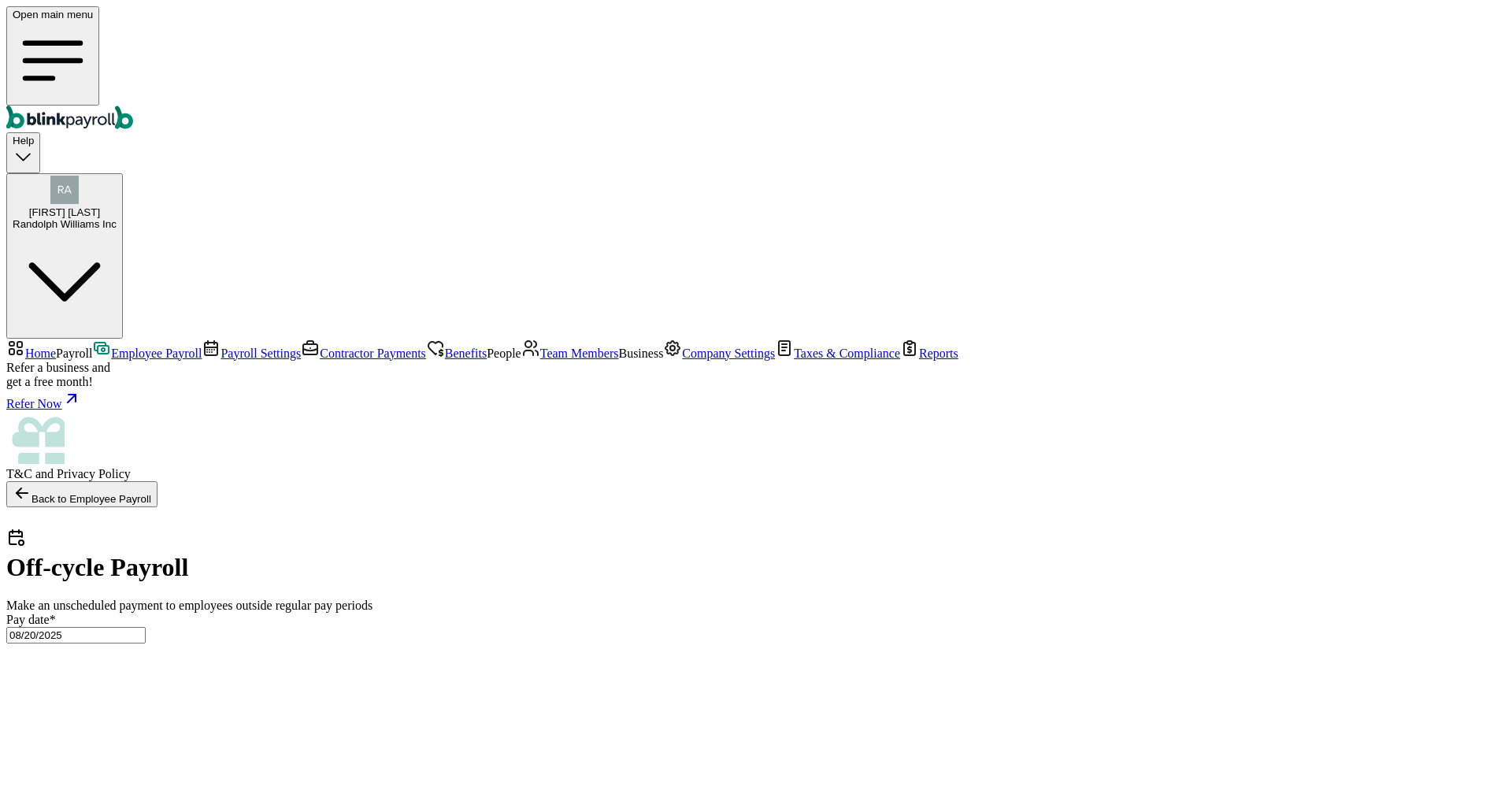 click on "08/20/2025" at bounding box center (76, 635) 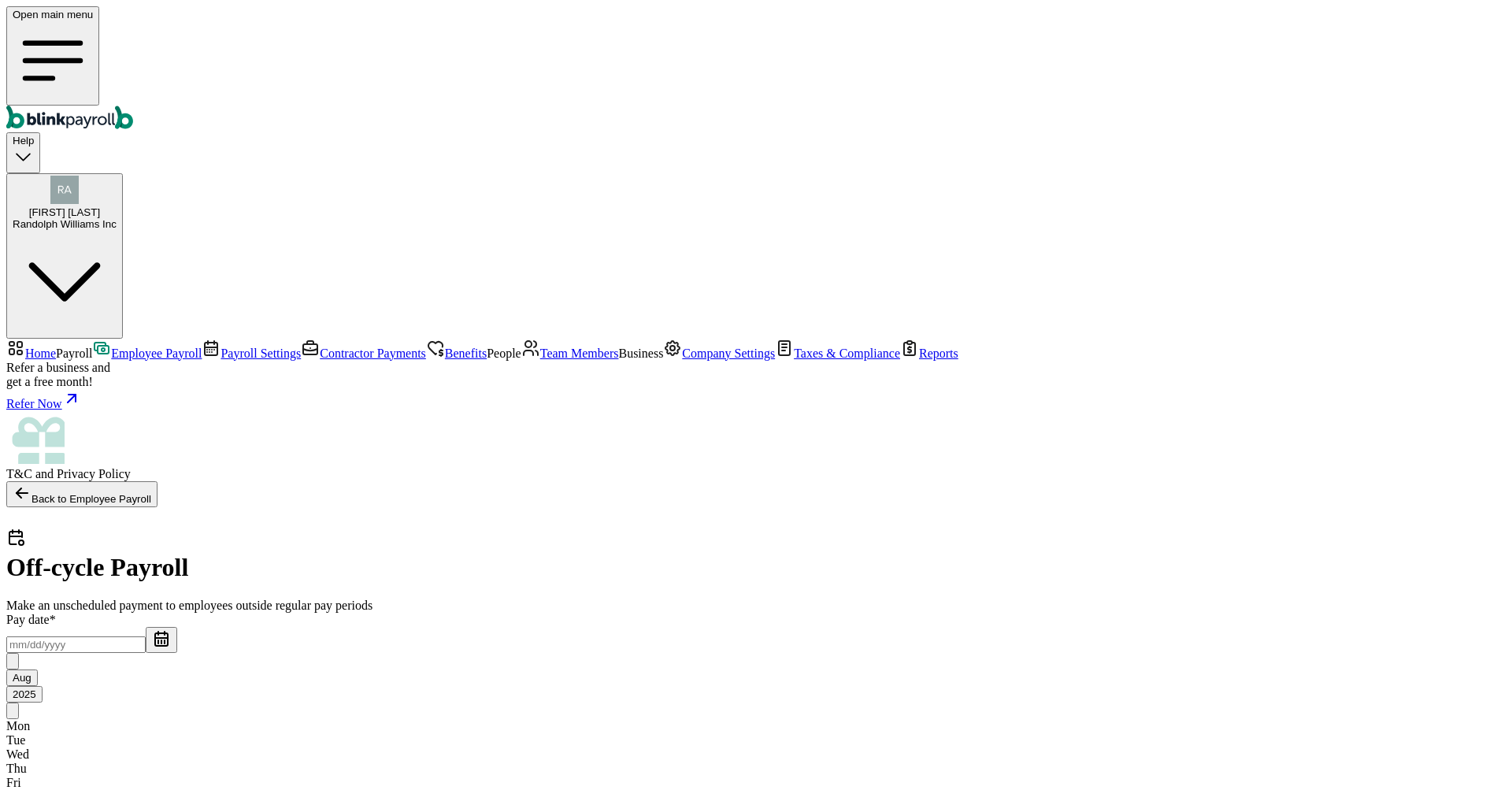 type on "08/20/2025" 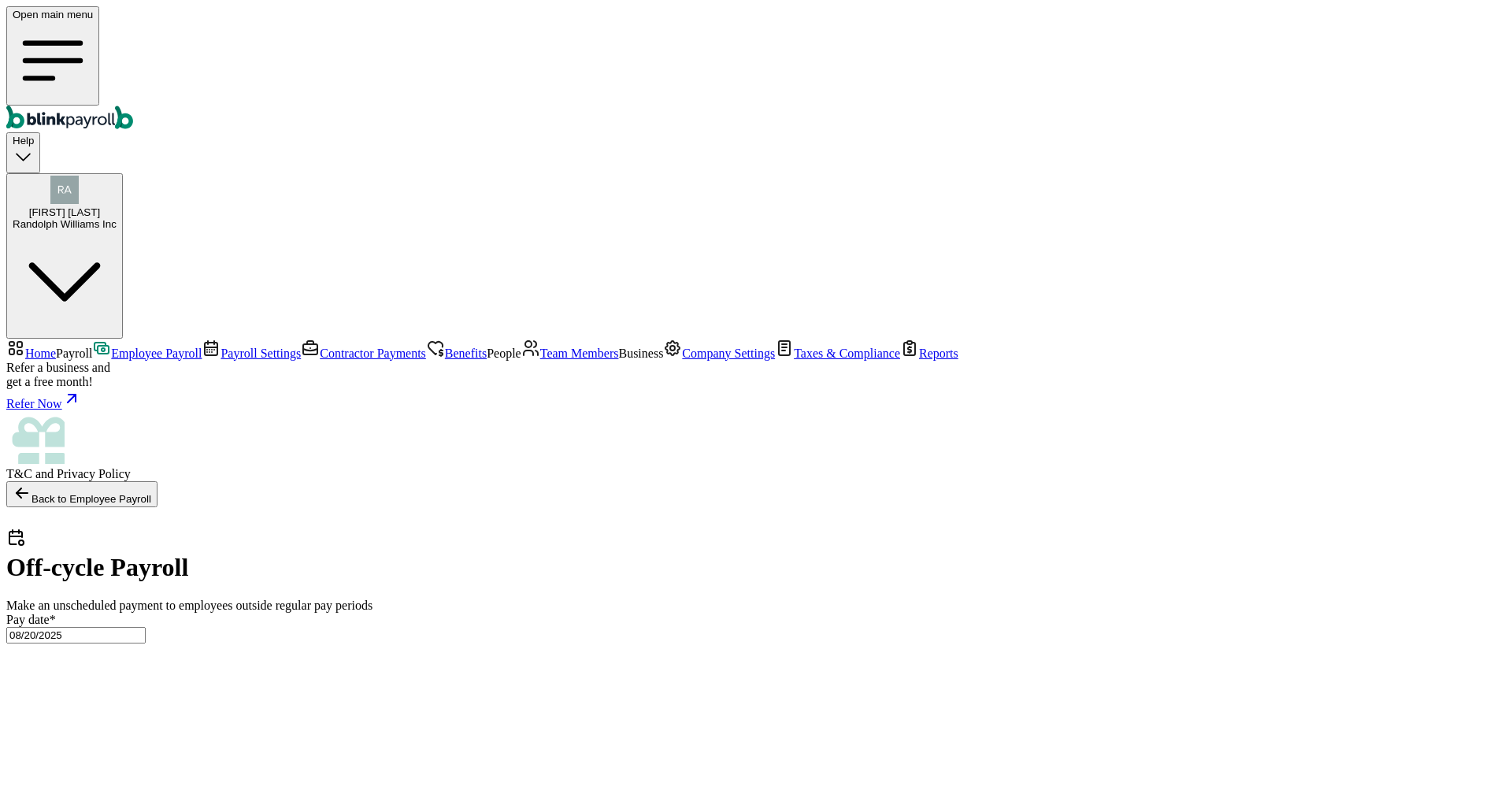 click on "08/20/2025" at bounding box center (76, 635) 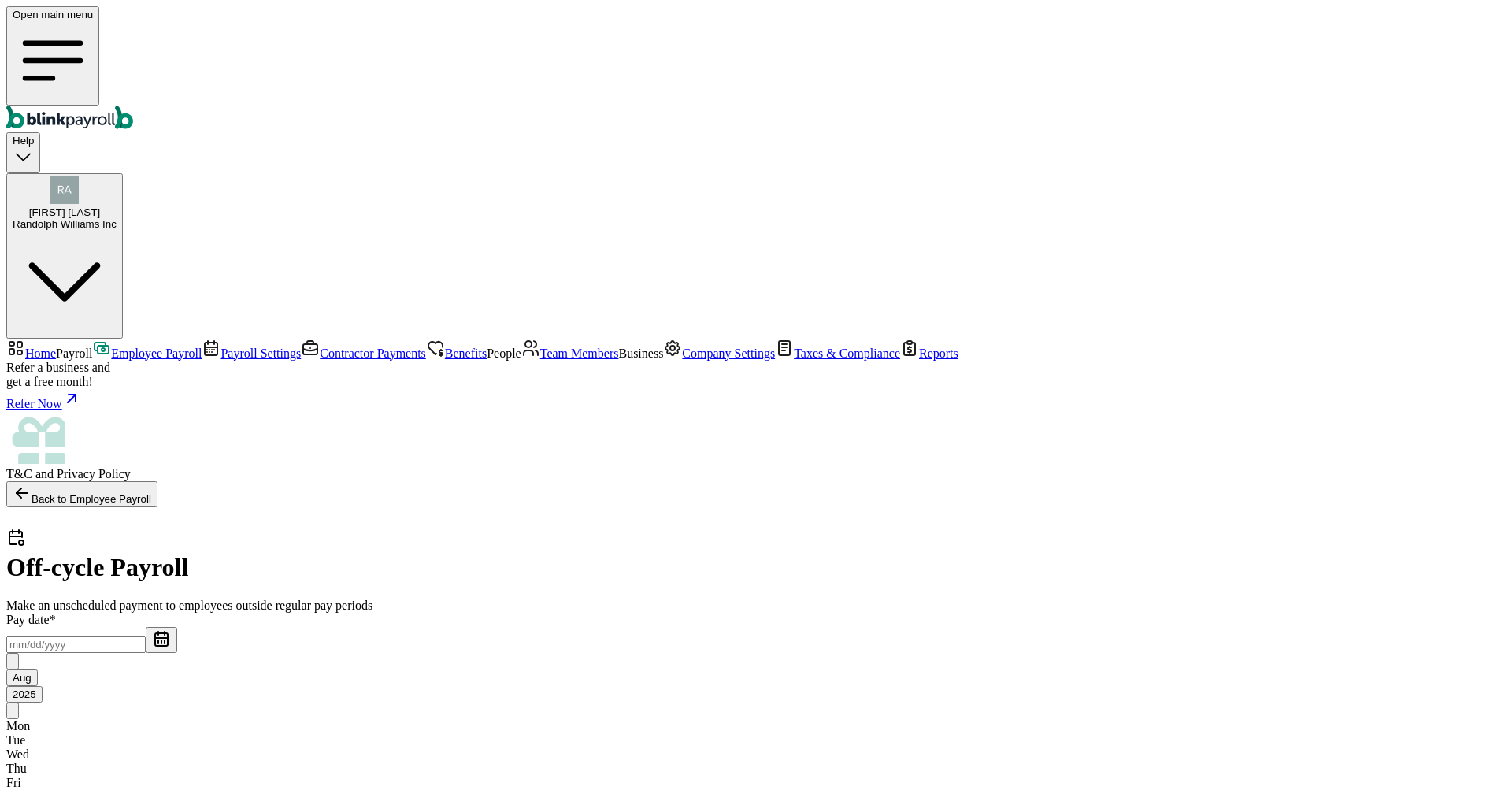 click at bounding box center (76, 644) 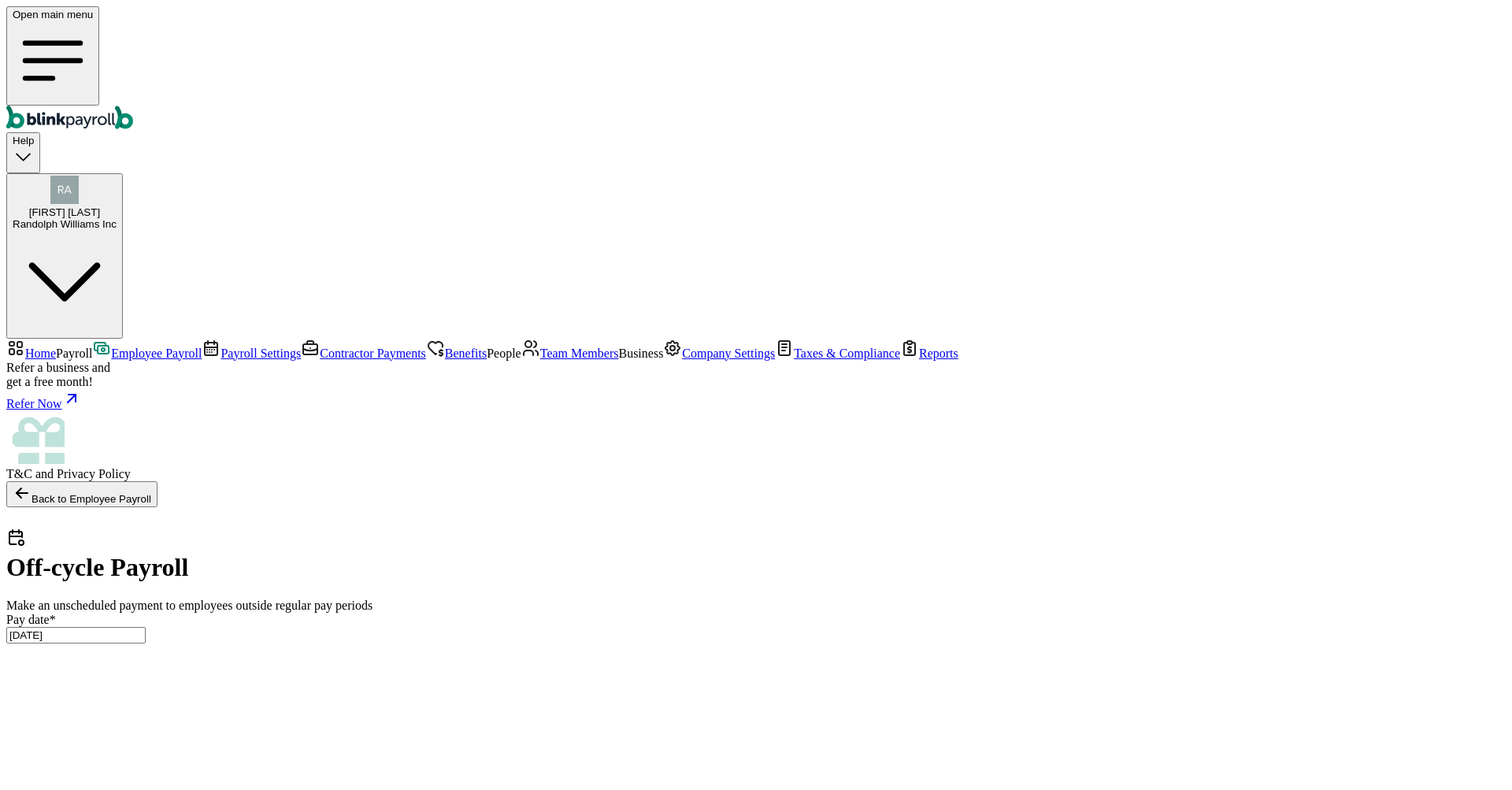click on "08/22/2025" at bounding box center [76, 635] 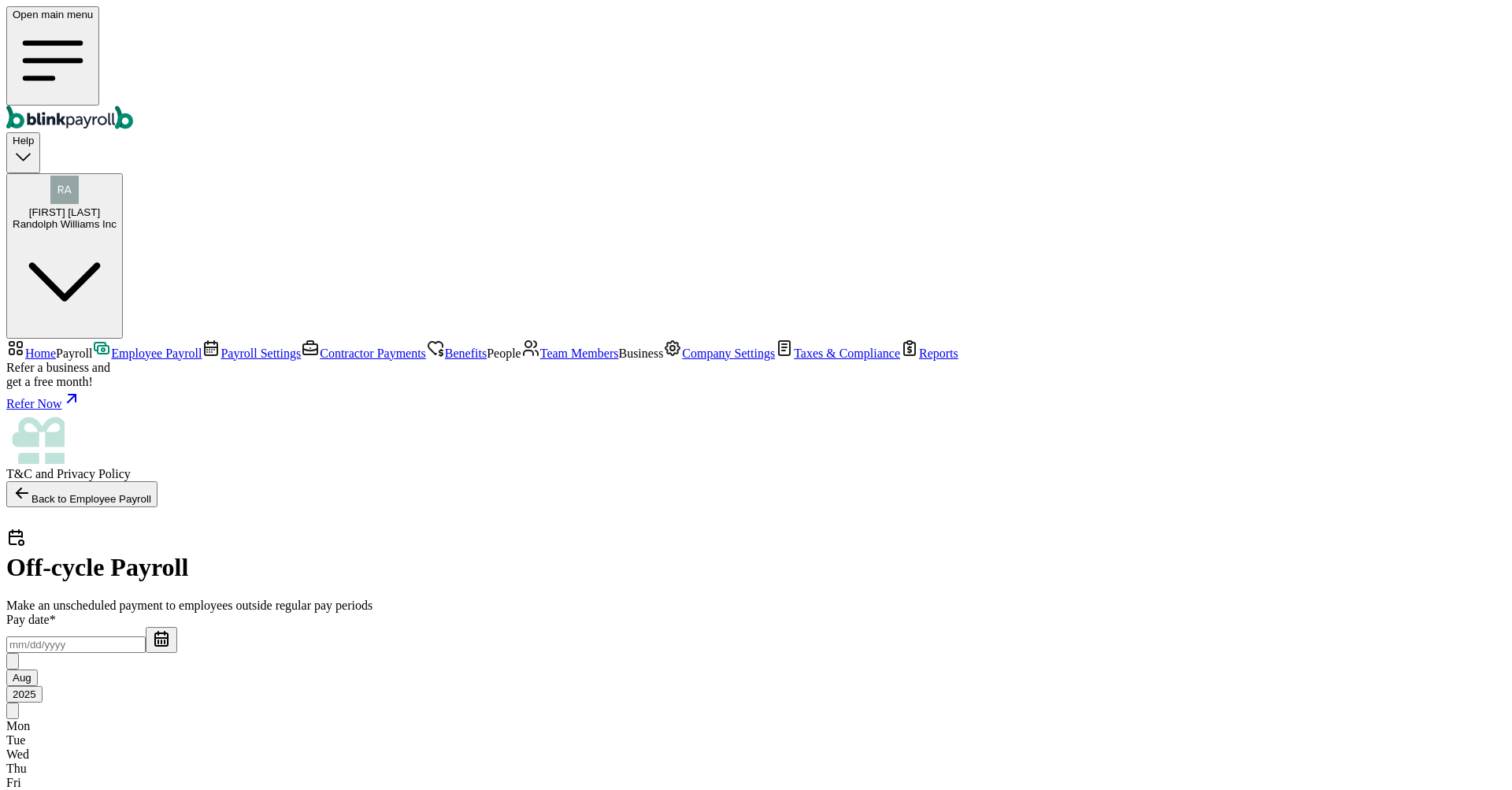 type on "08/22/2025" 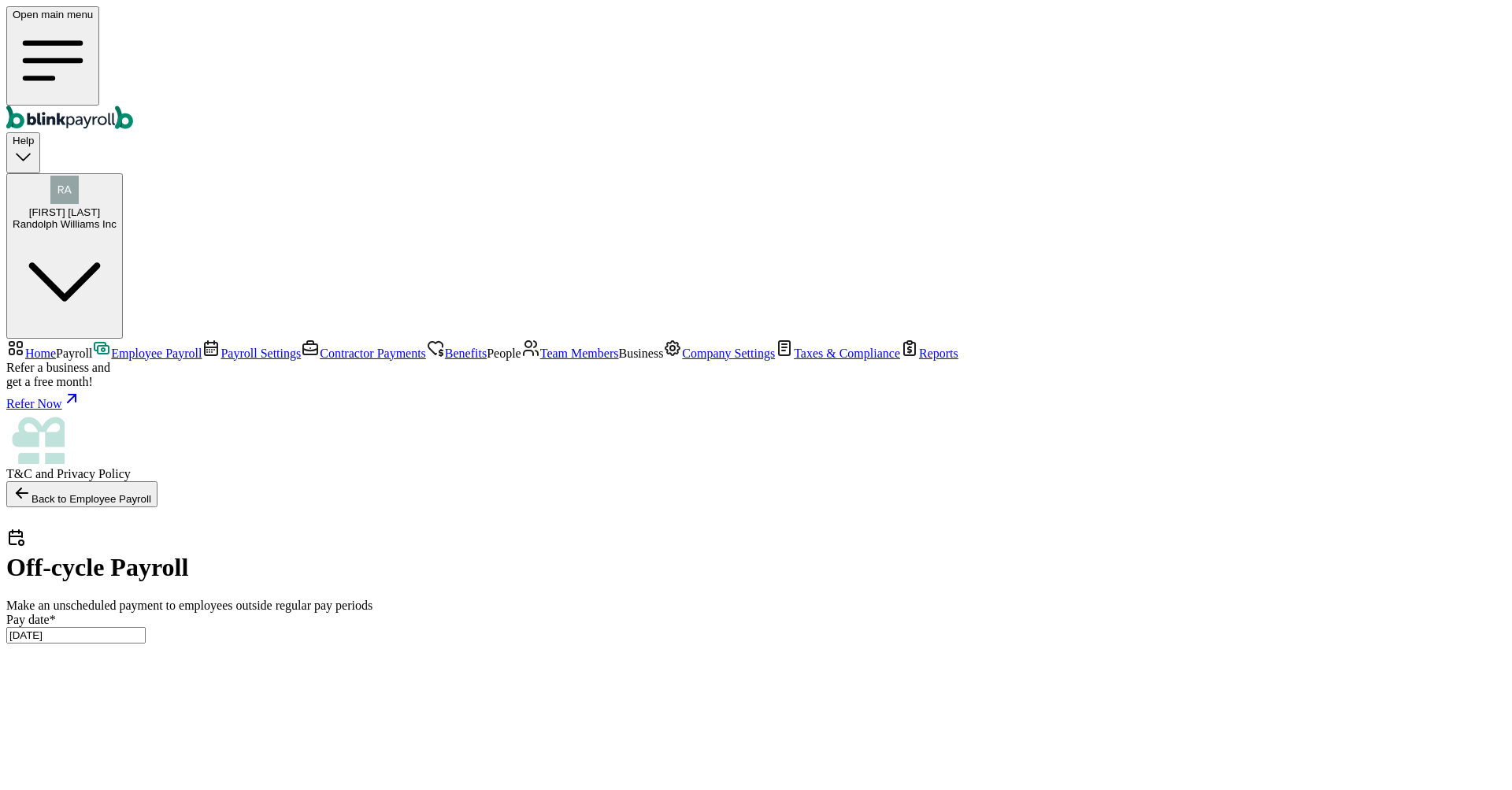 click on "08/22/2025" at bounding box center (76, 635) 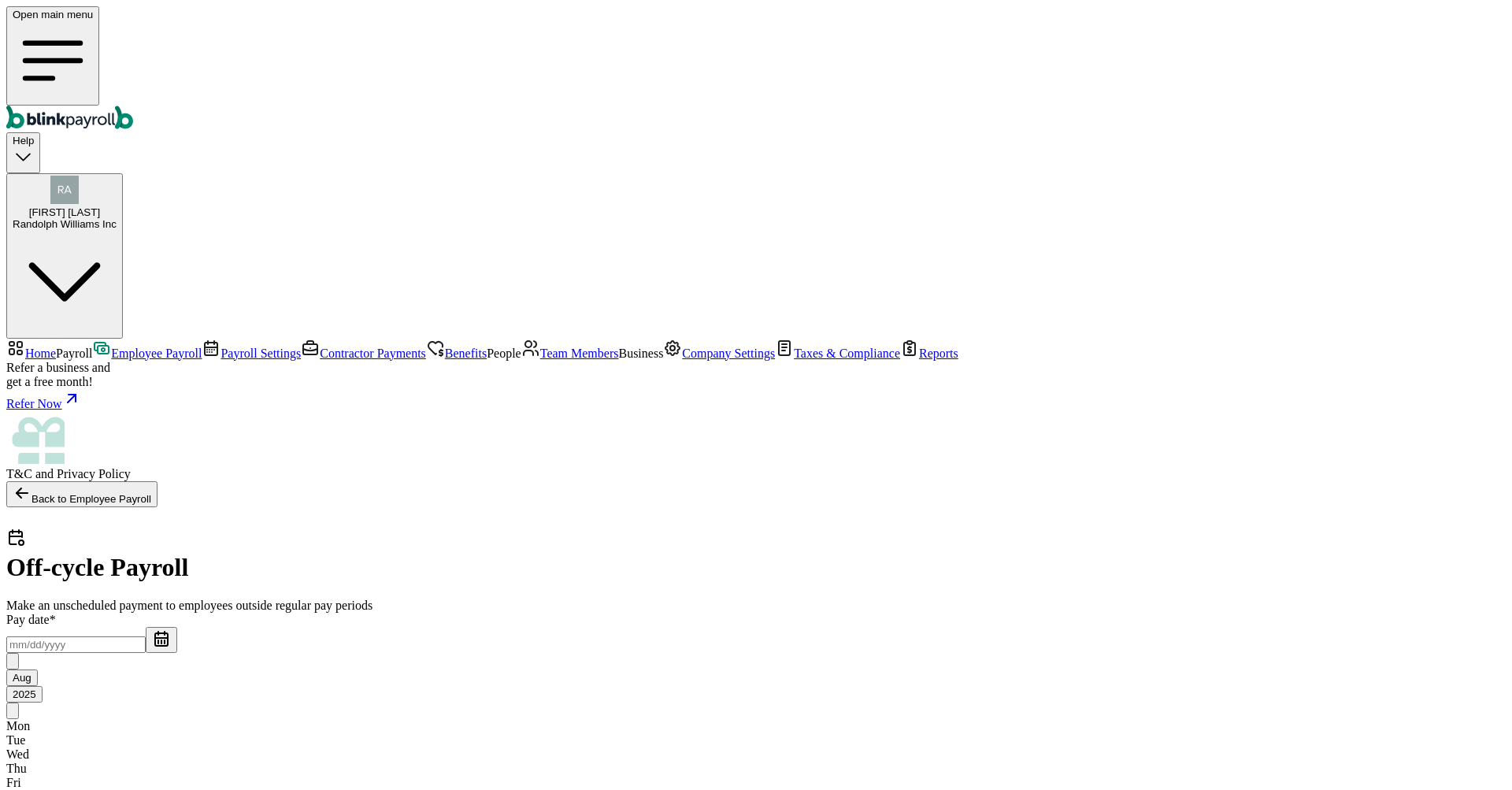 type on "08/22/2025" 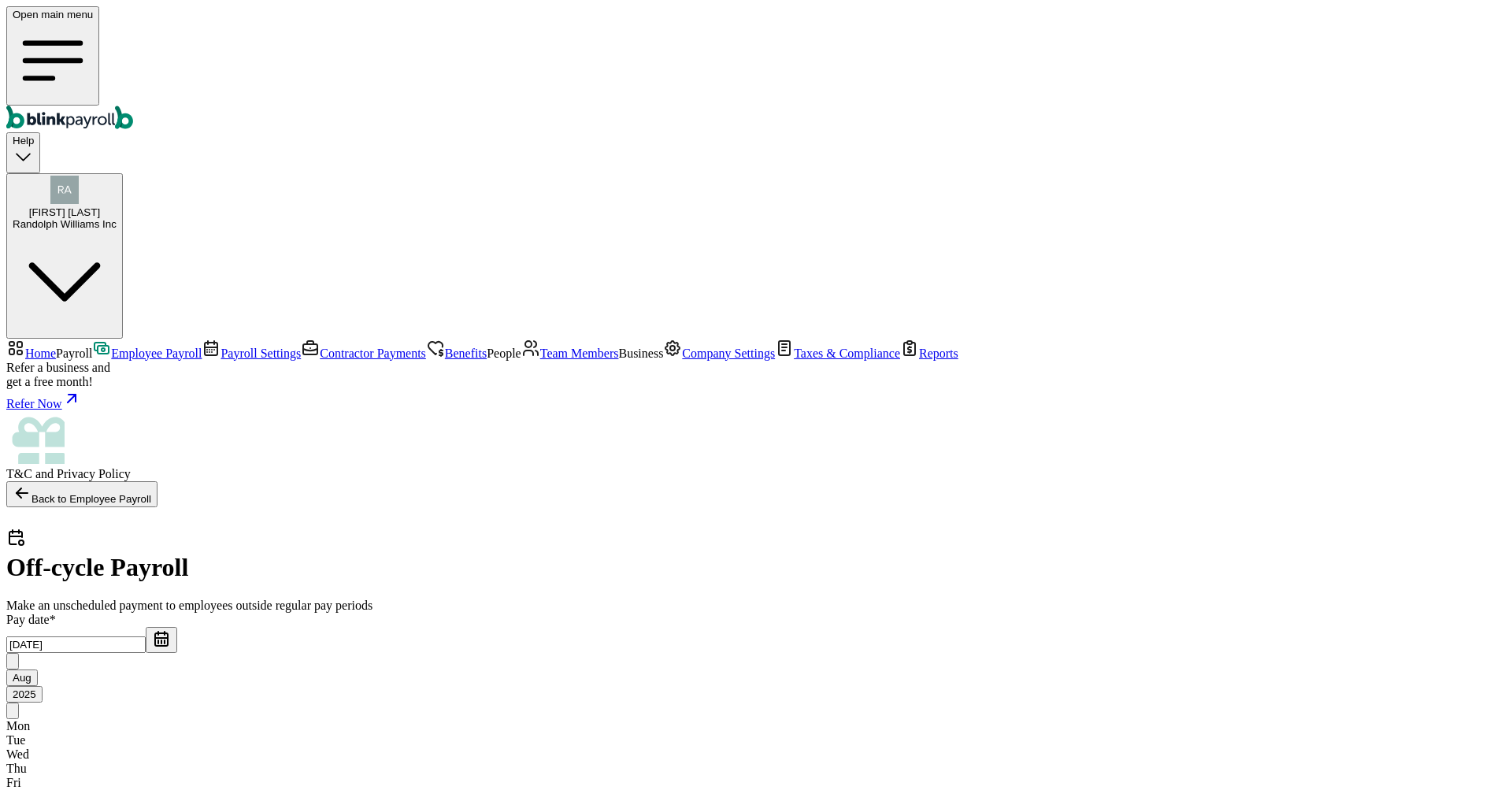 click on "Pay date * 08/22/2025 Aug 2025 Mon Tue Wed Thu Fri Sat Sun 28 29 30 31 1 2 3 4 5 6 7 8 9 10 11 12 13 14 15 16 17 18 19 20 21 22 23 24 25 26 27 28 29 30 31 1 2 3 4 5 6 7 Pay period * 08/06/2025 ~ 08/28/2025 Nov 2025 Mon Tue Wed Thu Fri Sat Sun 27 28 29 30 31 1 2 3 4 5 6 7 8 9 10 11 12 13 14 15 16 17 18 19 20 21 22 23 24 25 26 27 28 29 30 1 2 3 4 5 6 7 Funding method ACH Change to Wire Withdrawal account checking ****** 5123 Withdrawal date Aug 20, 2025 1 Upload 2 Map Columns 3 Map Employees Drop your file here  or Browse files Download Template" at bounding box center (756, 1658) 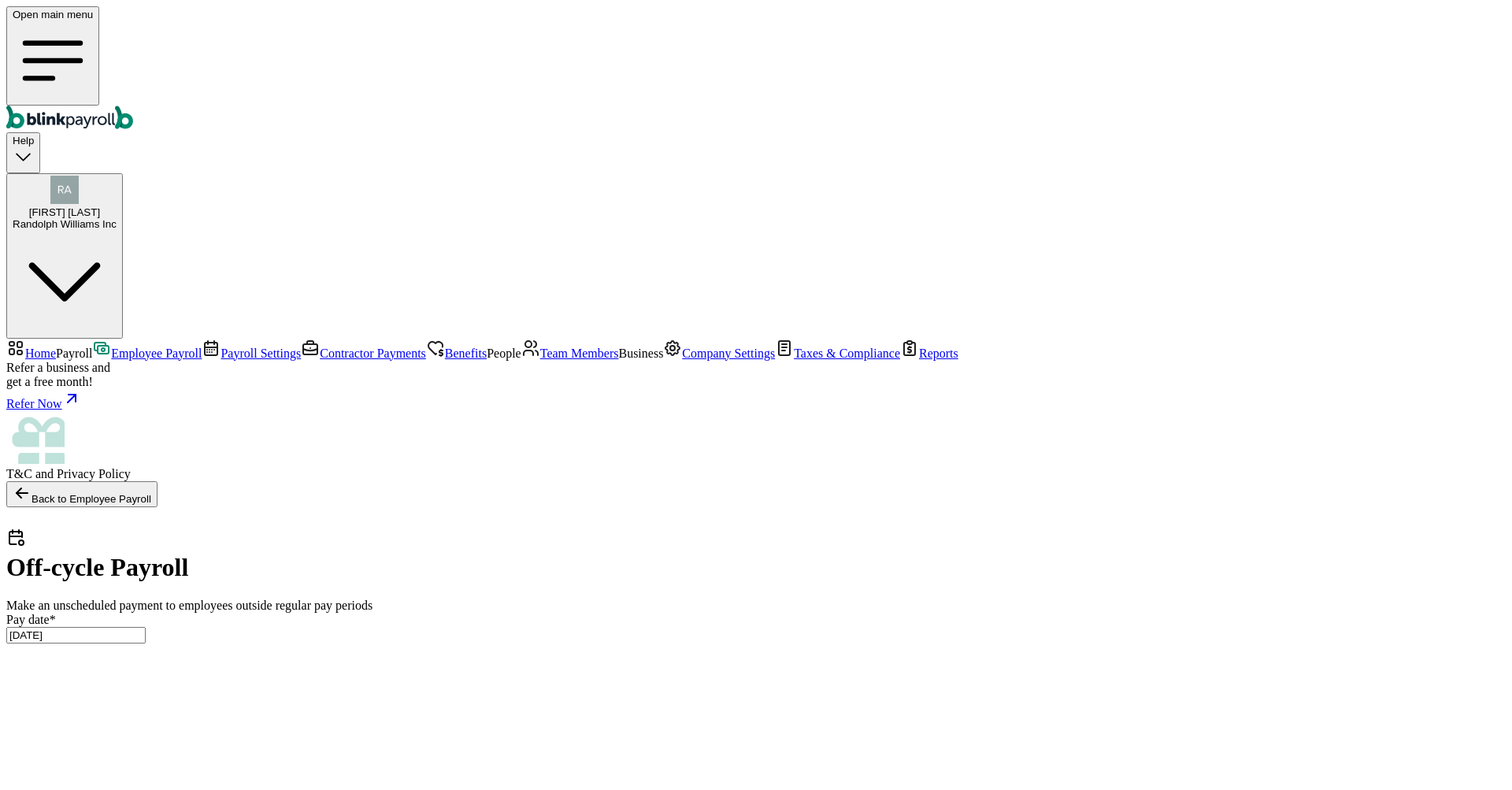click on "08/22/2025" at bounding box center [76, 635] 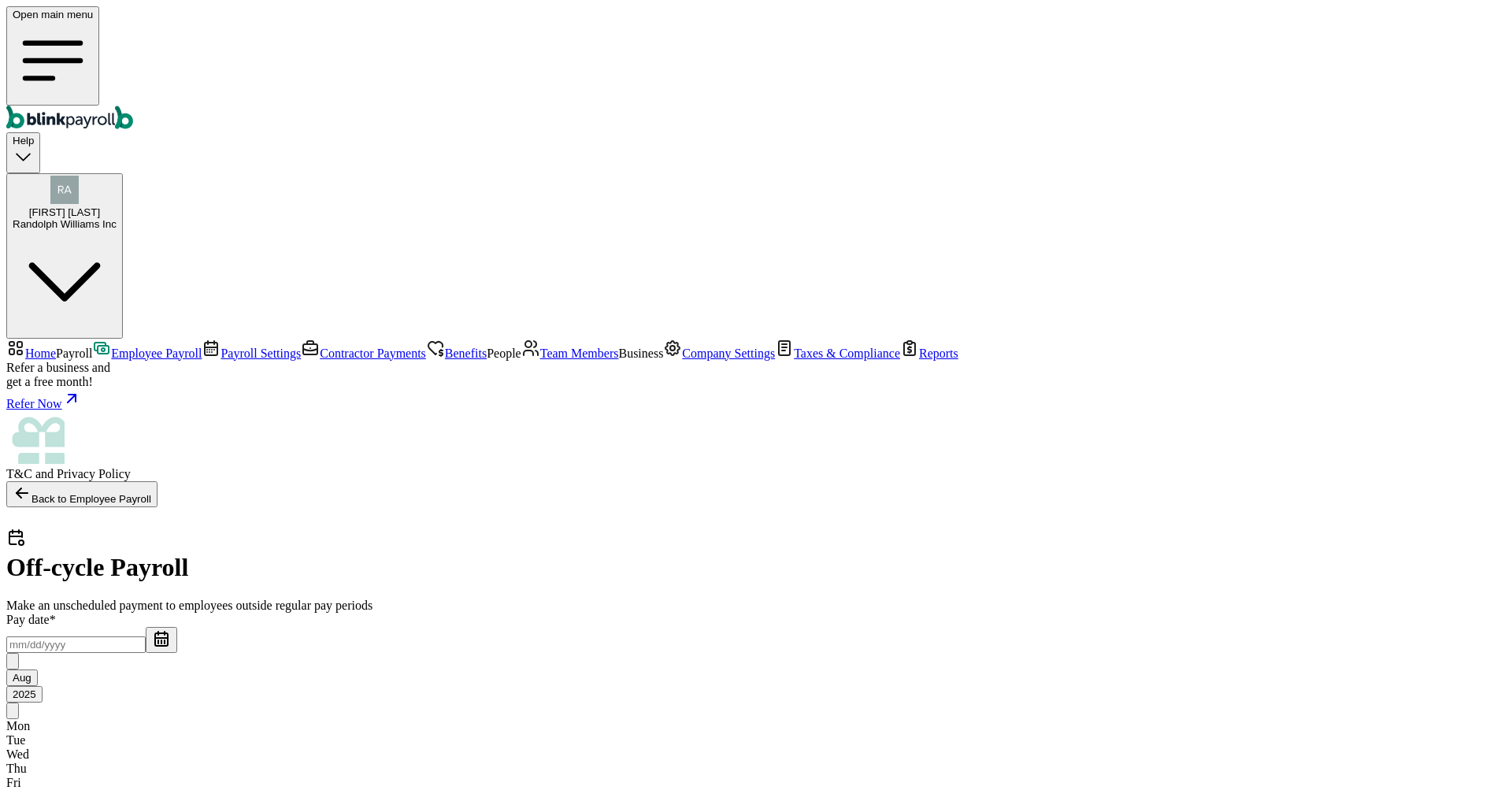 type on "08/22/2025" 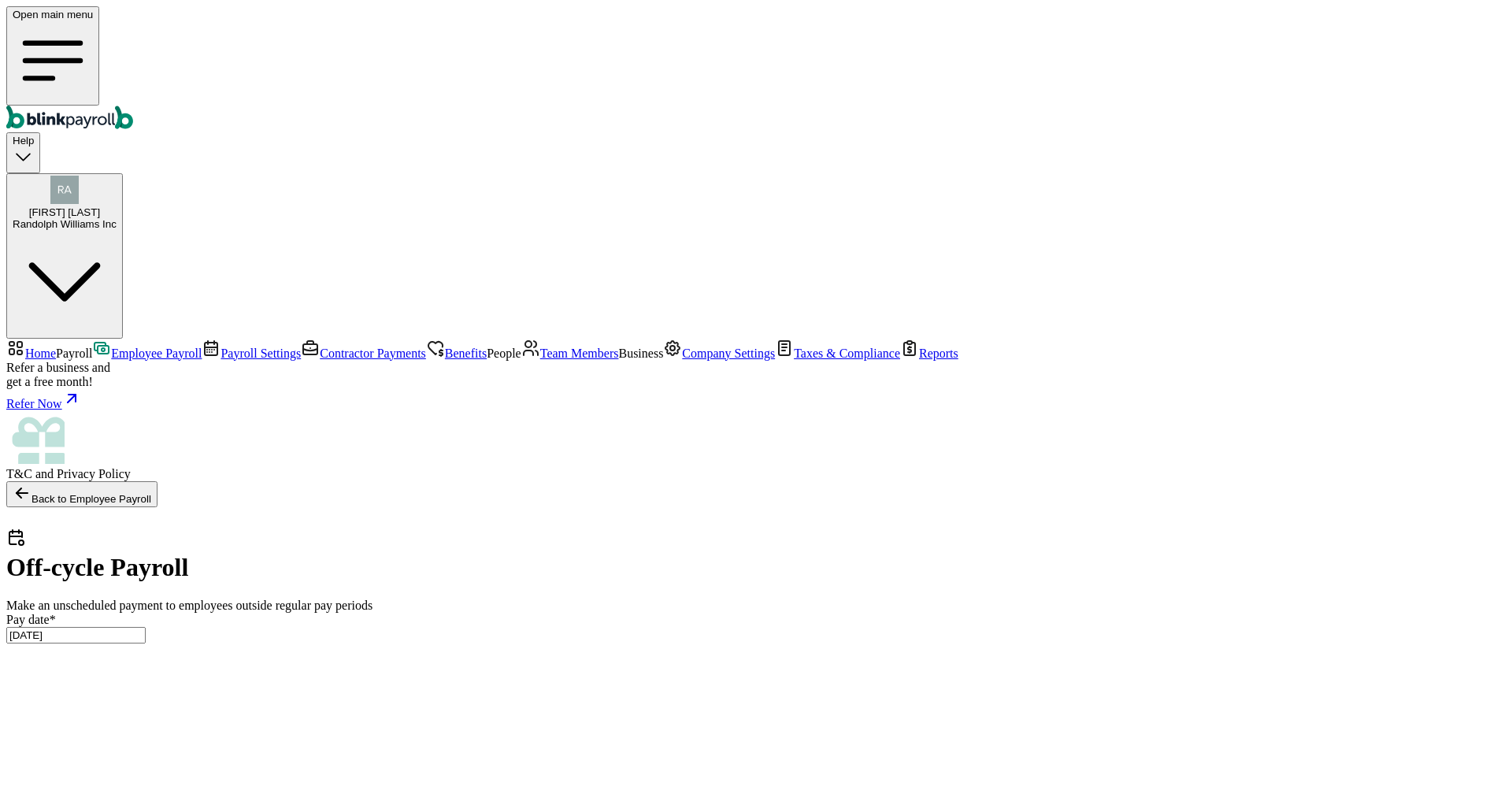 click on "08/22/2025" at bounding box center (76, 635) 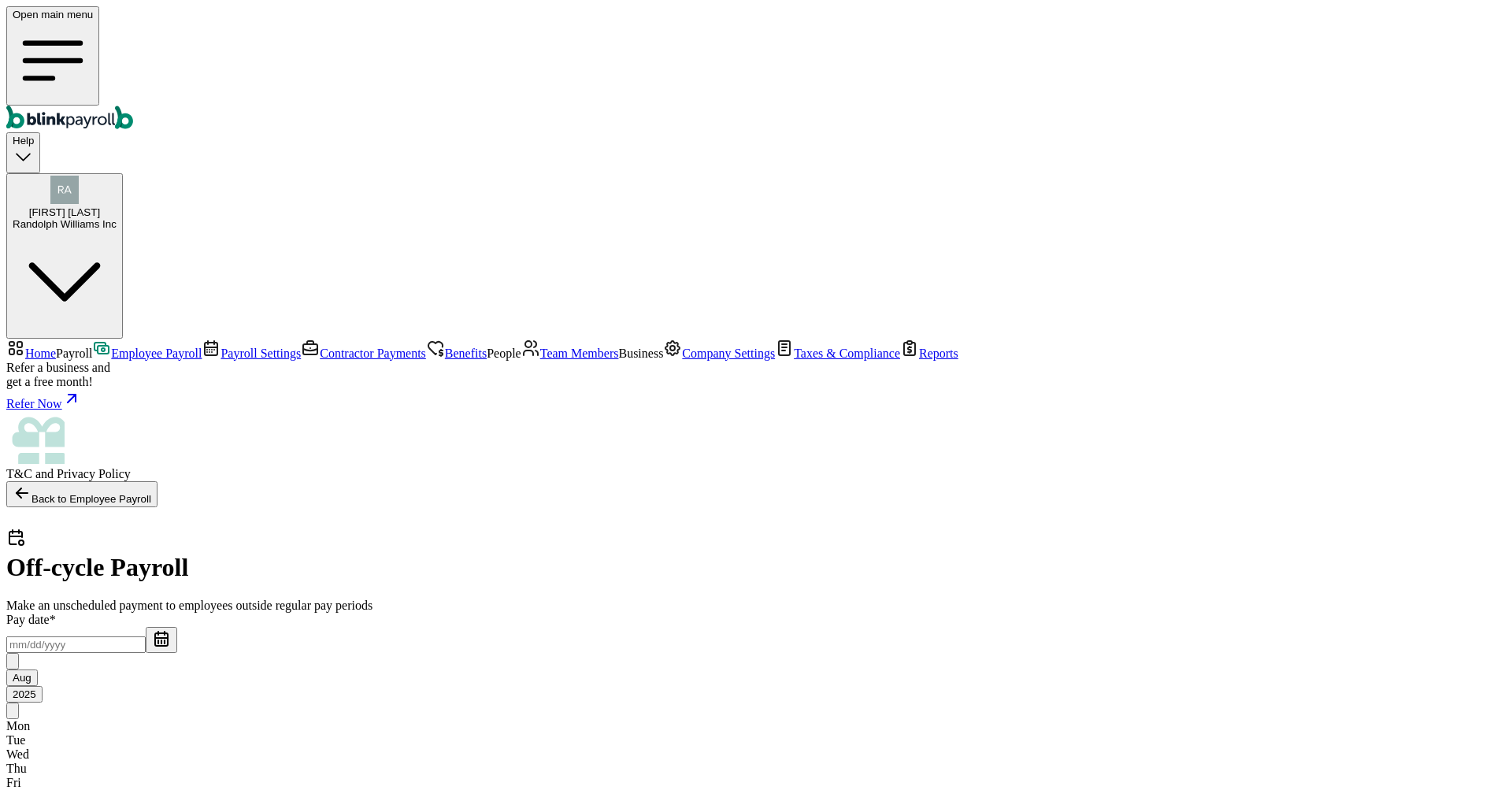 type on "08/22/2025" 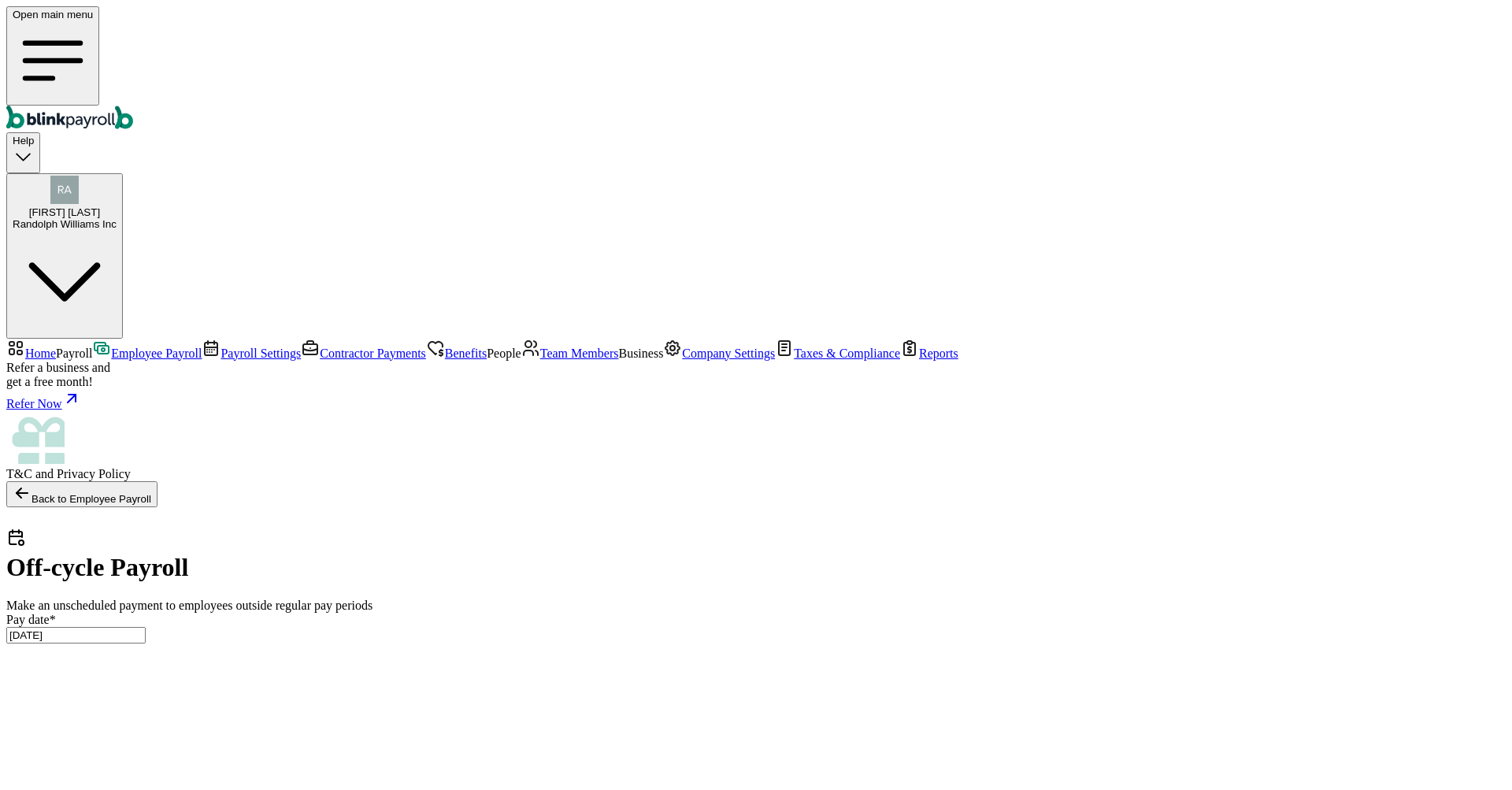 click on "08/22/2025" at bounding box center (76, 635) 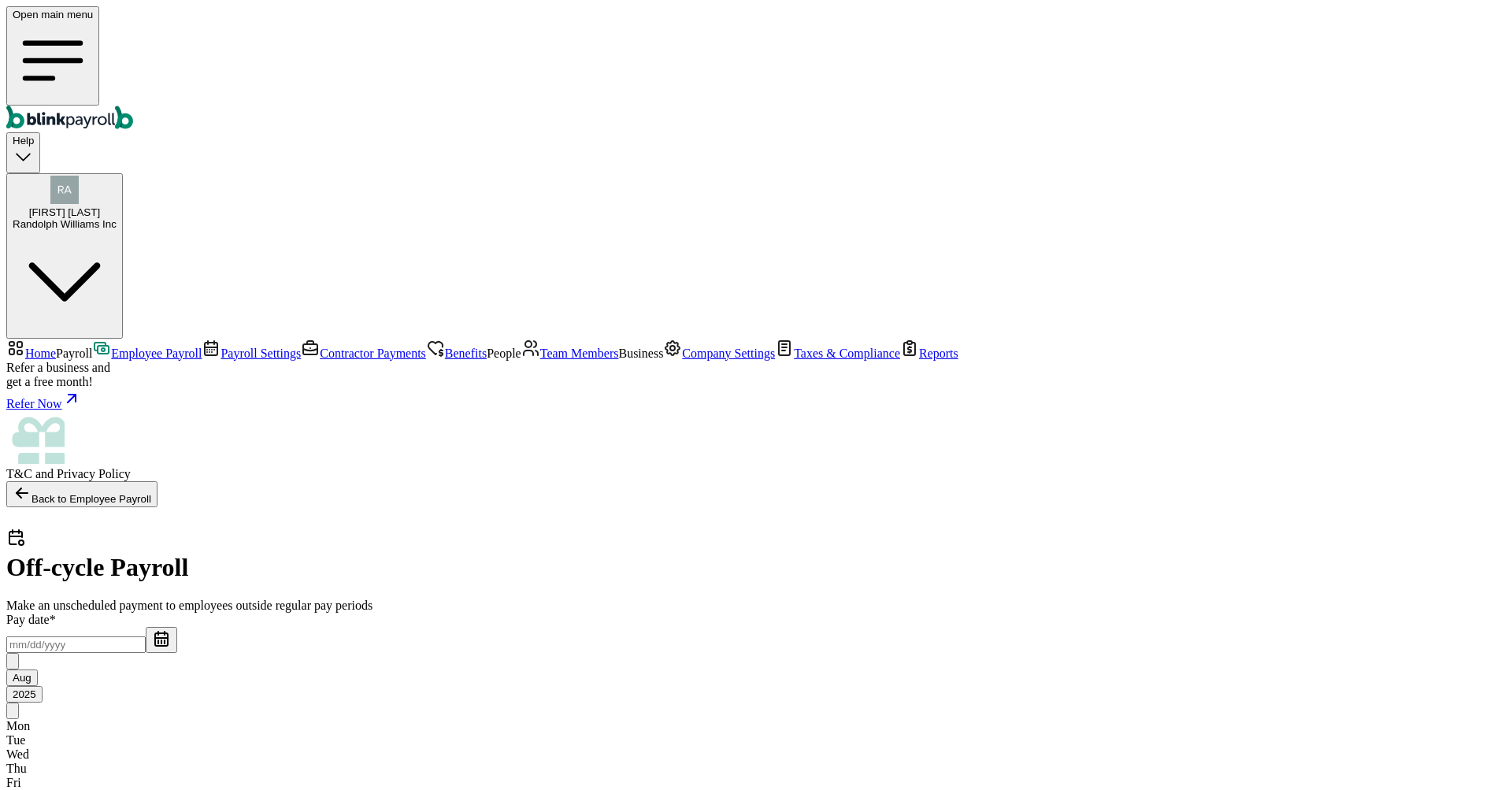 type on "08/22/2025" 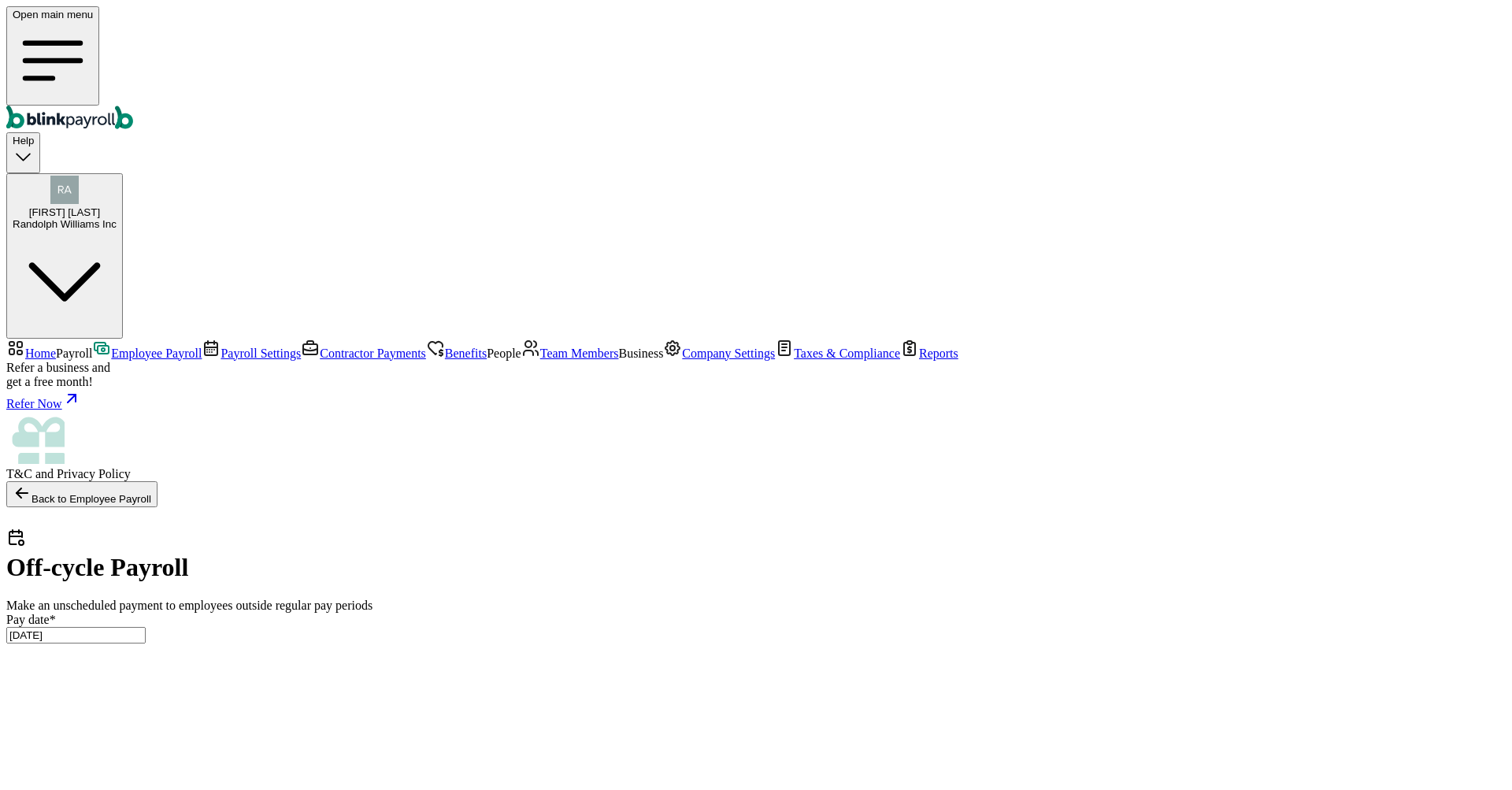 click on "08/22/2025" at bounding box center (76, 635) 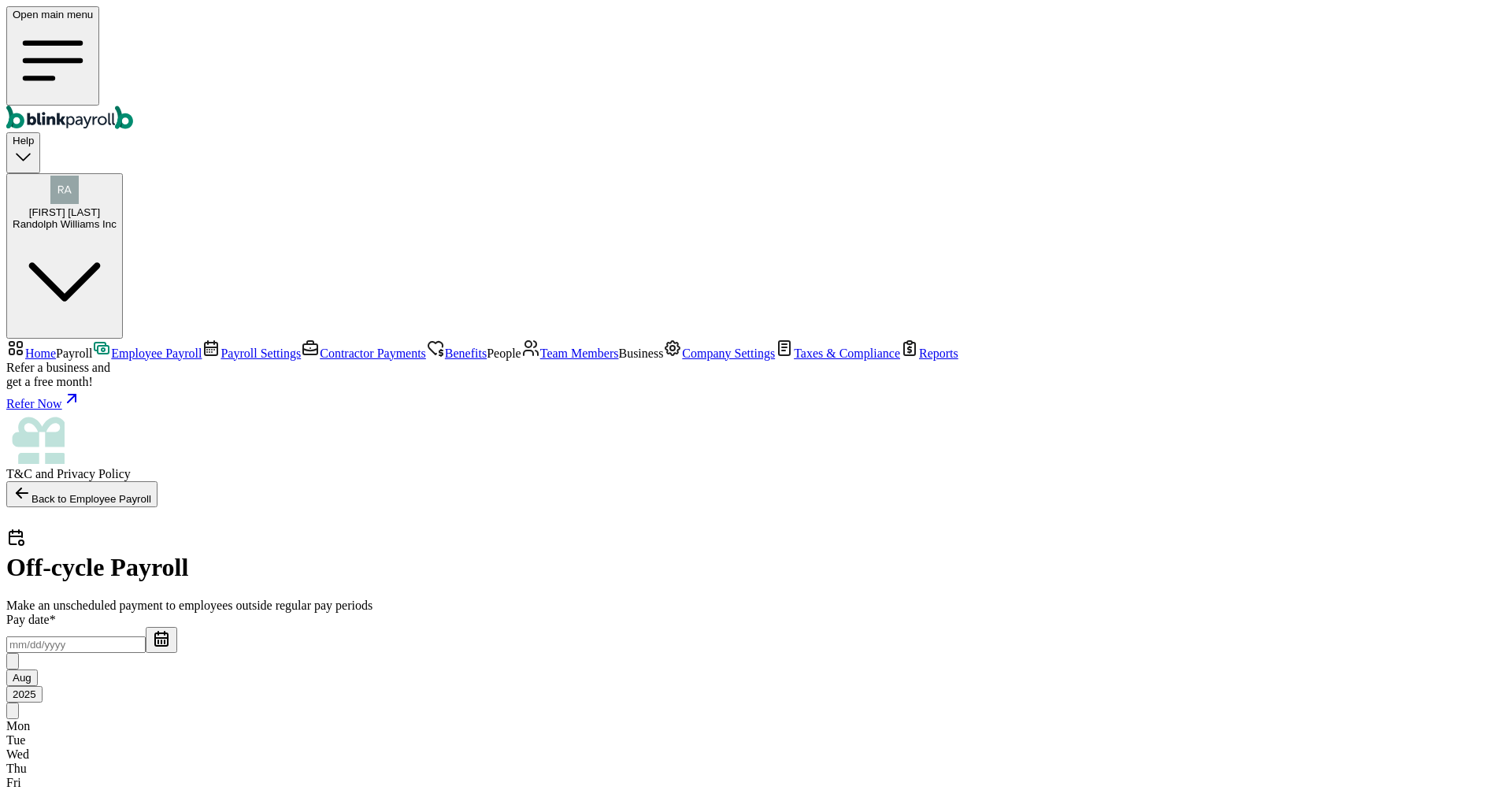 type on "08/22/2025" 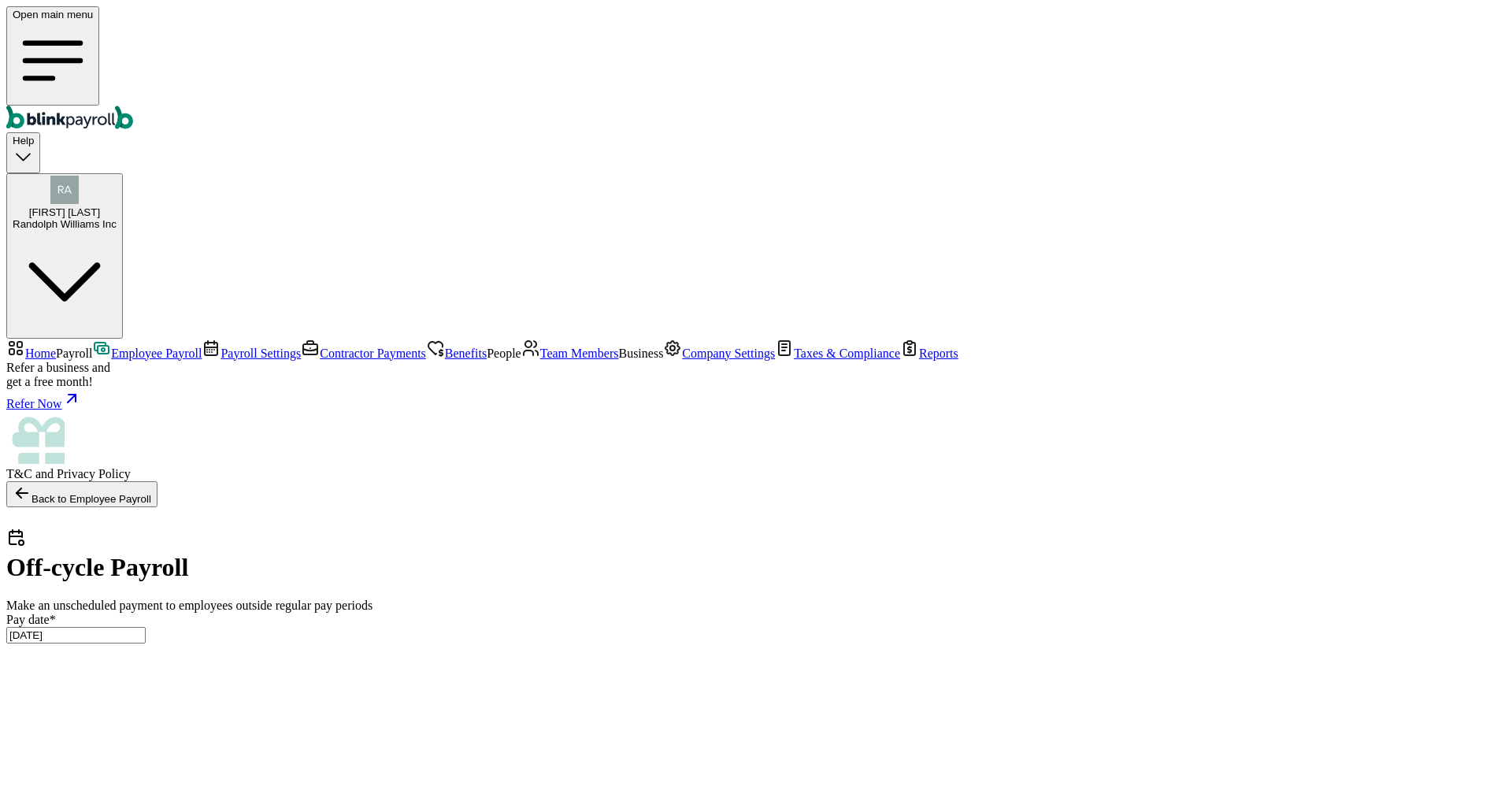 click on "08/22/2025" at bounding box center (76, 635) 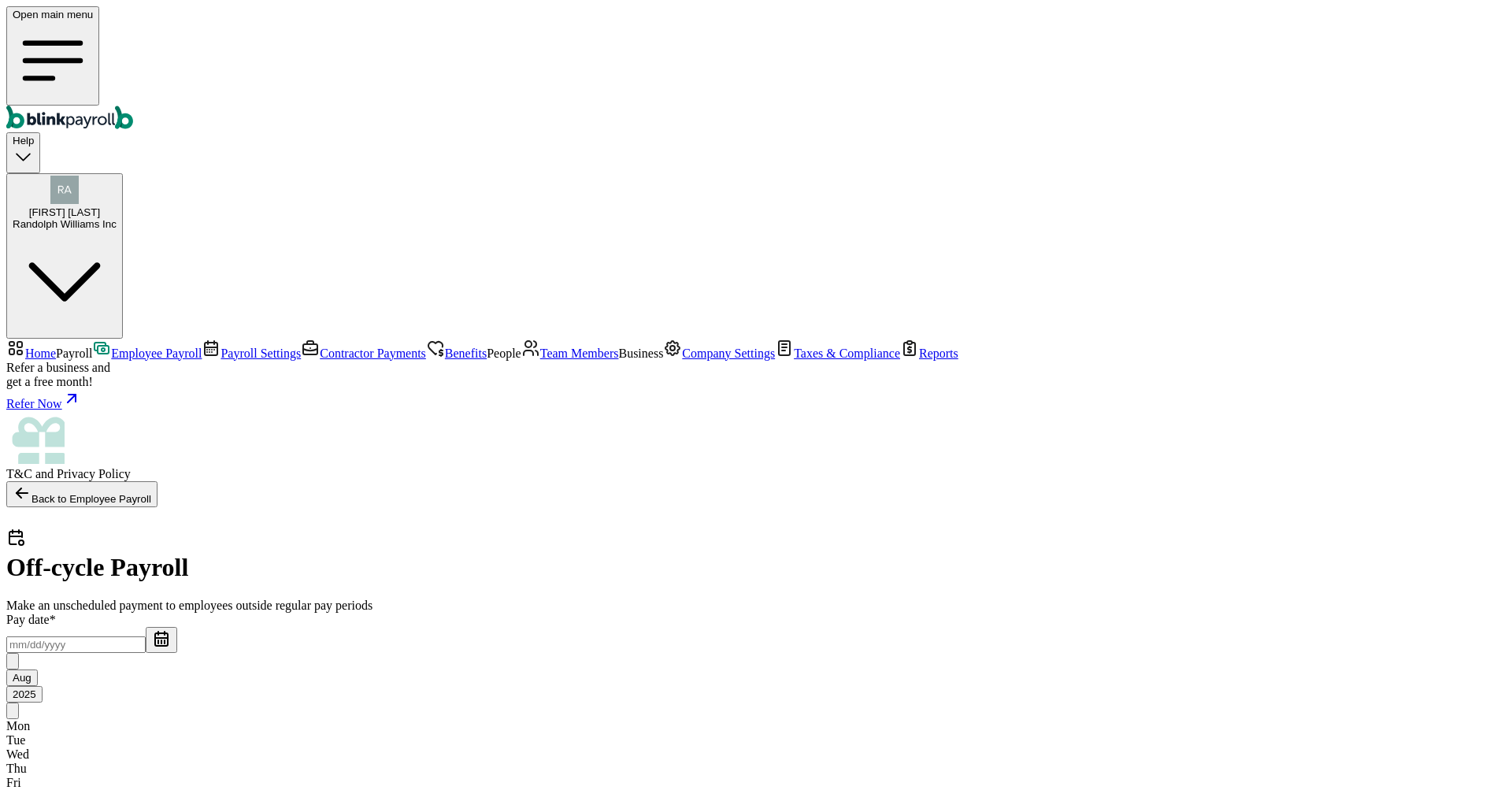 click 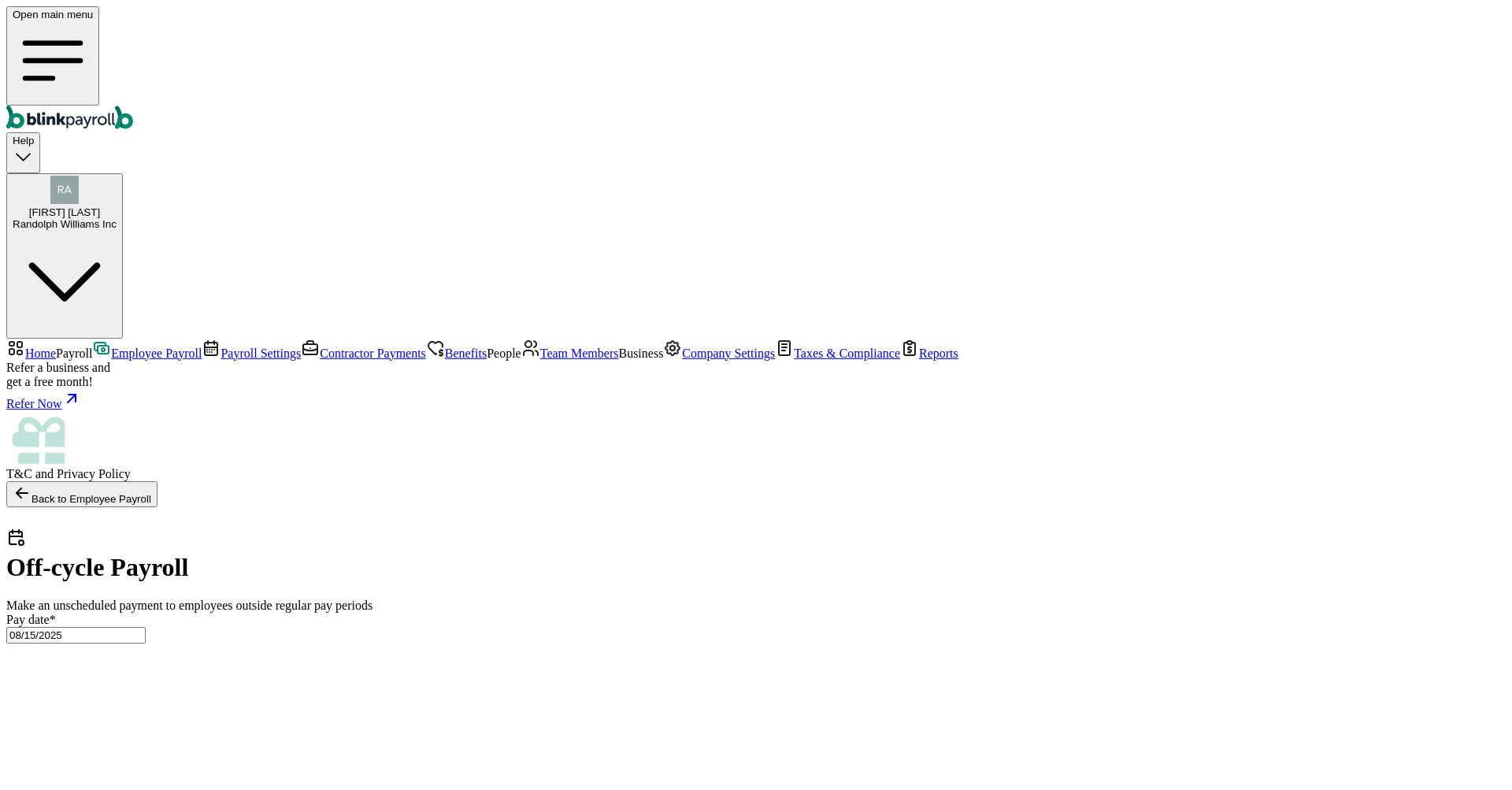 click on "08/15/2025" at bounding box center (76, 635) 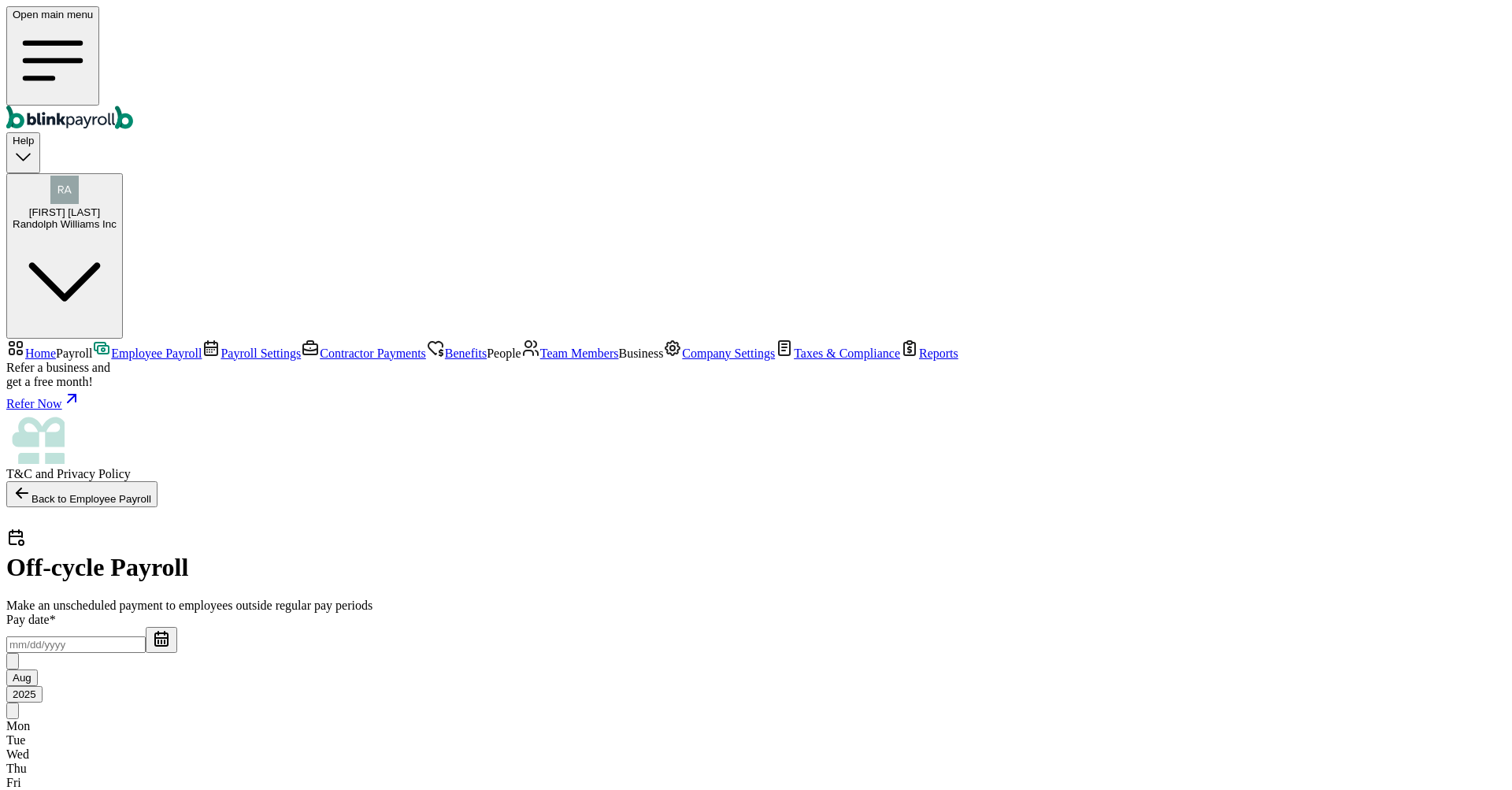 click at bounding box center [76, 866] 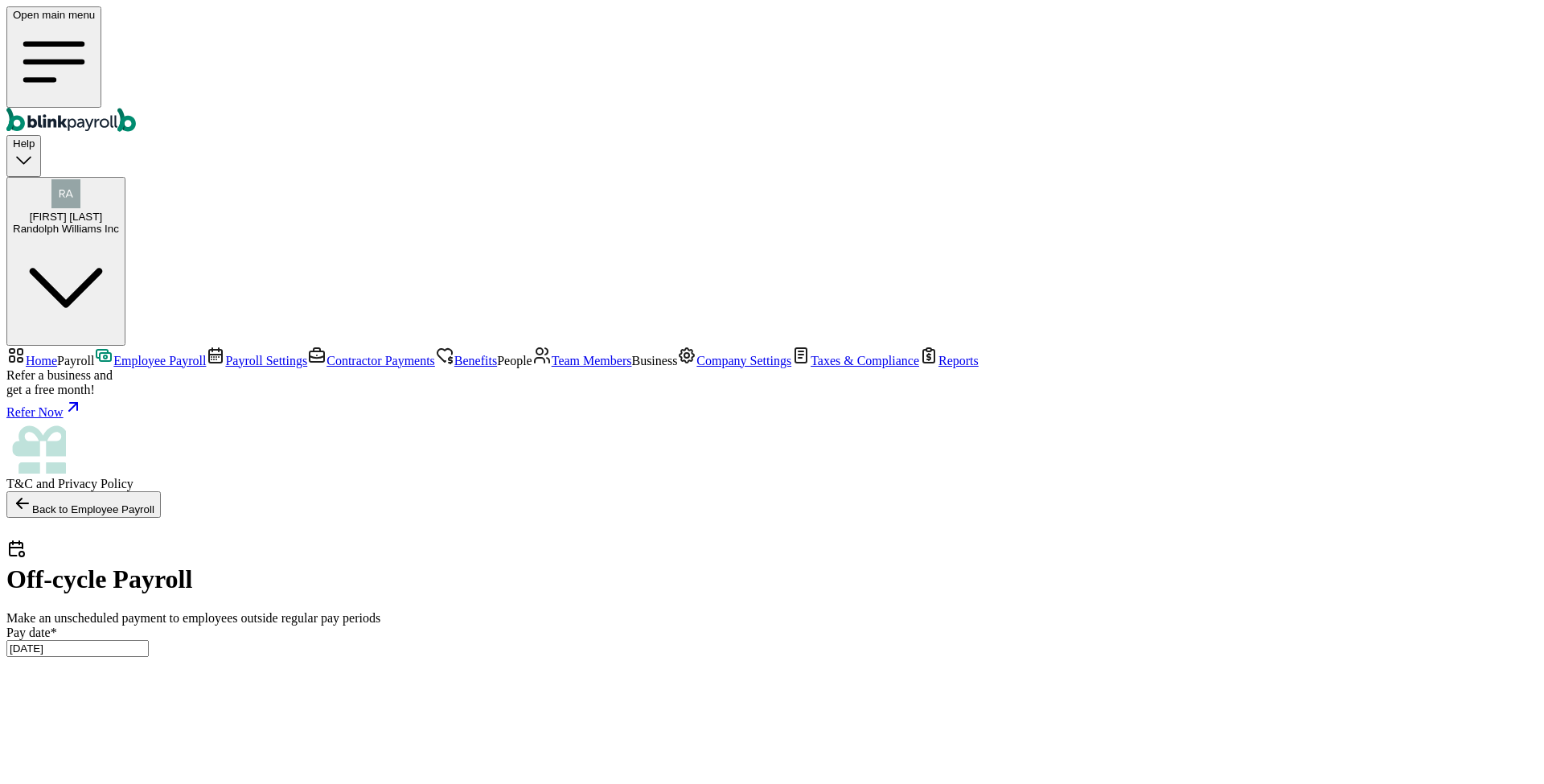 click on "[MM]/[YEAR]" at bounding box center (77, 648) 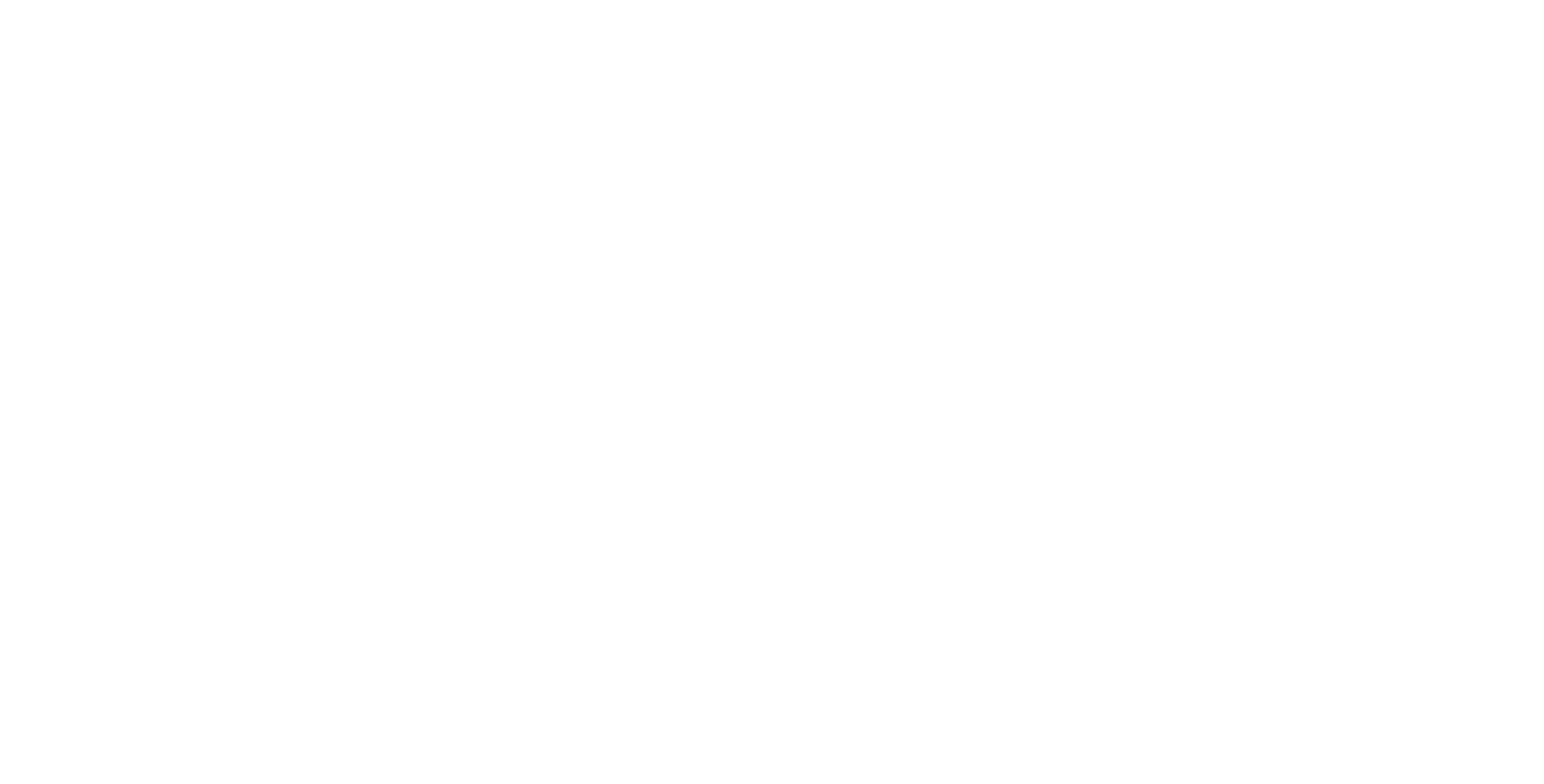 scroll, scrollTop: 0, scrollLeft: 0, axis: both 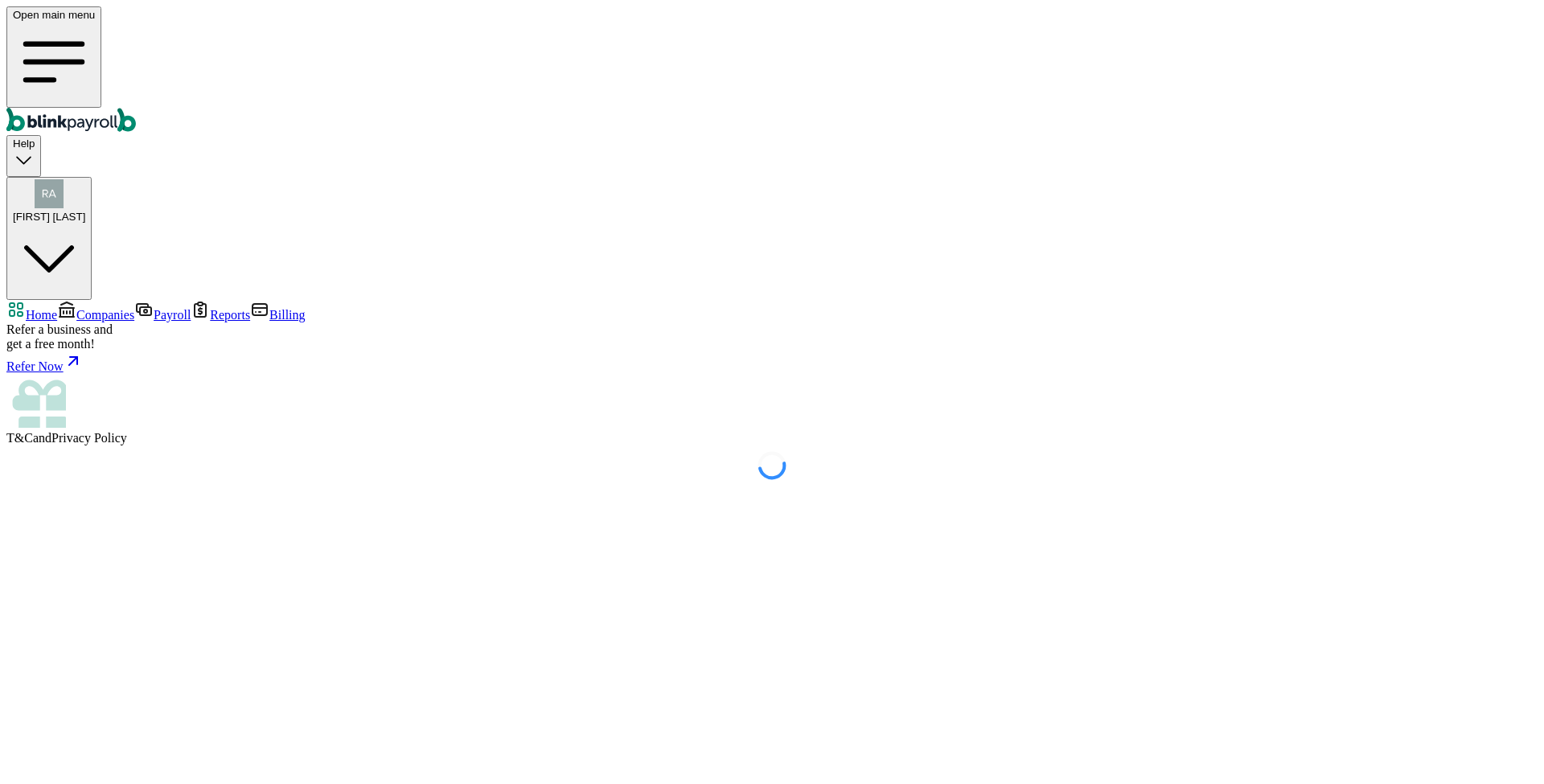 click on "Companies" at bounding box center (105, 314) 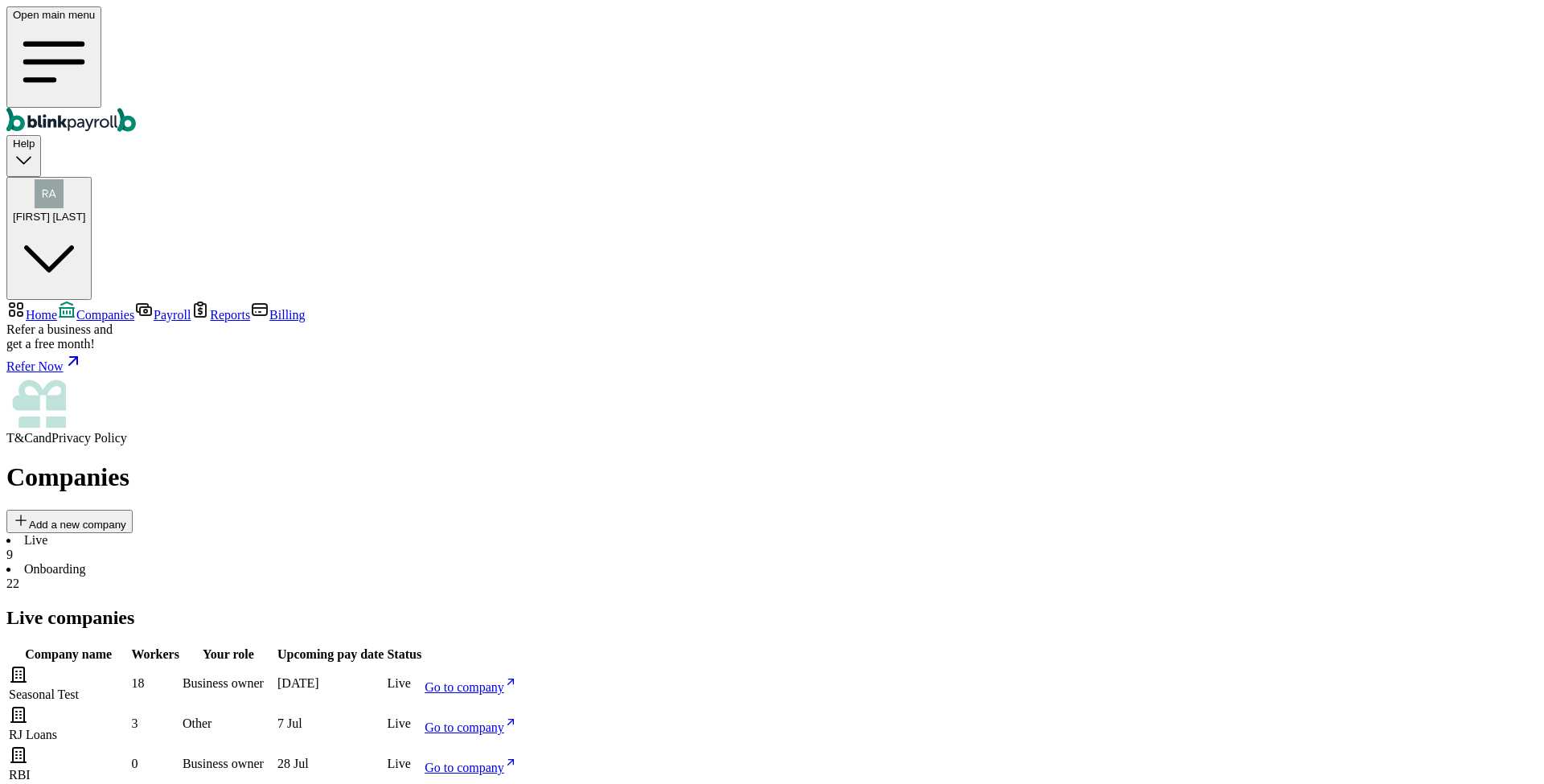 click on "Go to company" at bounding box center [464, 848] 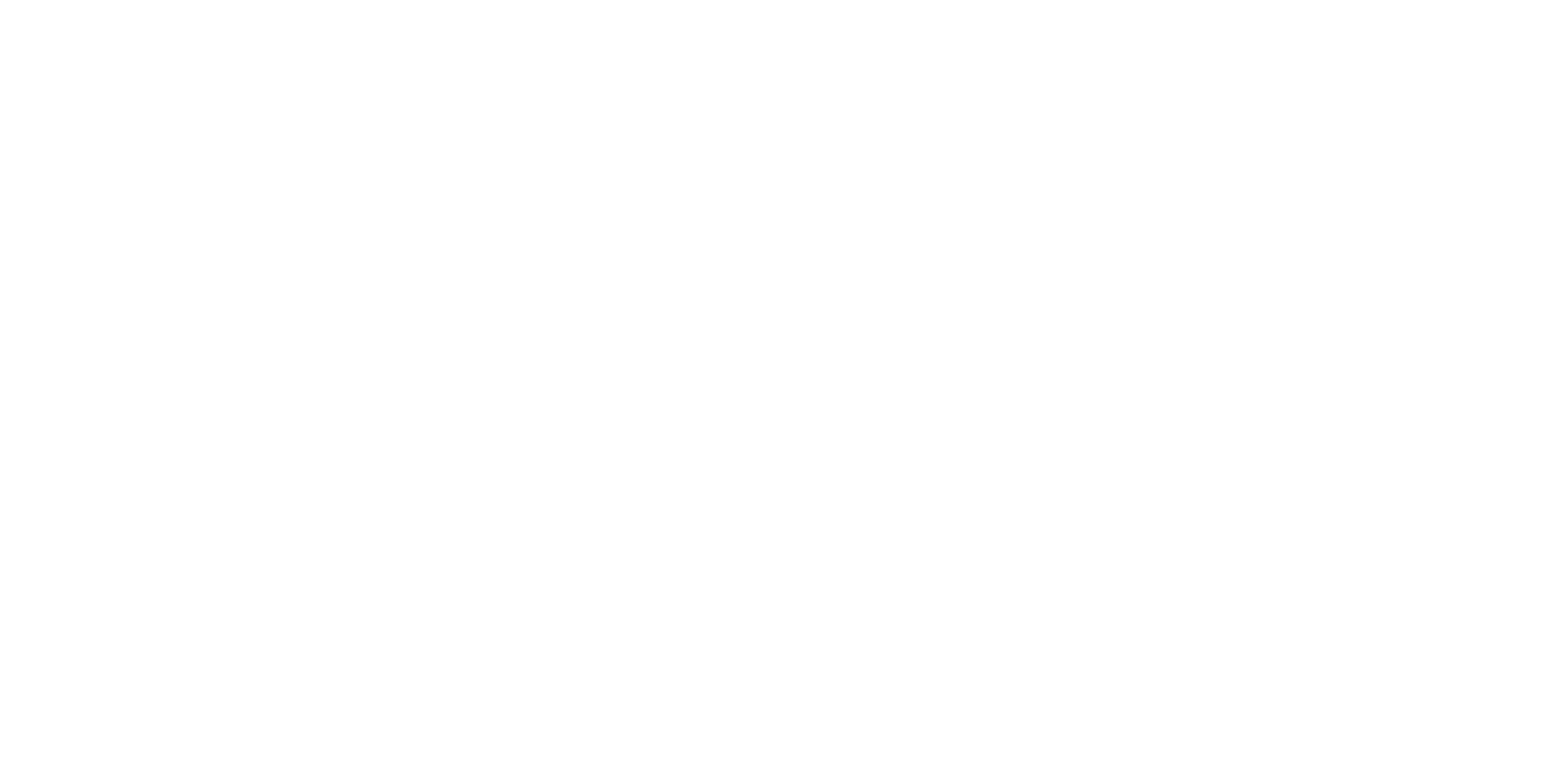 scroll, scrollTop: 0, scrollLeft: 0, axis: both 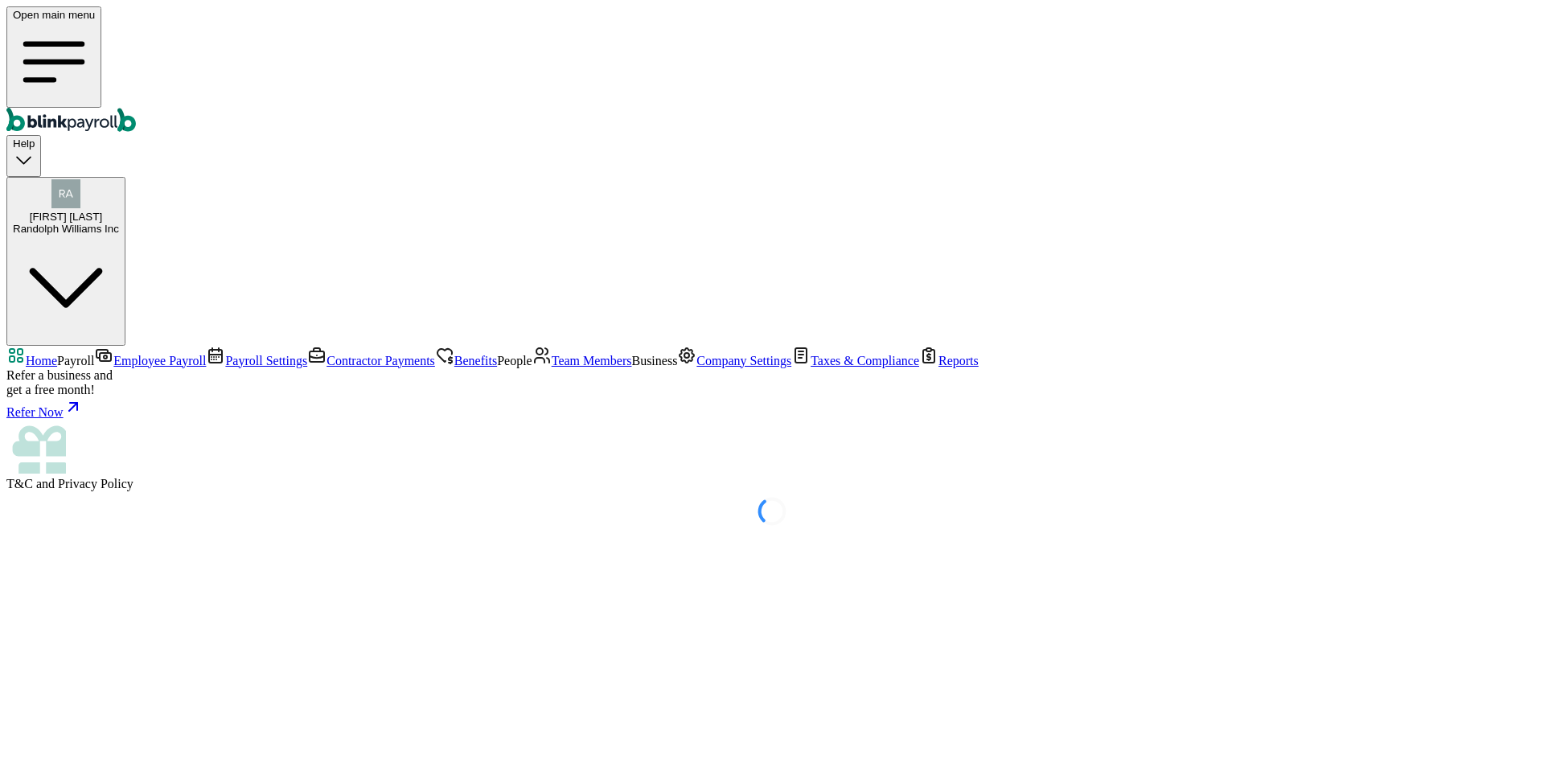 click on "Employee Payroll" at bounding box center (159, 360) 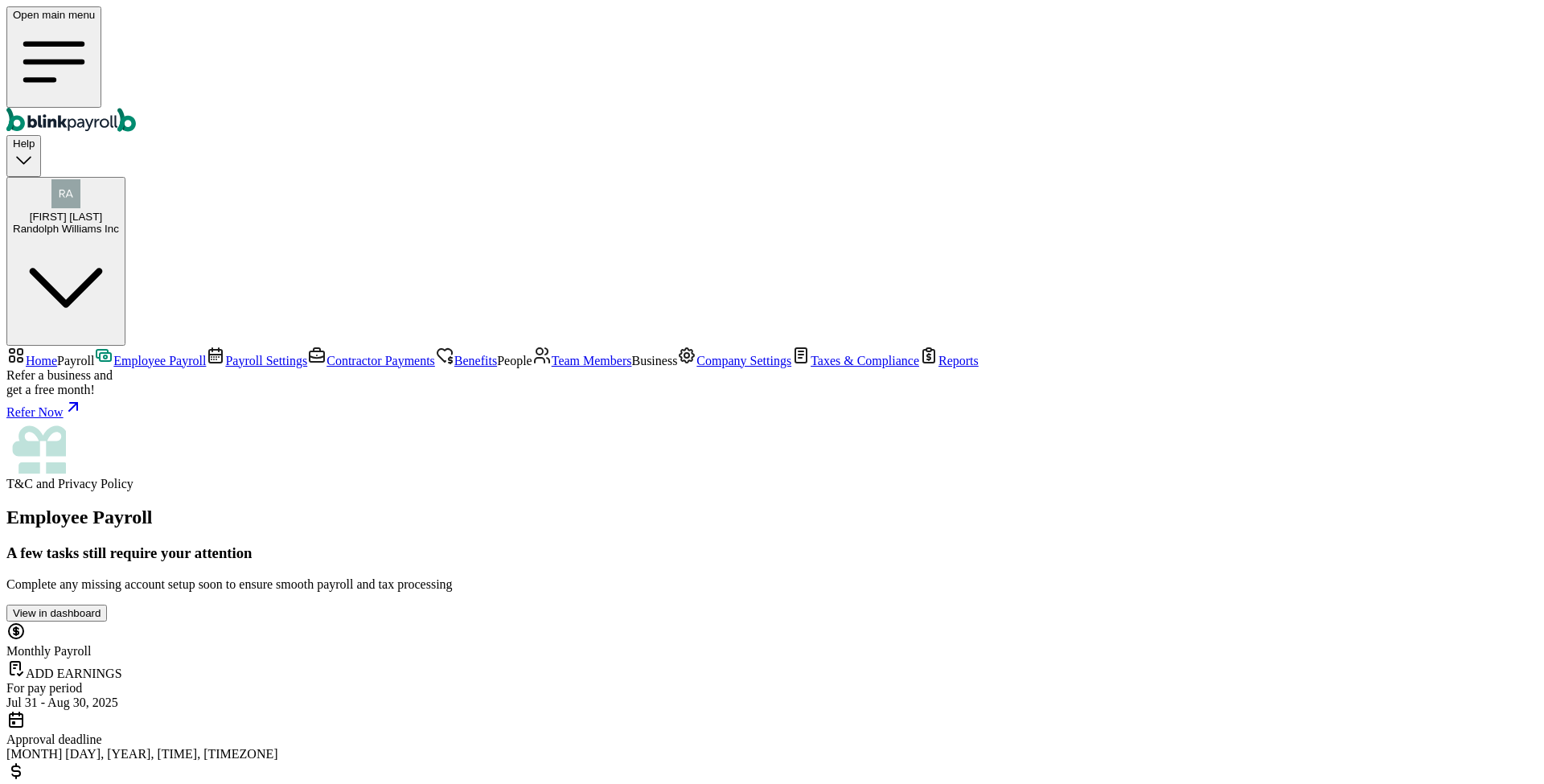 click on "Off-cycle Payroll" at bounding box center (51, 5786) 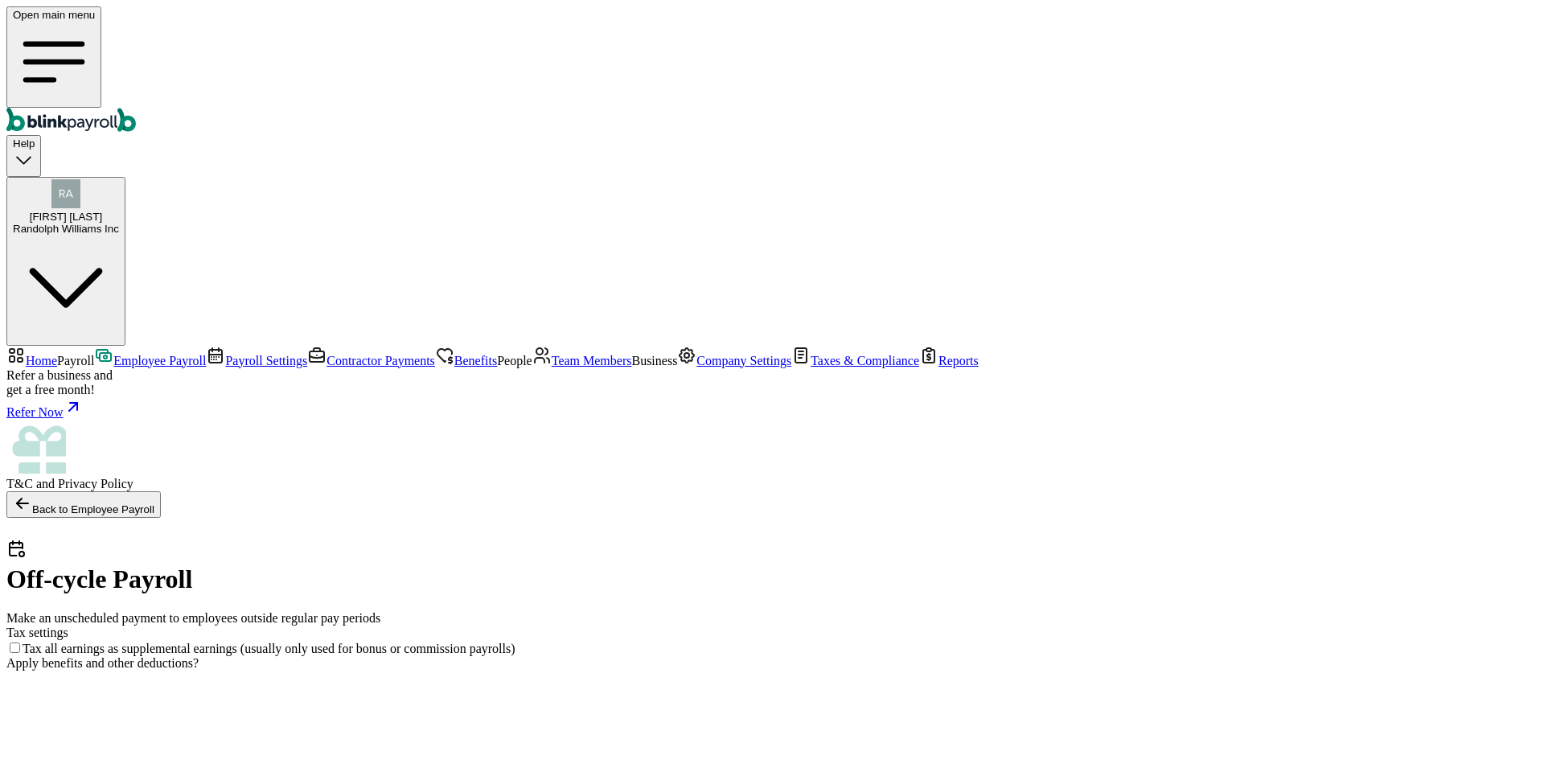 click on "Next: Add earning" at bounding box center (92, 2245) 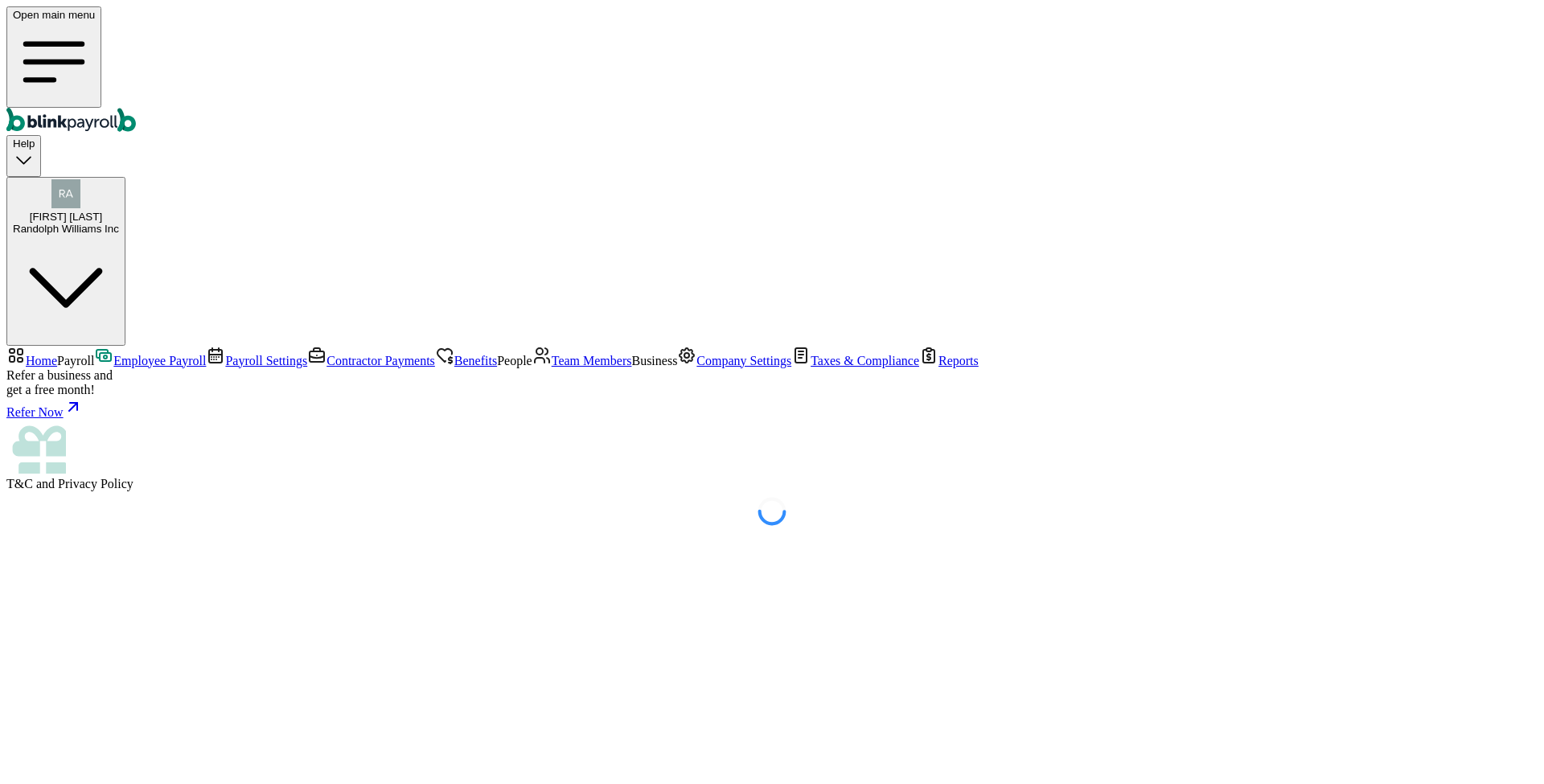 select on "direct_deposit" 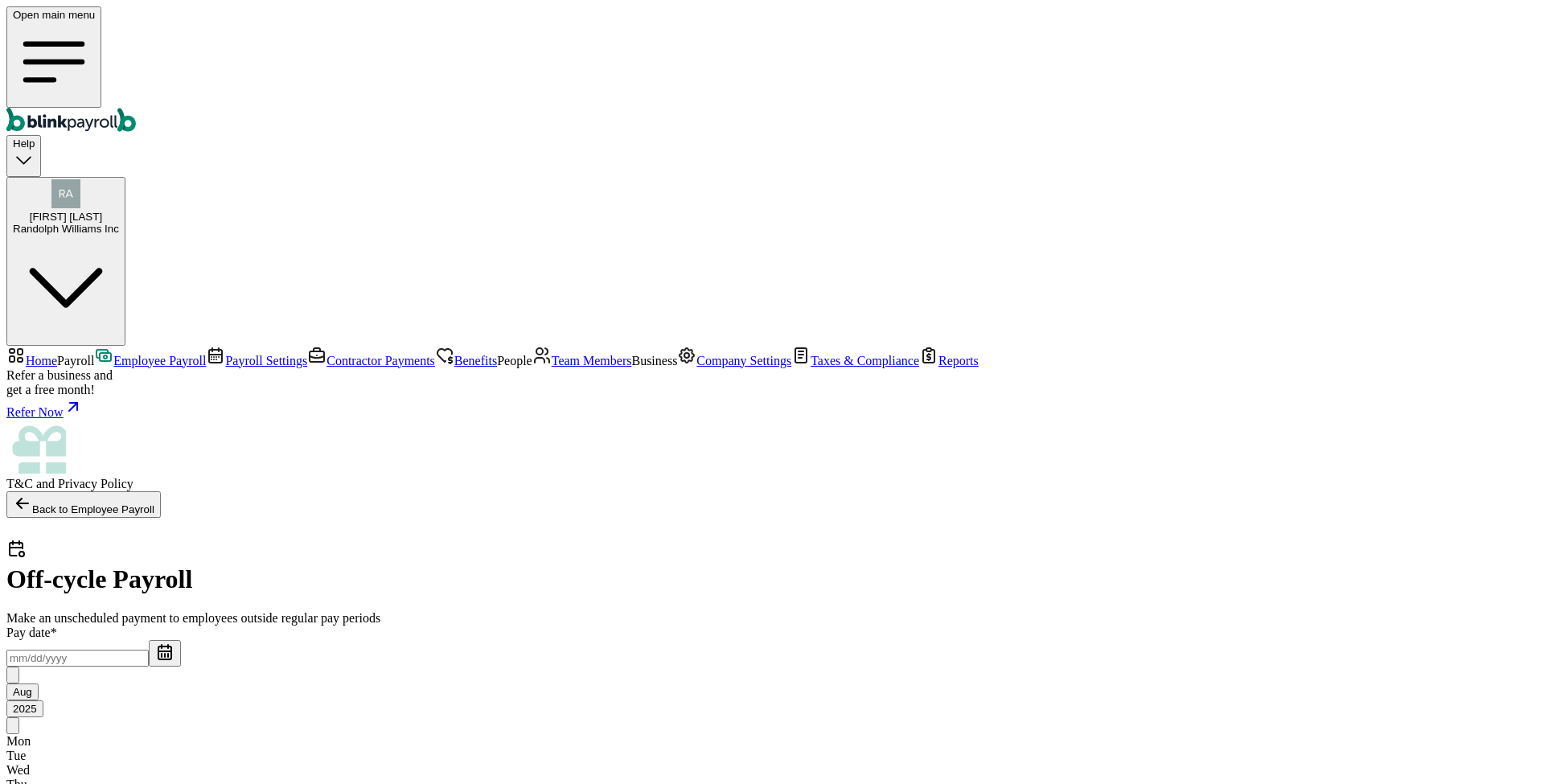 select on "direct_deposit" 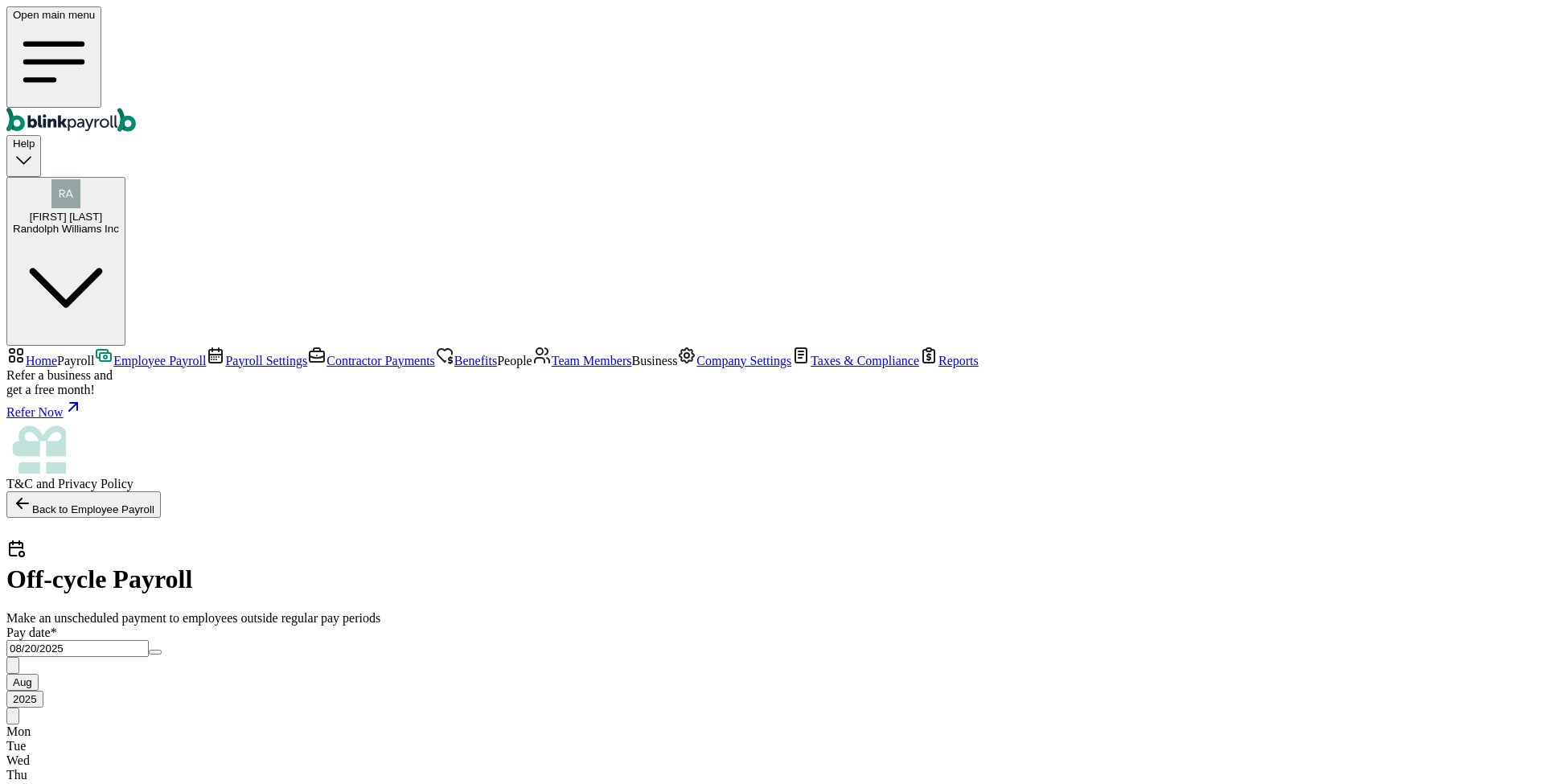 click on "08/20/2025" at bounding box center [77, 648] 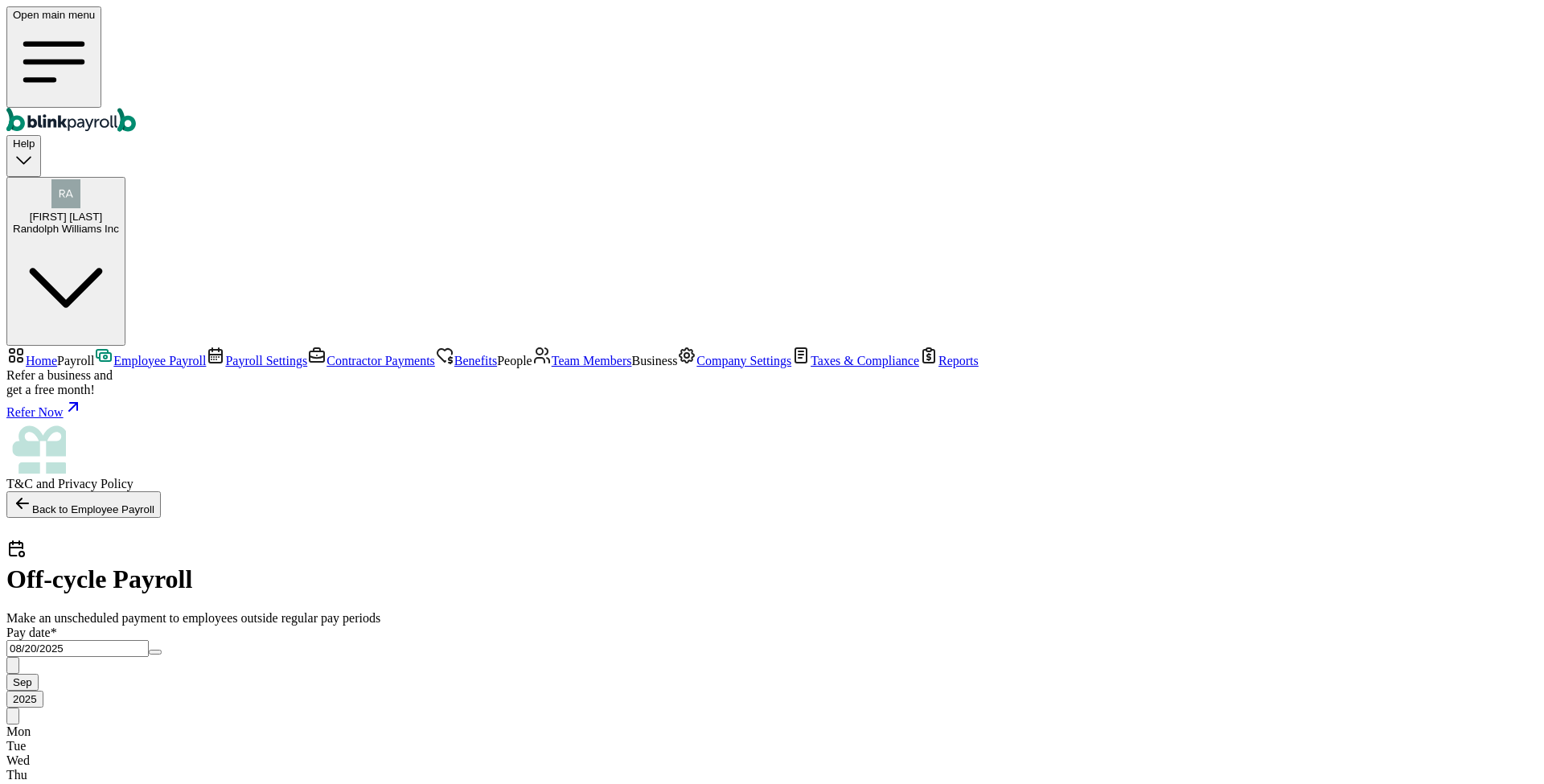 click 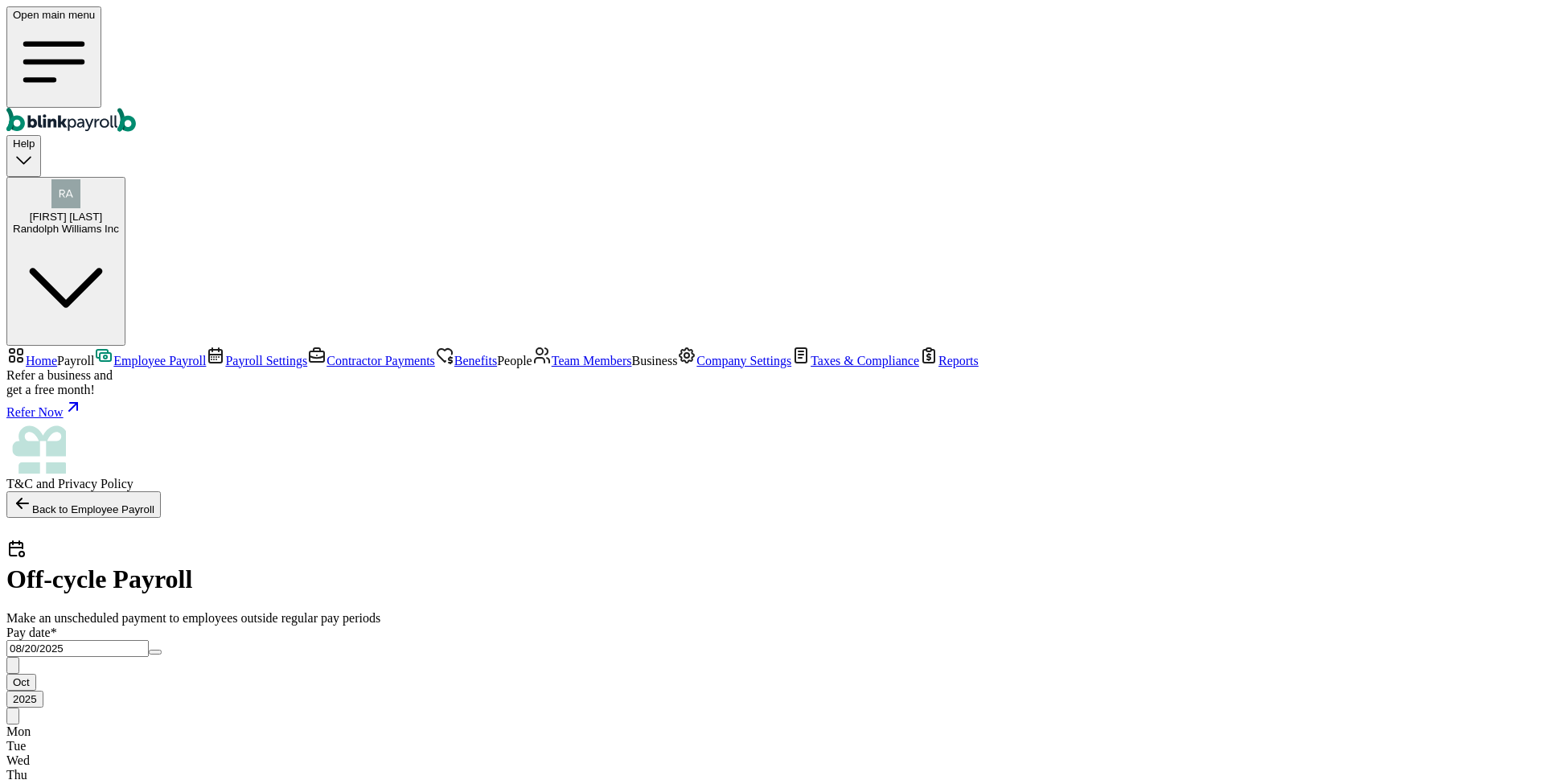 click 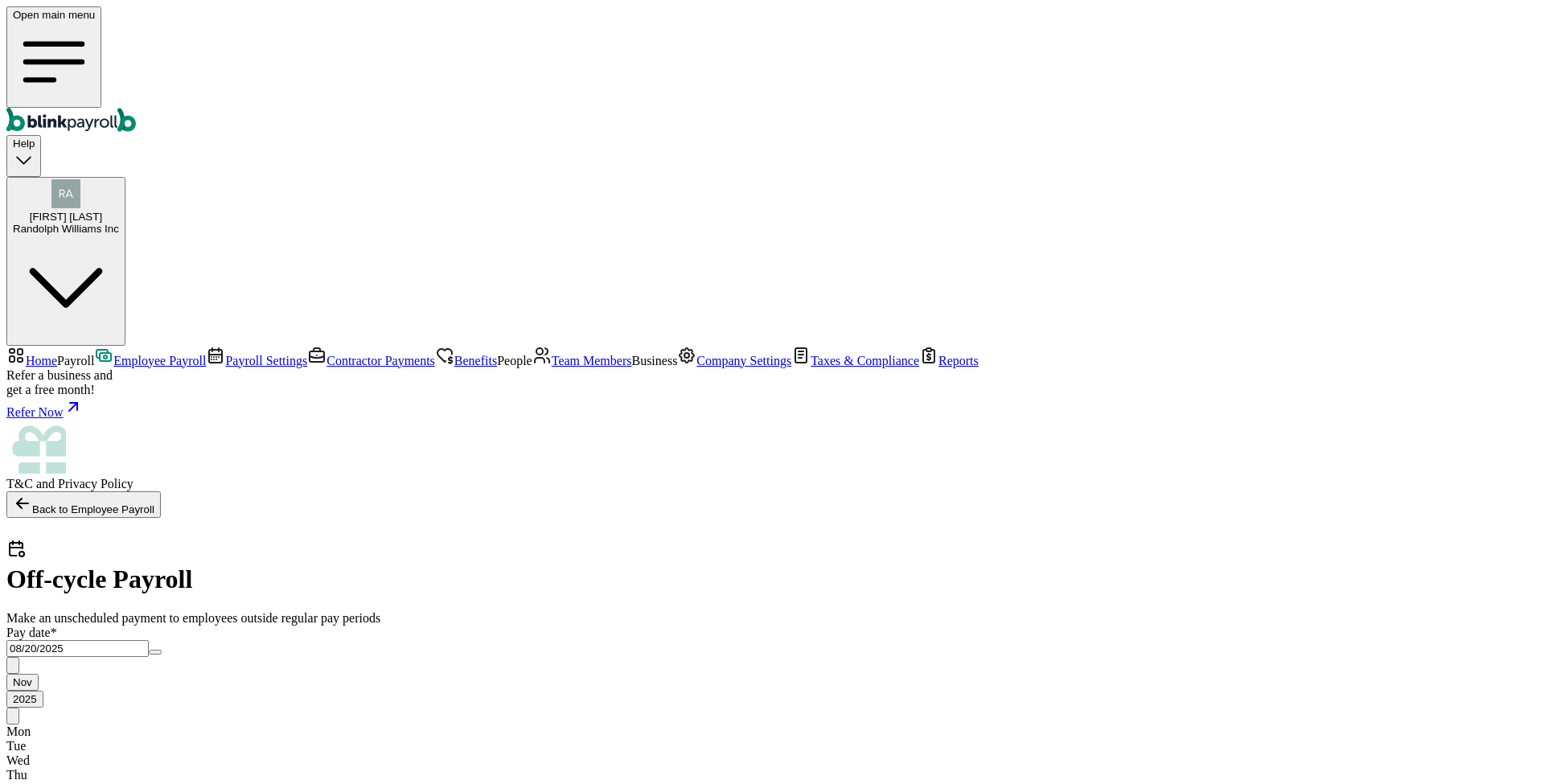 click 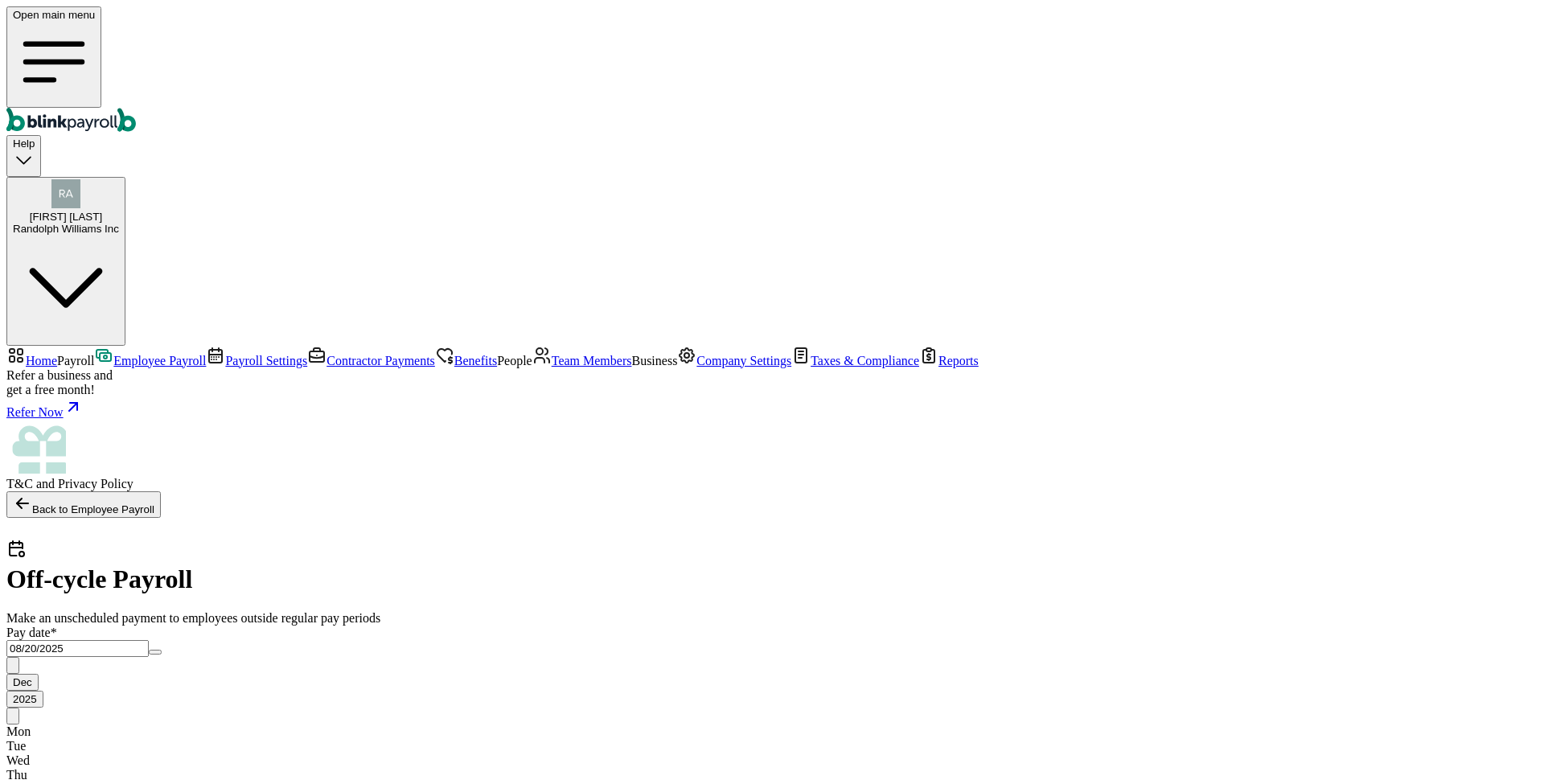 click 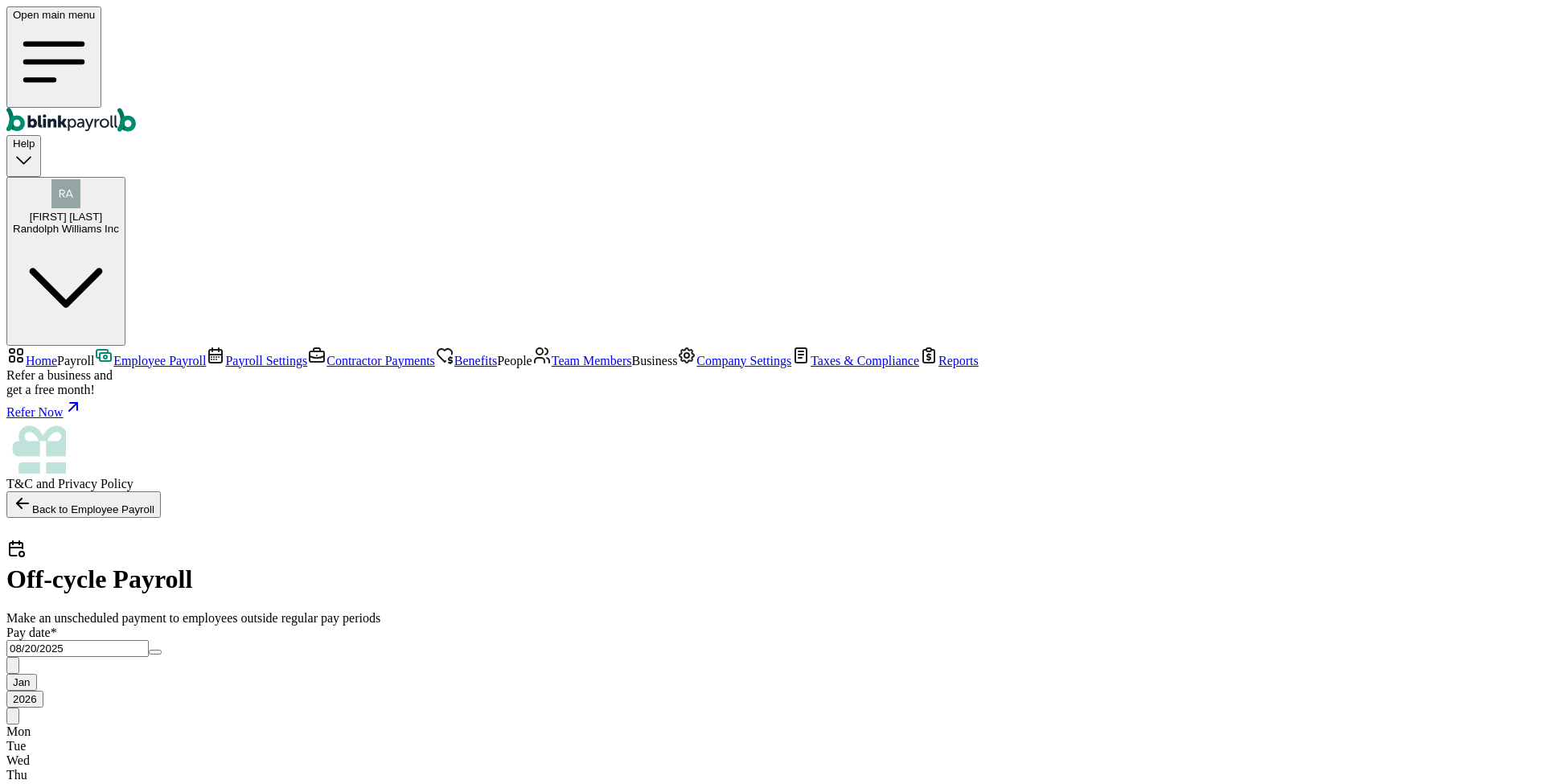 click 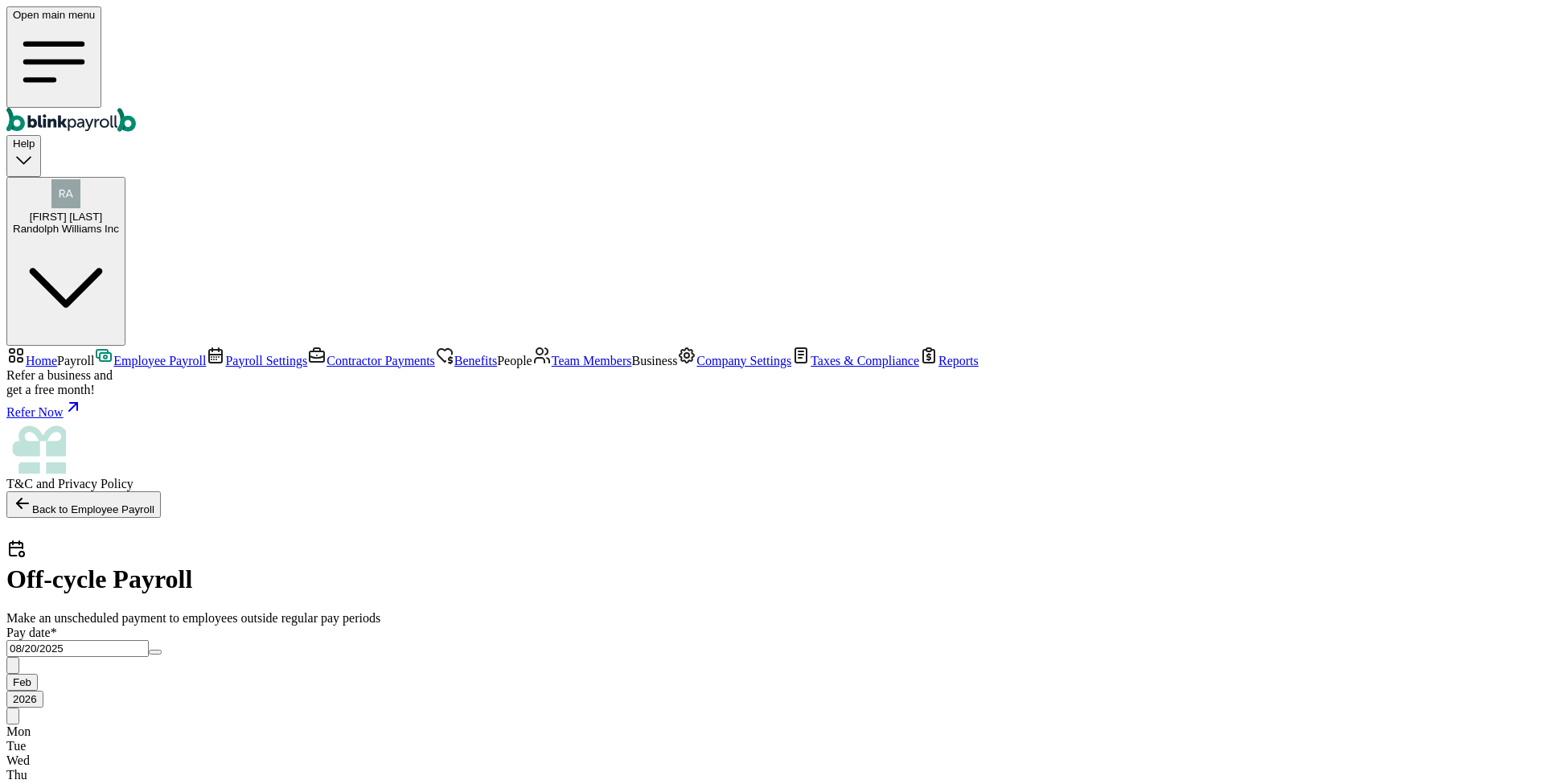 click 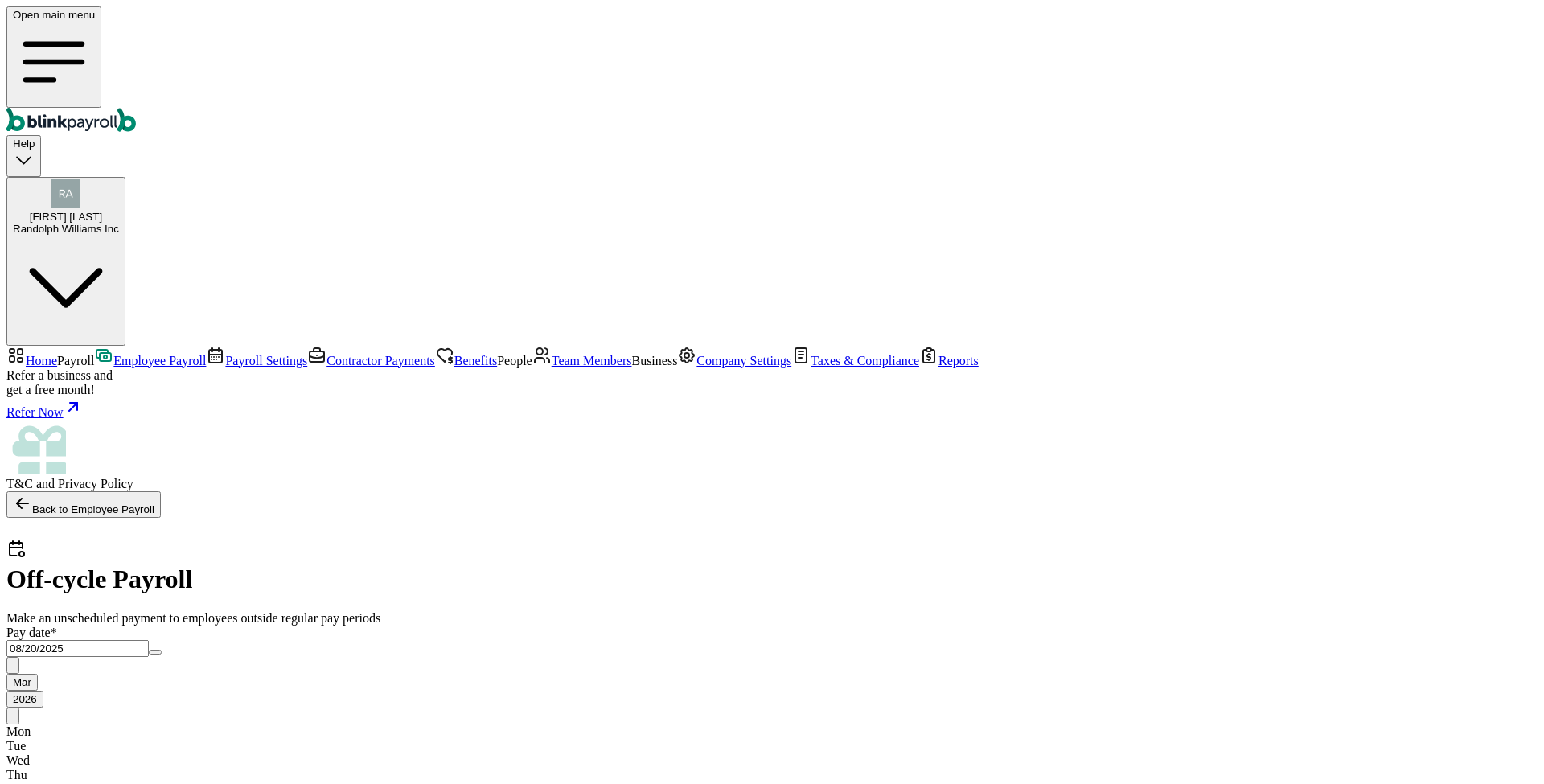 click 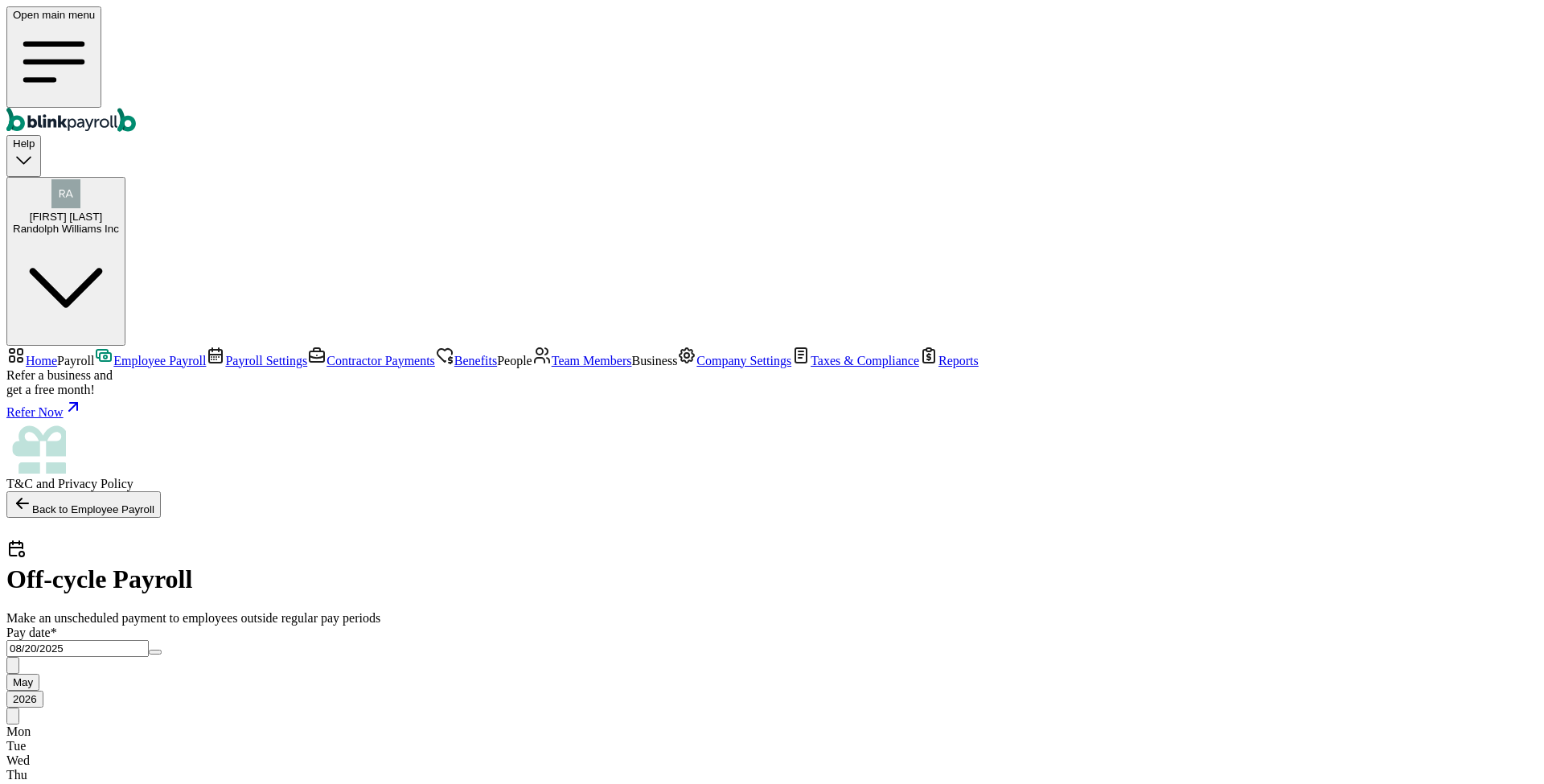 click at bounding box center (13, 665) 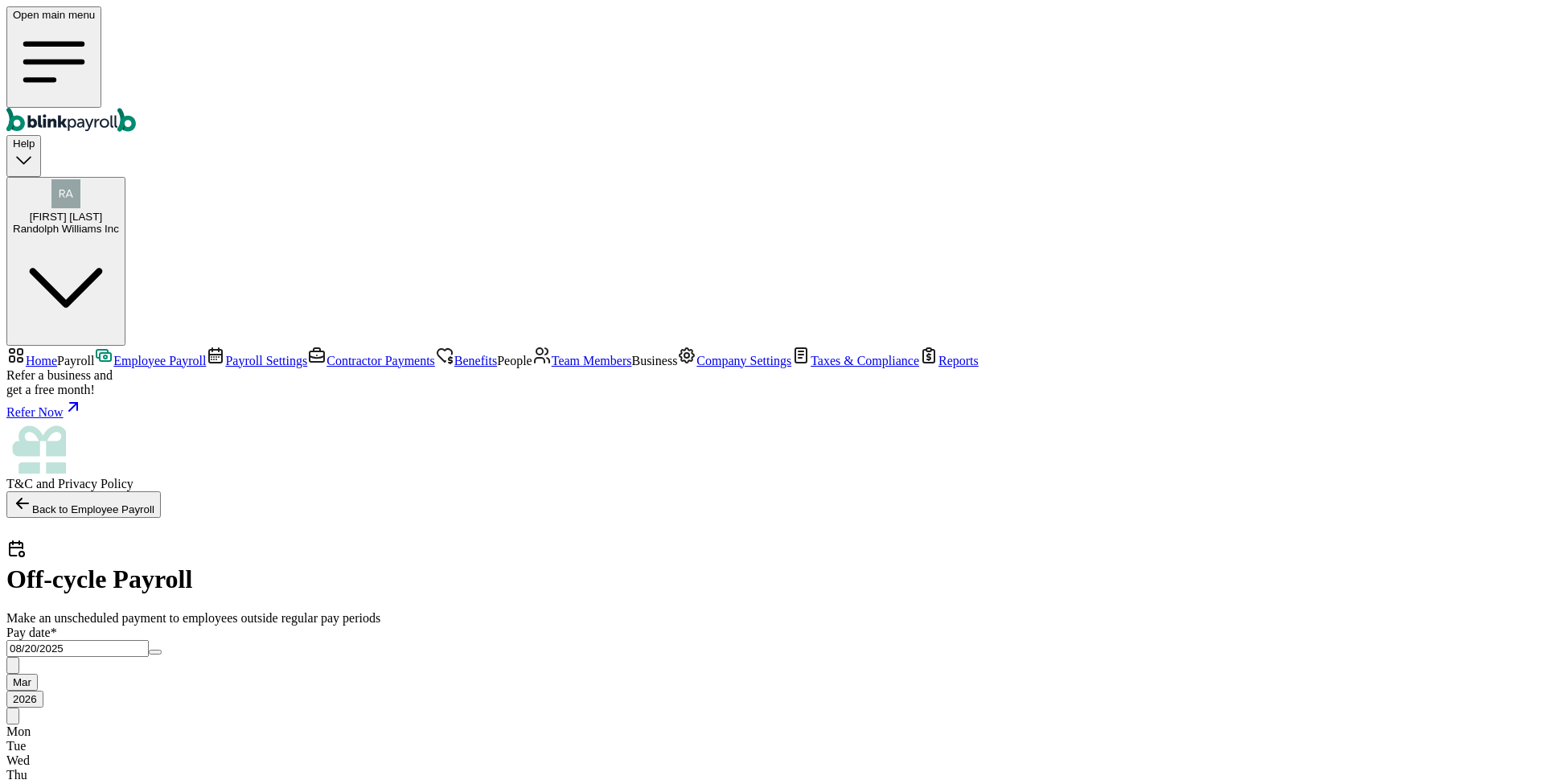 click at bounding box center (13, 665) 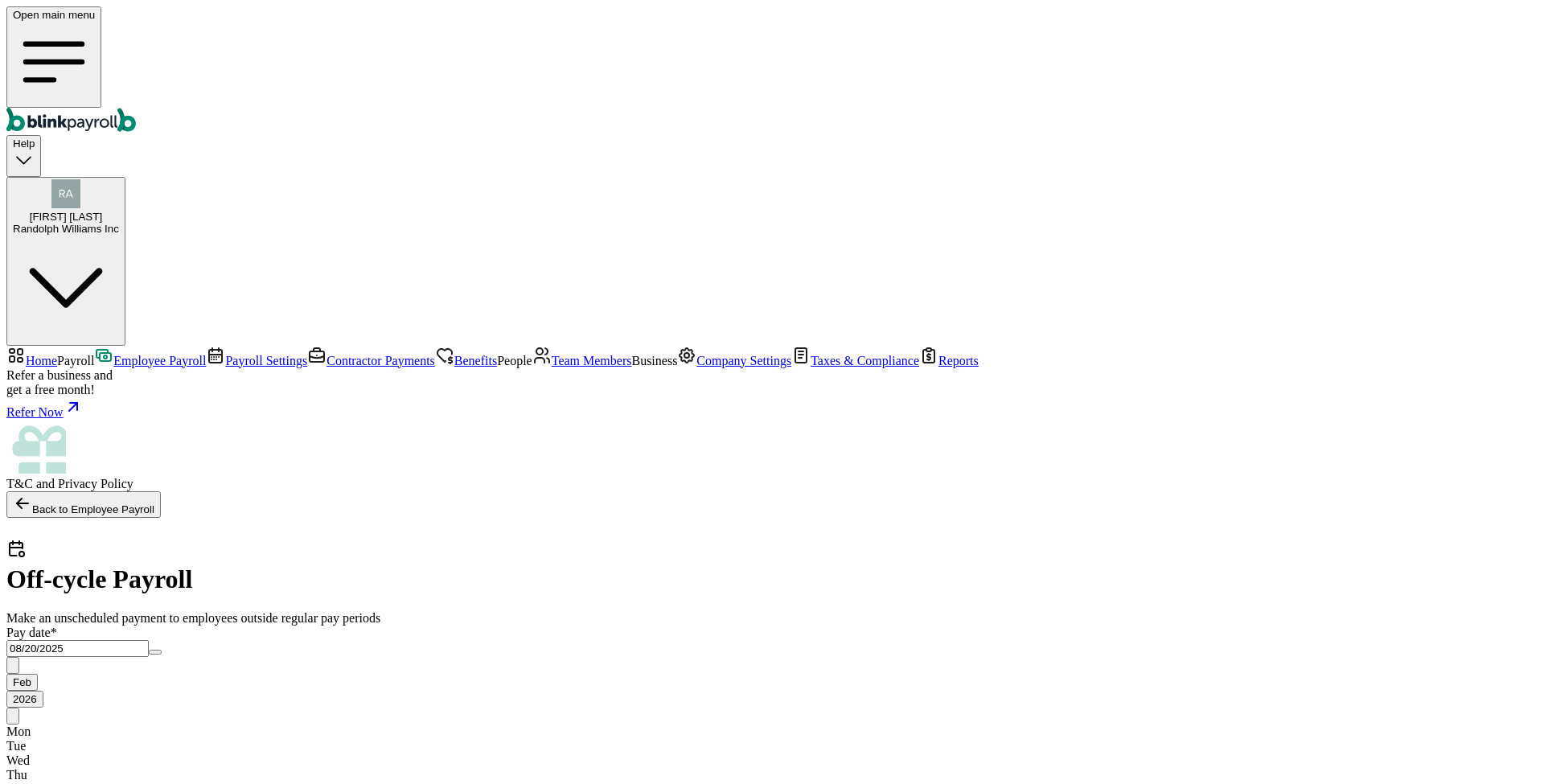 click at bounding box center (13, 665) 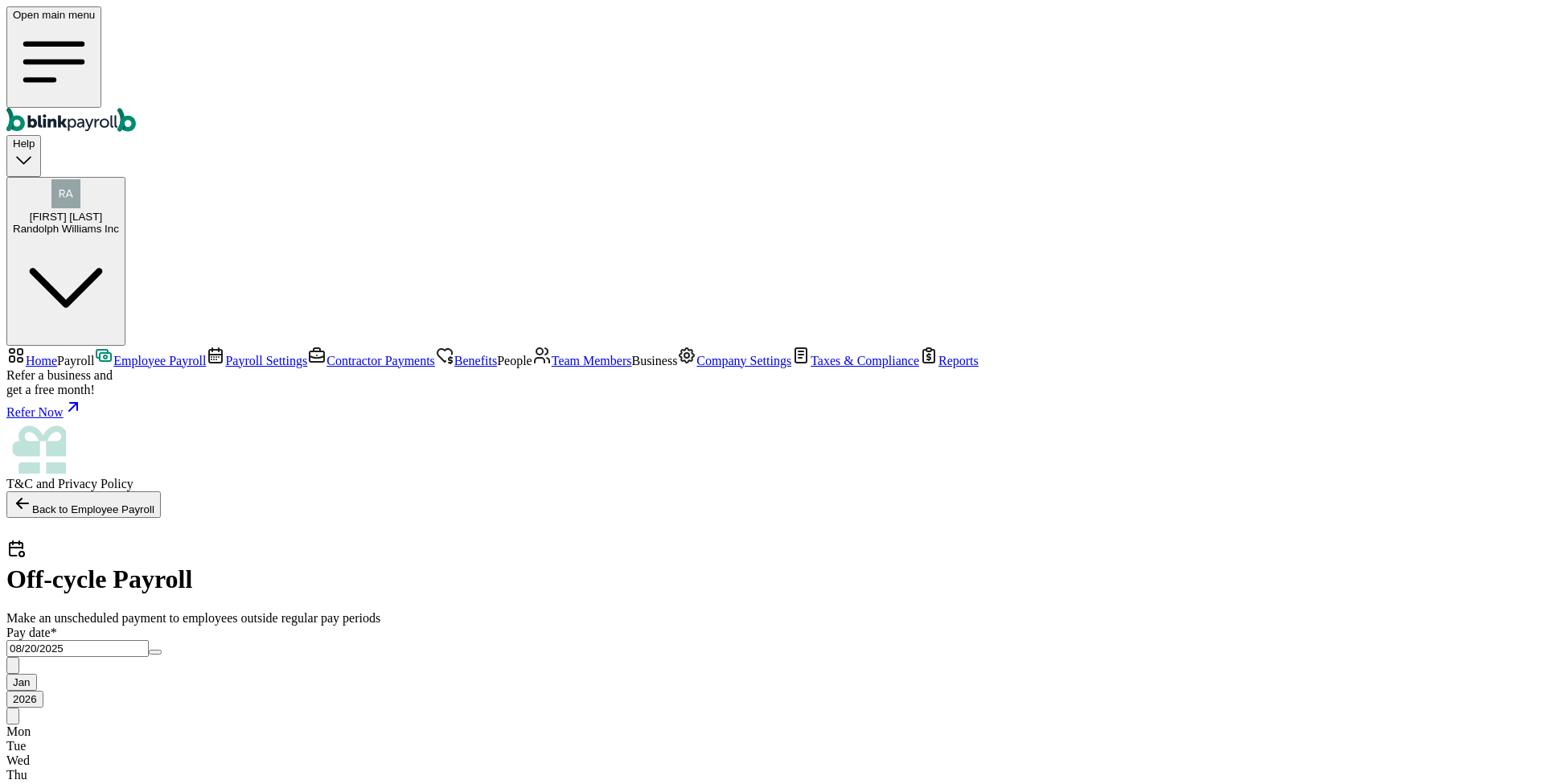 click at bounding box center (13, 665) 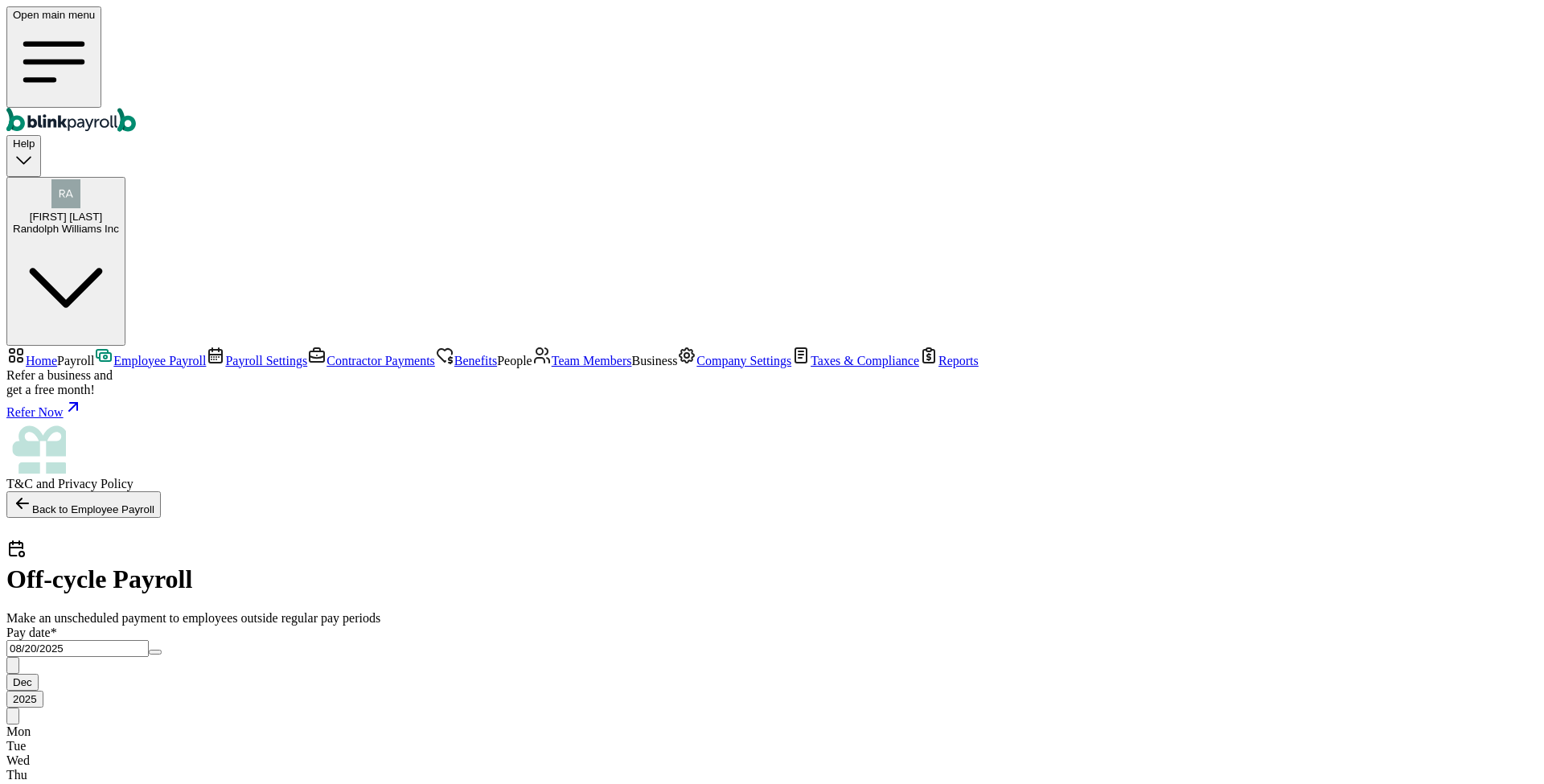click on "18" at bounding box center [386, 834] 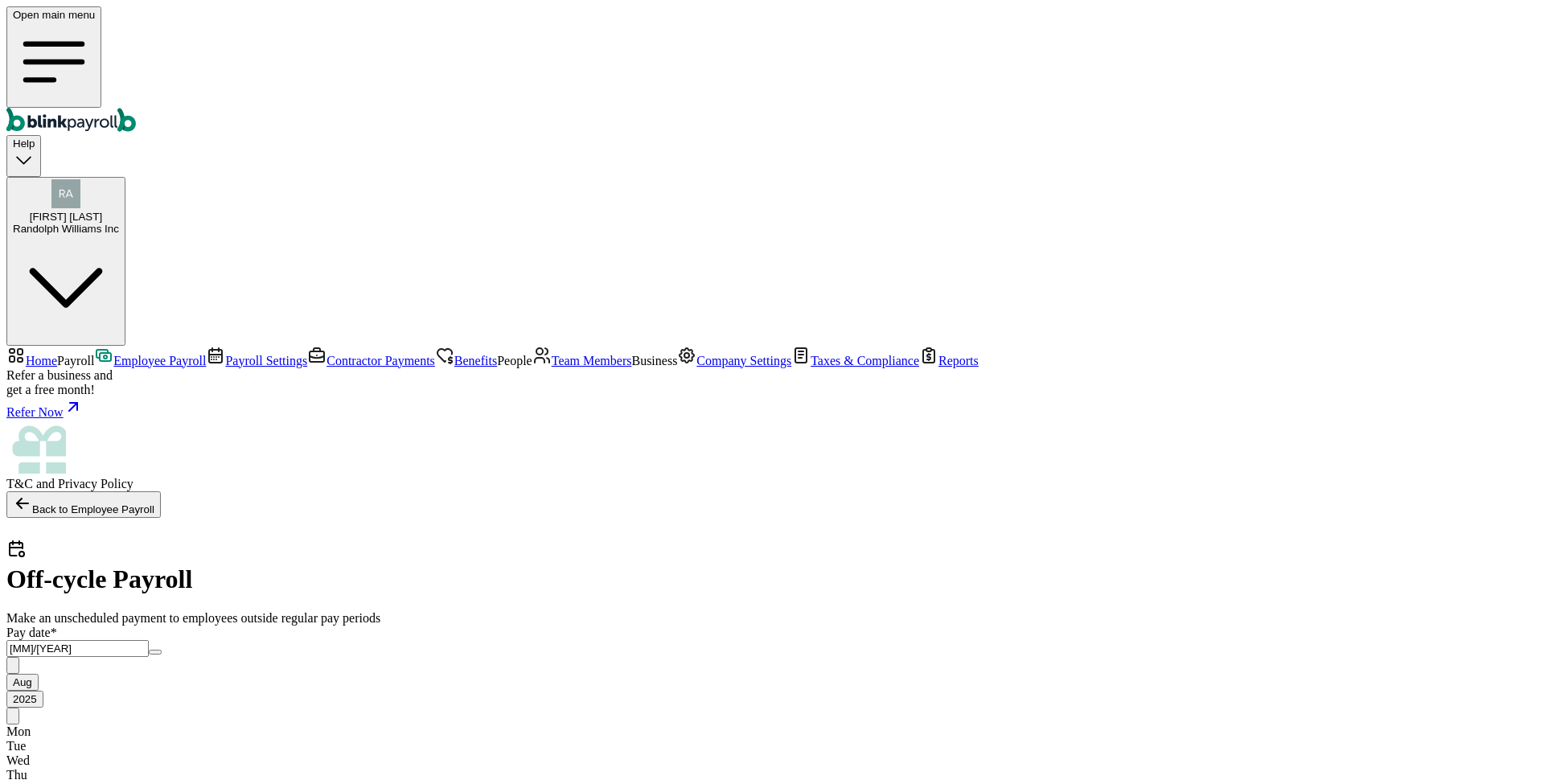 click at bounding box center [77, 2409] 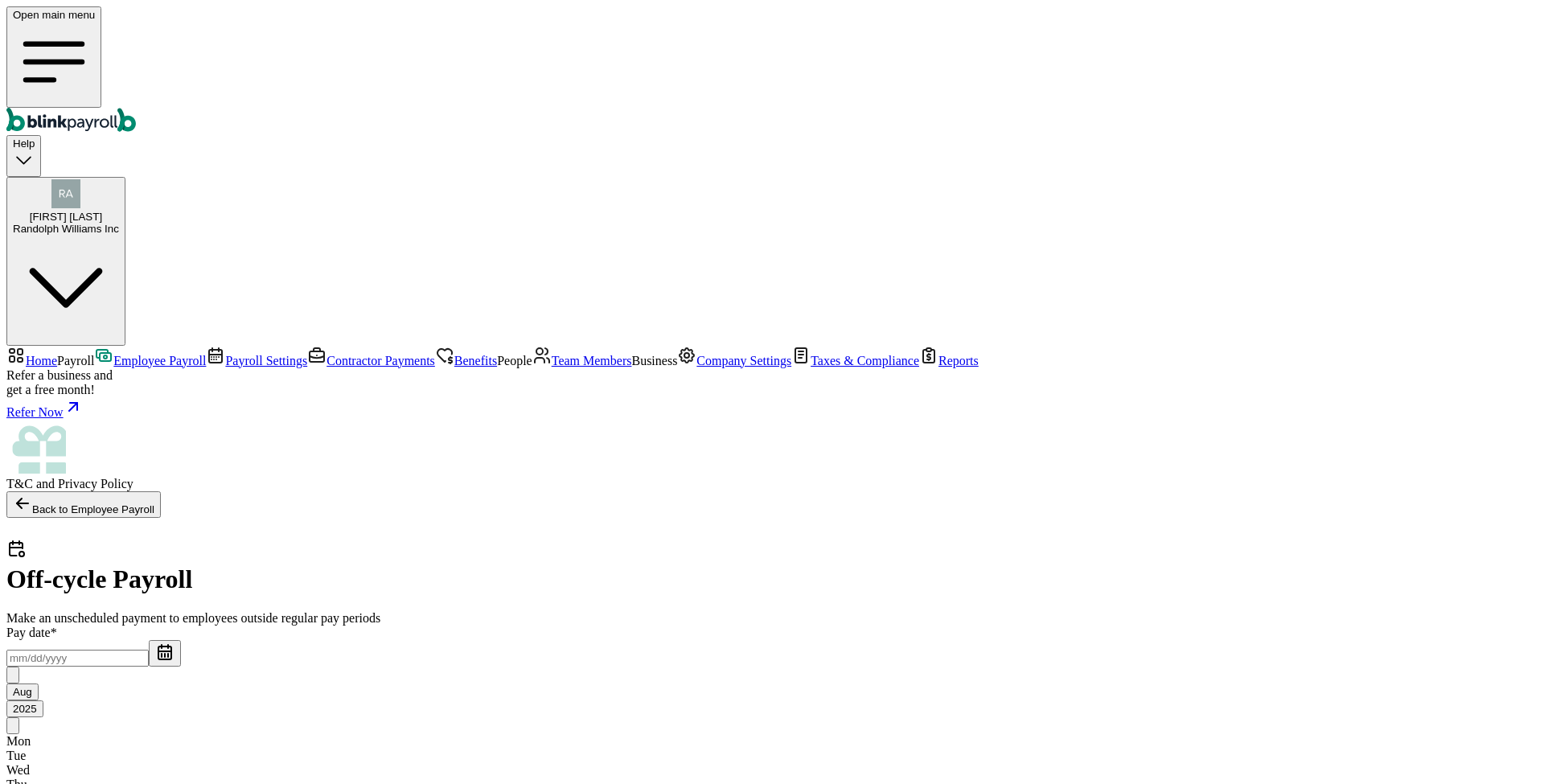 type on "[MM]/[YEAR]" 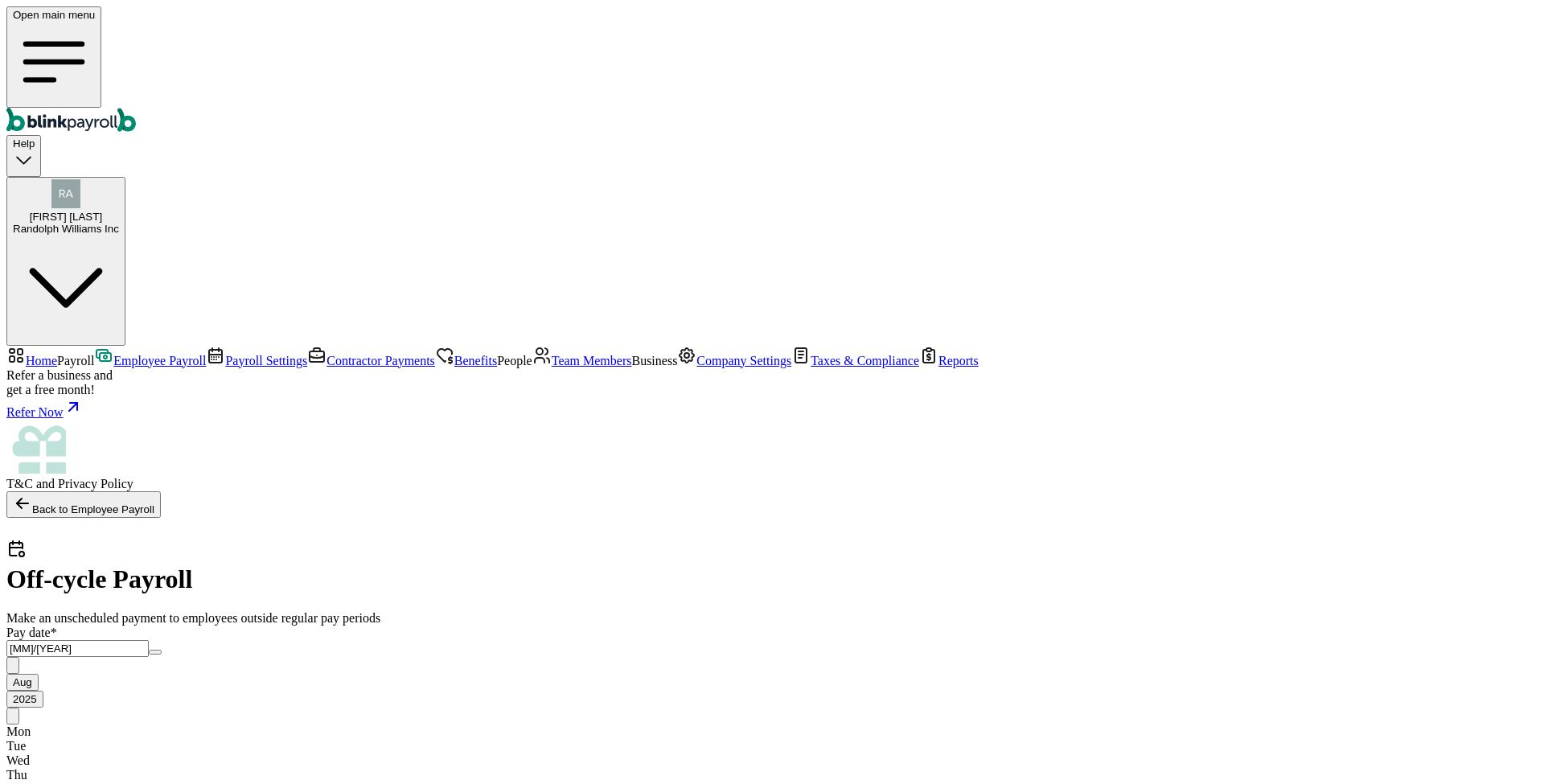 click on "Hours and earnings Import CSV 1 Upload 2 Map Columns 3 Map Employees Drop your file here  or Browse files Expected Column Required Employee Name Regular Hours Overtime Hours Double Overtime Hours ewtew Holiday Pay Cash Tips Check Number Severance Commission Bonus Paycheck Tips One-Time-deductions Reimbursement Download Template" at bounding box center (772, 4300) 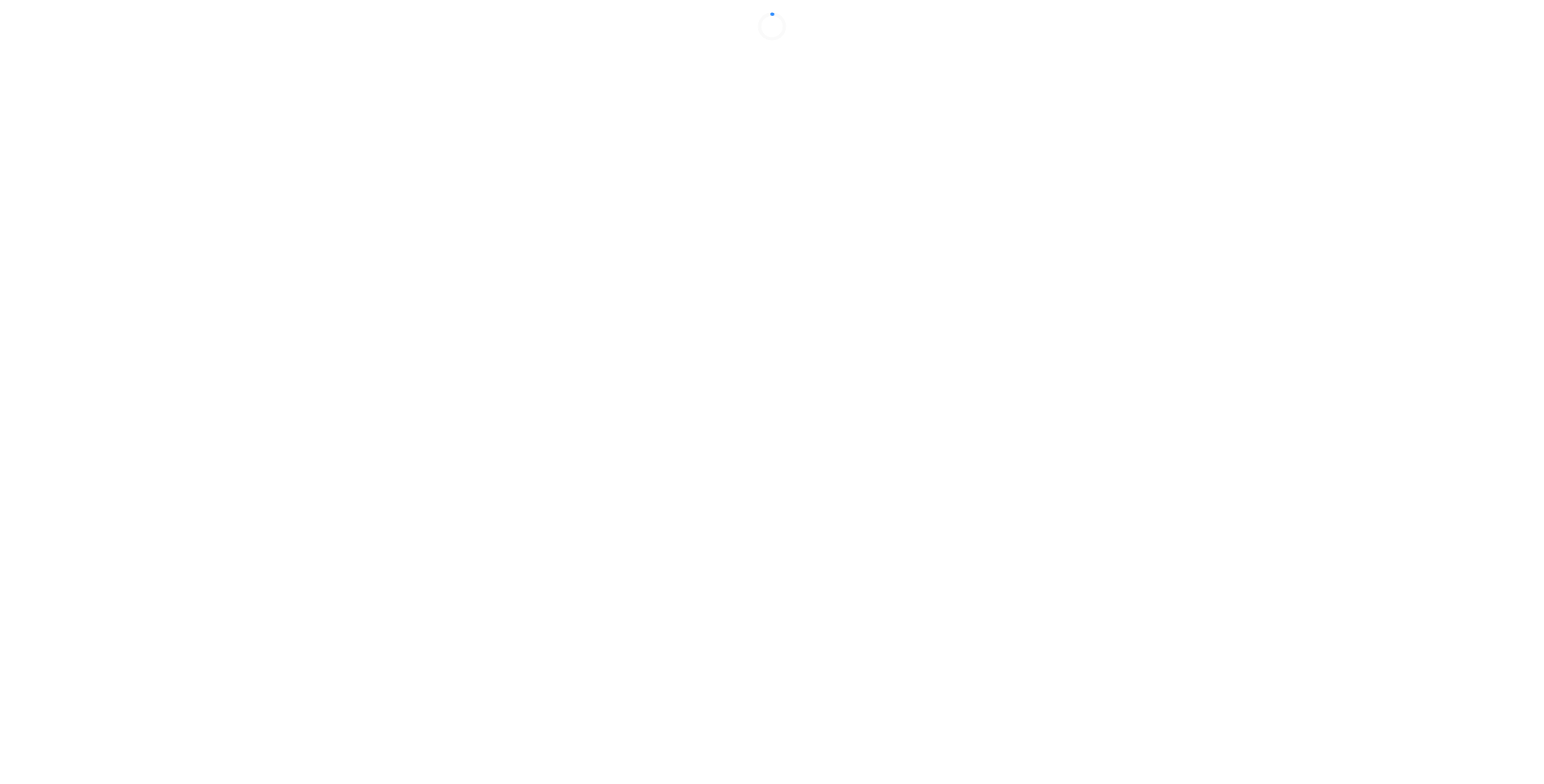 scroll, scrollTop: 0, scrollLeft: 0, axis: both 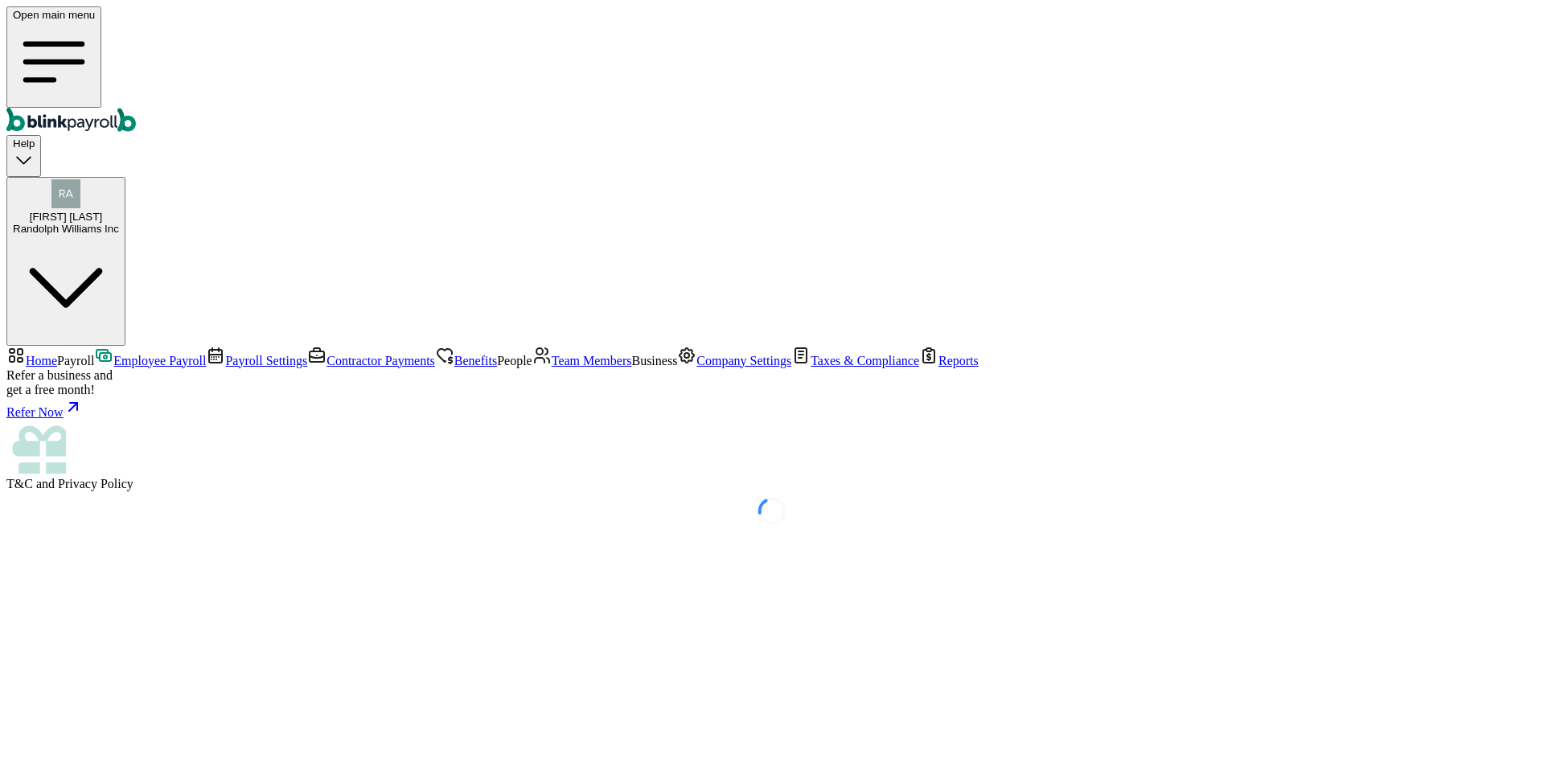 select on "direct_deposit" 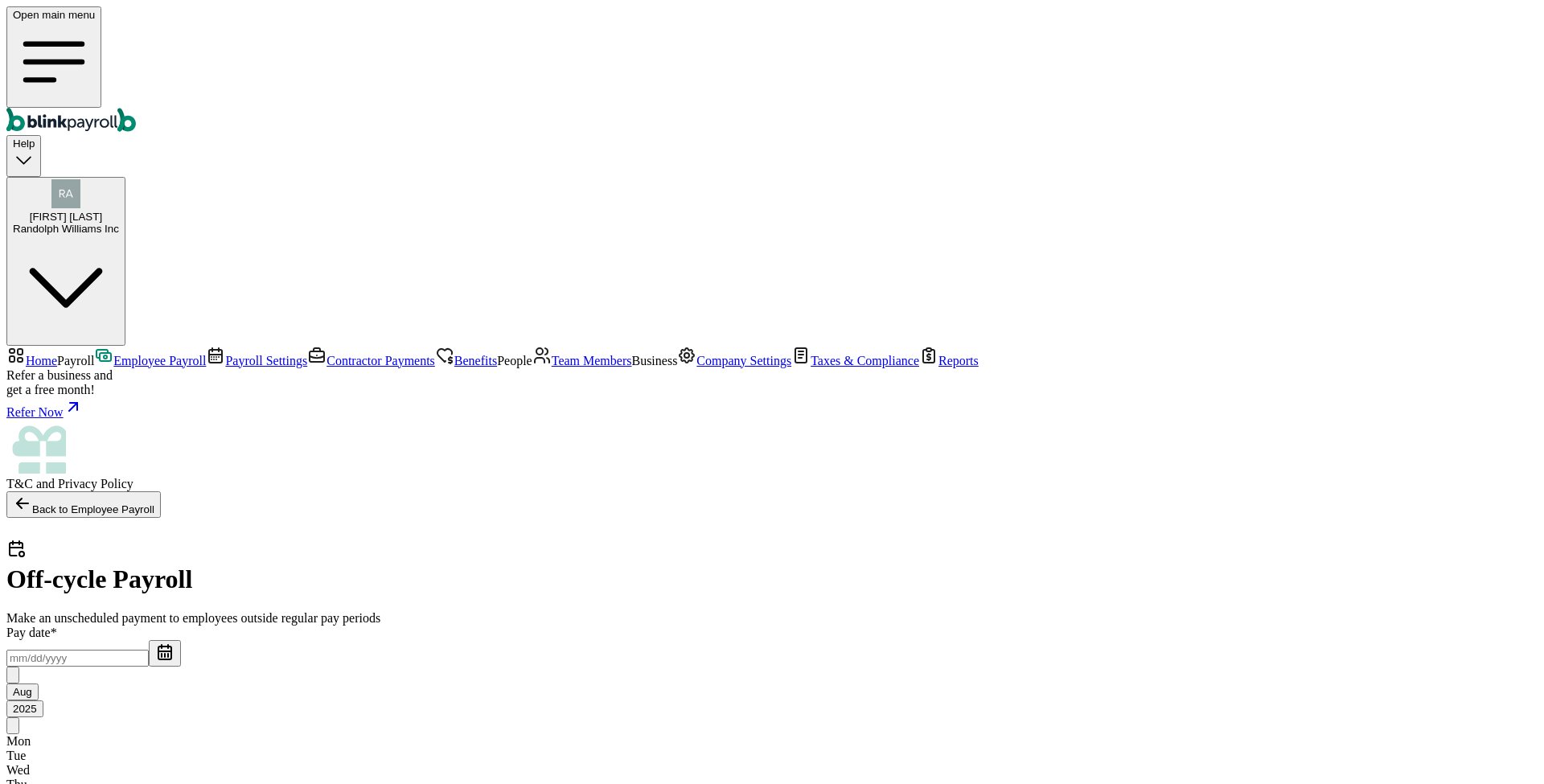 click on "Back to Employee Payroll Off-cycle Payroll Make an unscheduled payment to employees outside regular pay periods Pay date * Aug 2025 Mon Tue Wed Thu Fri Sat Sun 28 29 30 31 1 2 3 4 5 6 7 8 9 10 11 12 13 14 15 16 17 18 19 20 21 22 23 24 25 26 27 28 29 30 31 1 2 3 4 5 6 7 Pay period * Aug 2025 Mon Tue Wed Thu Fri Sat Sun 28 29 30 31 1 2 3 4 5 6 7 8 9 10 11 12 13 14 15 16 17 18 19 20 21 22 23 24 25 26 27 28 29 30 31 1 2 3 4 5 6 7 Funding method ACH Change to Wire Withdrawal account checking ****** 5123 Withdrawal date 1 Upload 2 Map Columns 3 Map Employees Drop your file here  or Browse files Expected Column Required Employee Name Regular Hours Overtime Hours Double Overtime Hours ewtew Holiday Pay Cash Tips Check Number Severance Commission Bonus Paycheck Tips One-Time-deductions Reimbursement Download Template Hours and earnings Import CSV 1 Upload 2 Map Columns 3 Map Employees Drop your file here  or Browse files Expected Column Required Employee Name Regular Hours Overtime Hours Double Overtime Hours ewtew *" at bounding box center (772, 2325) 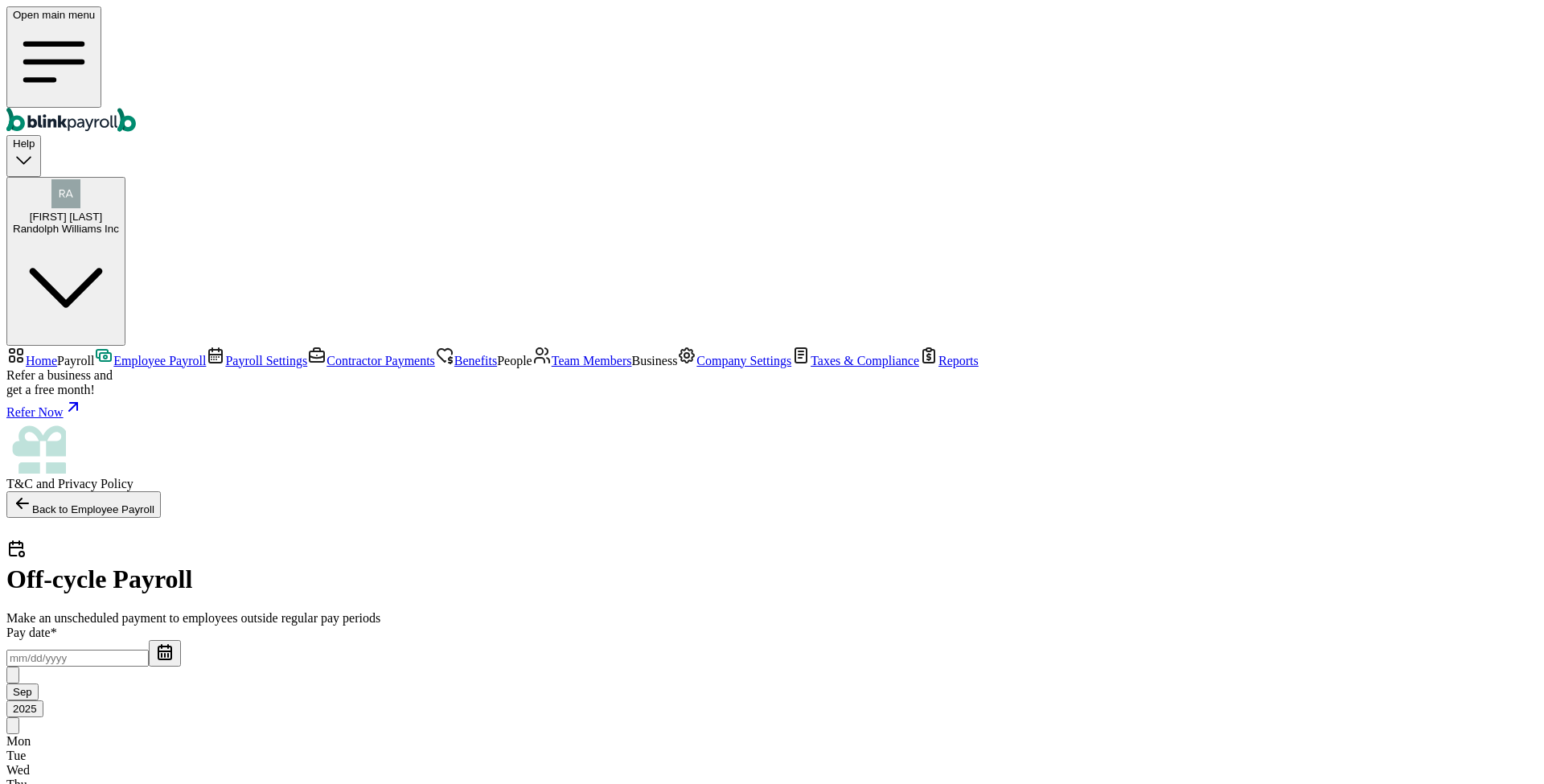 click 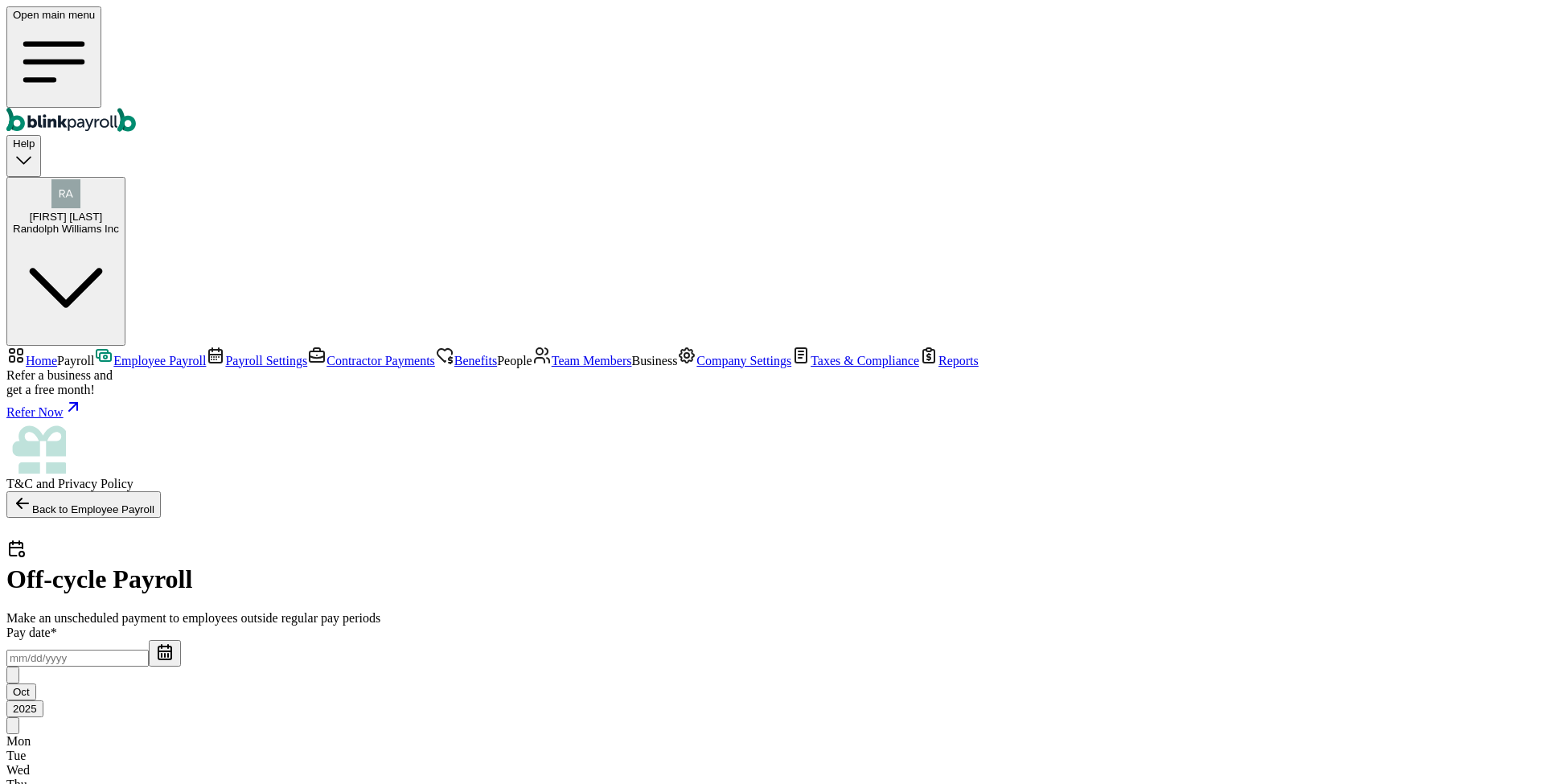 click 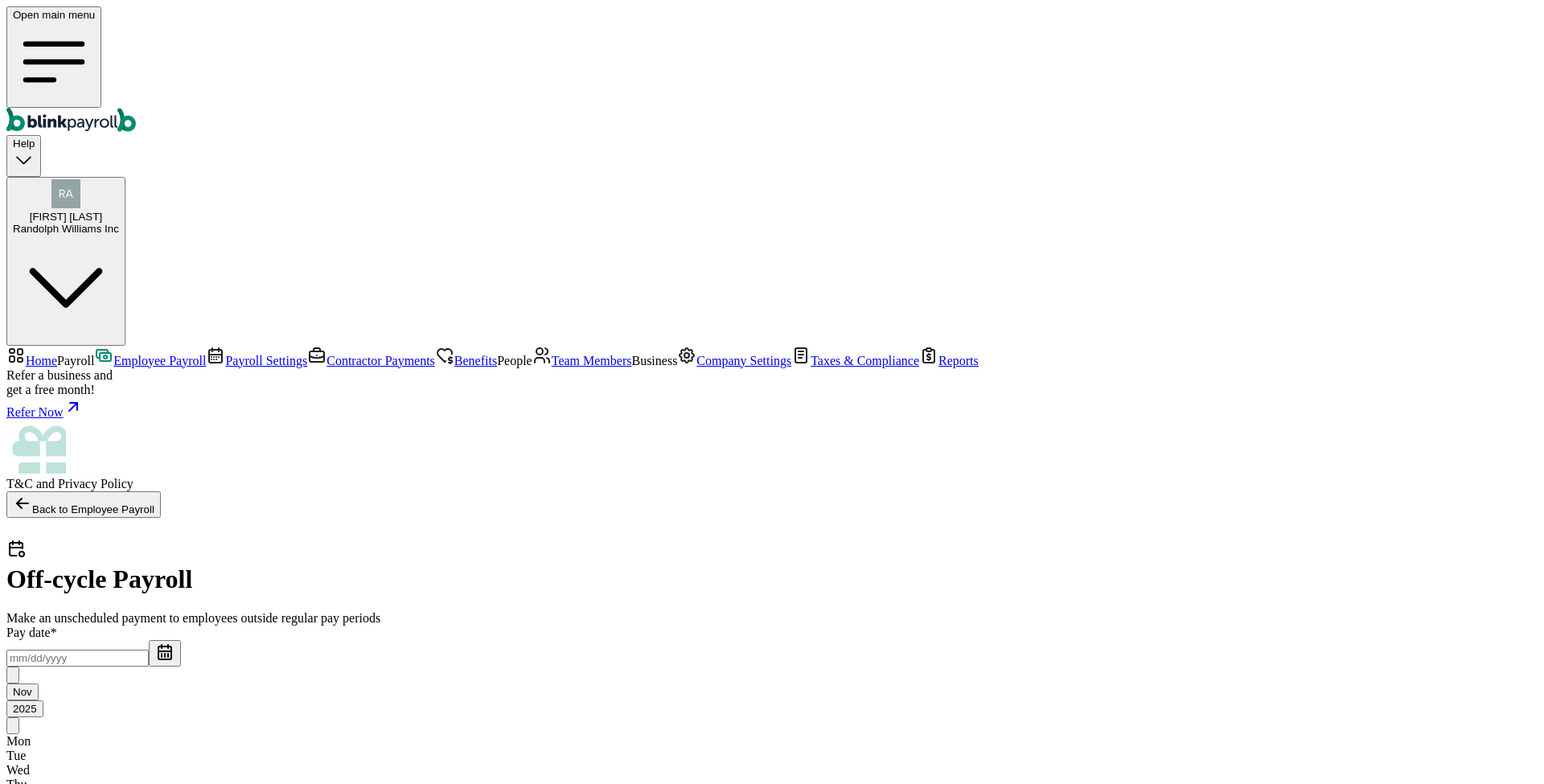 click 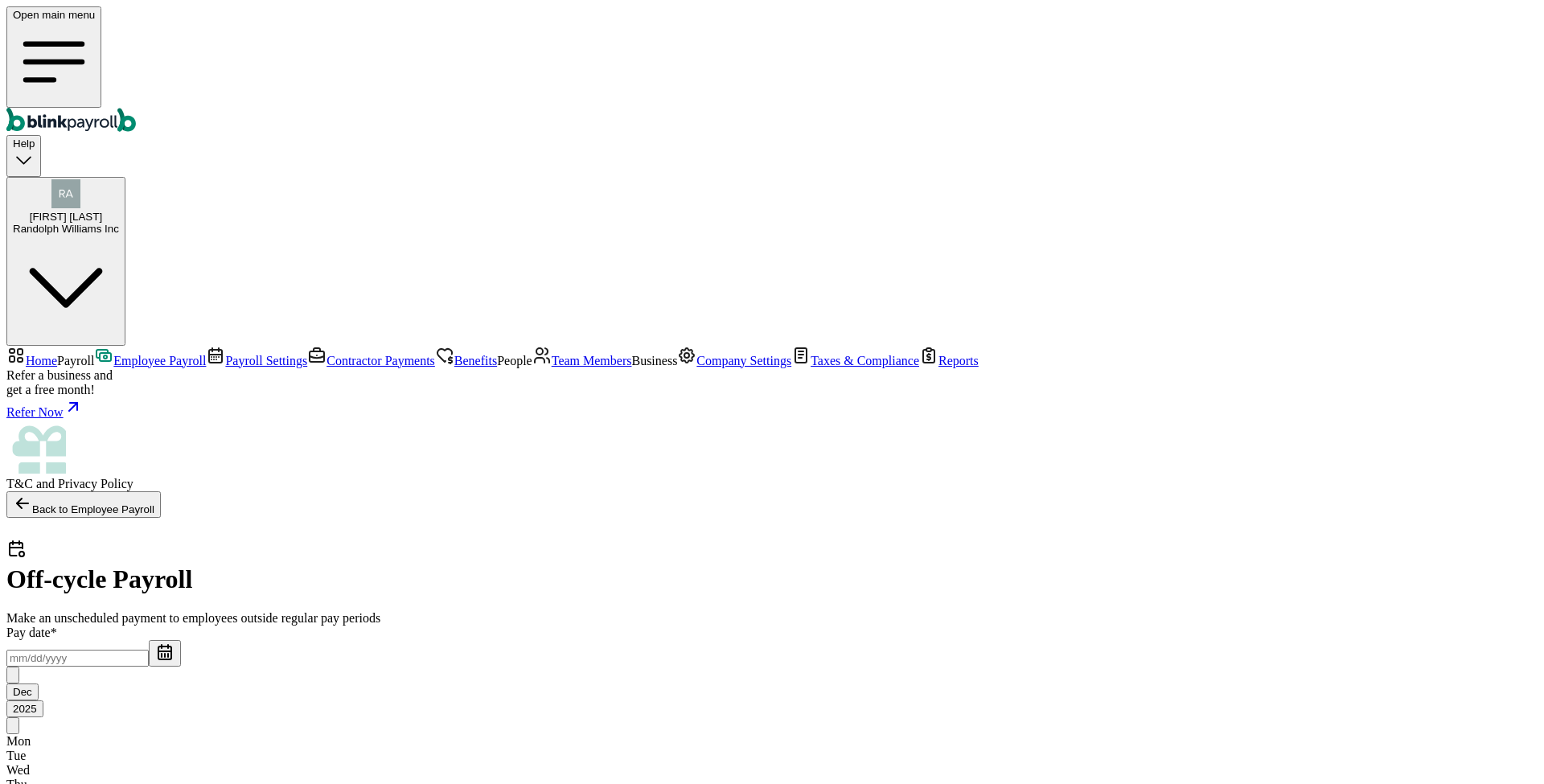click 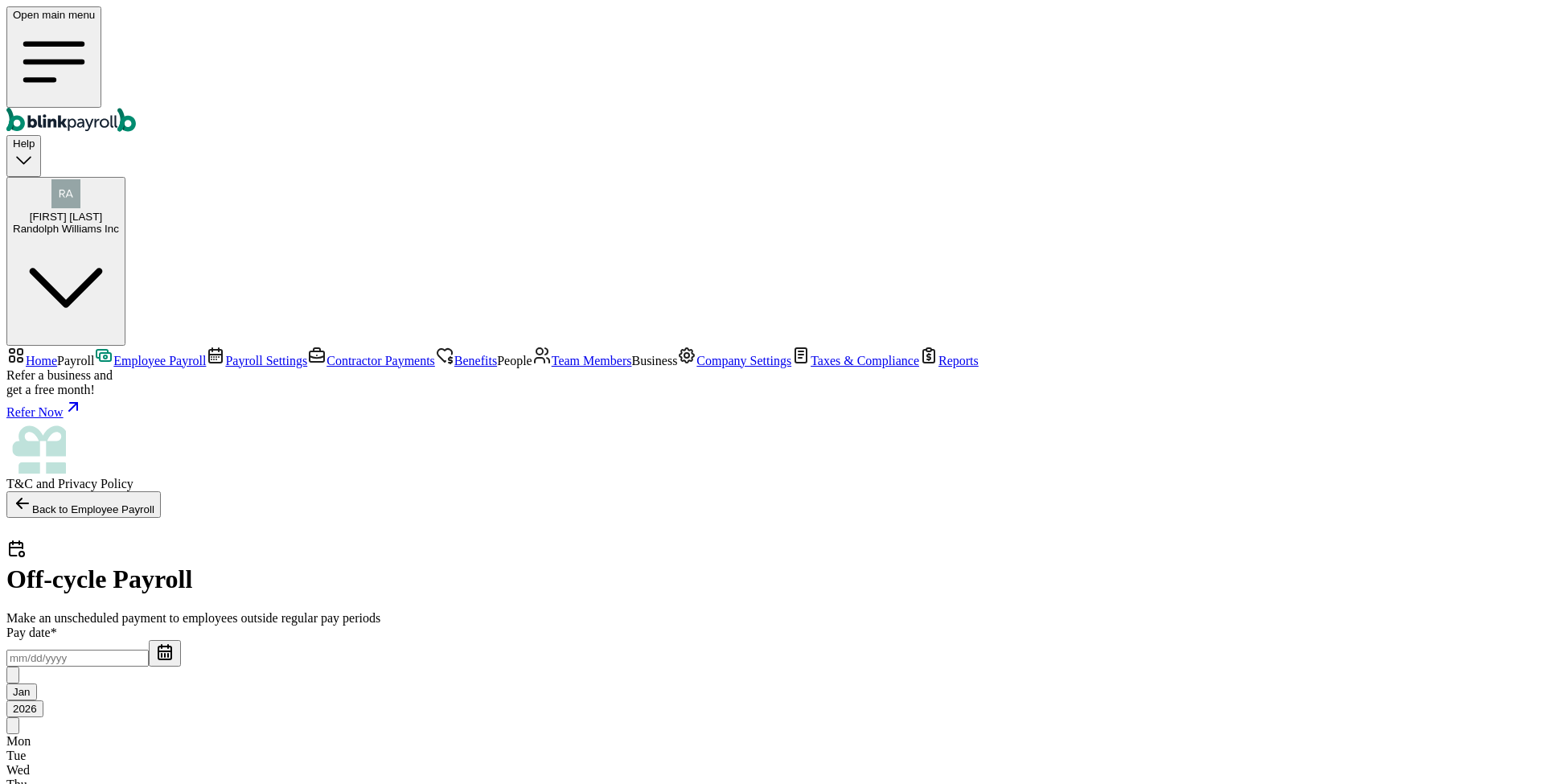 click 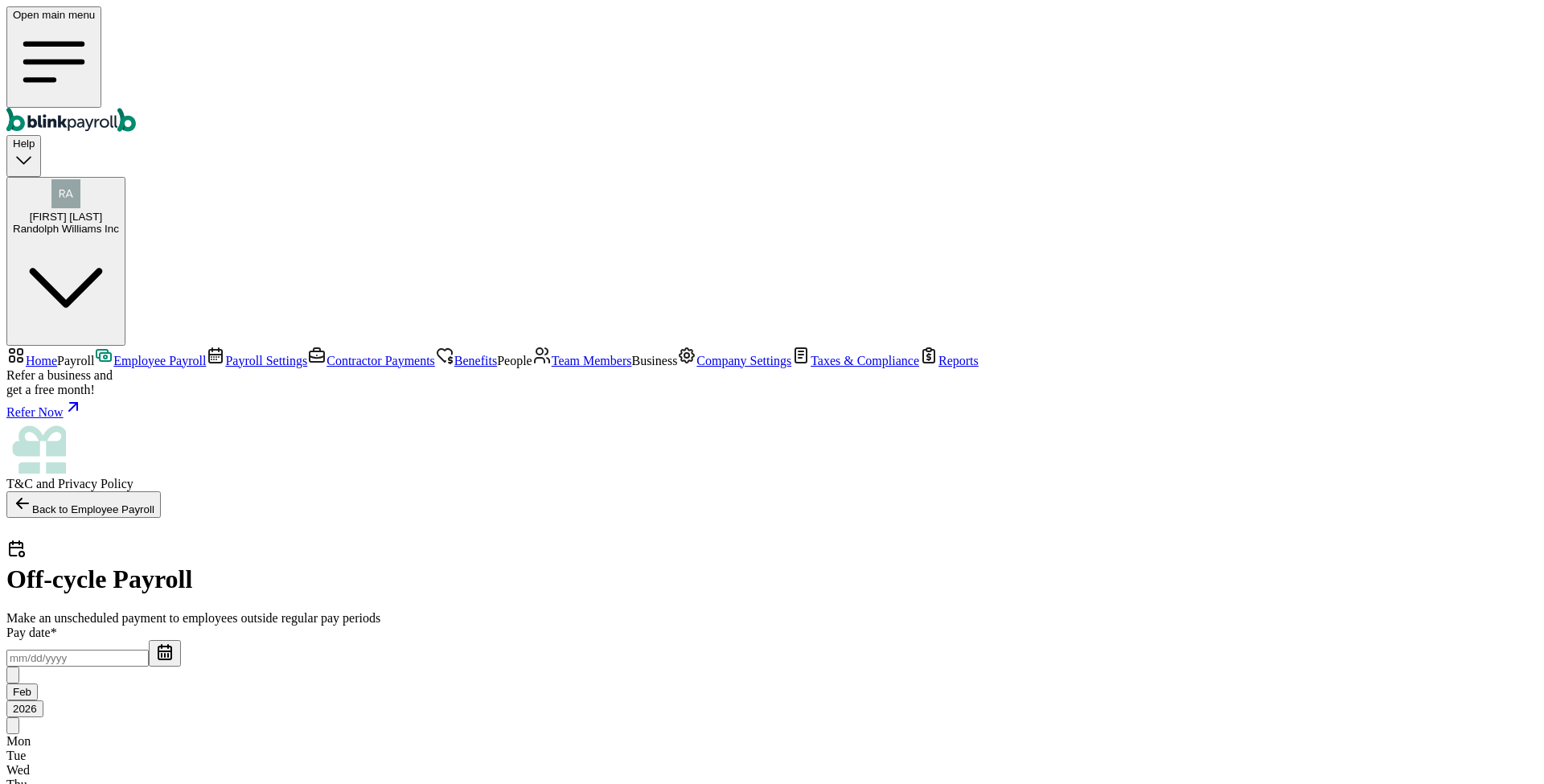 click 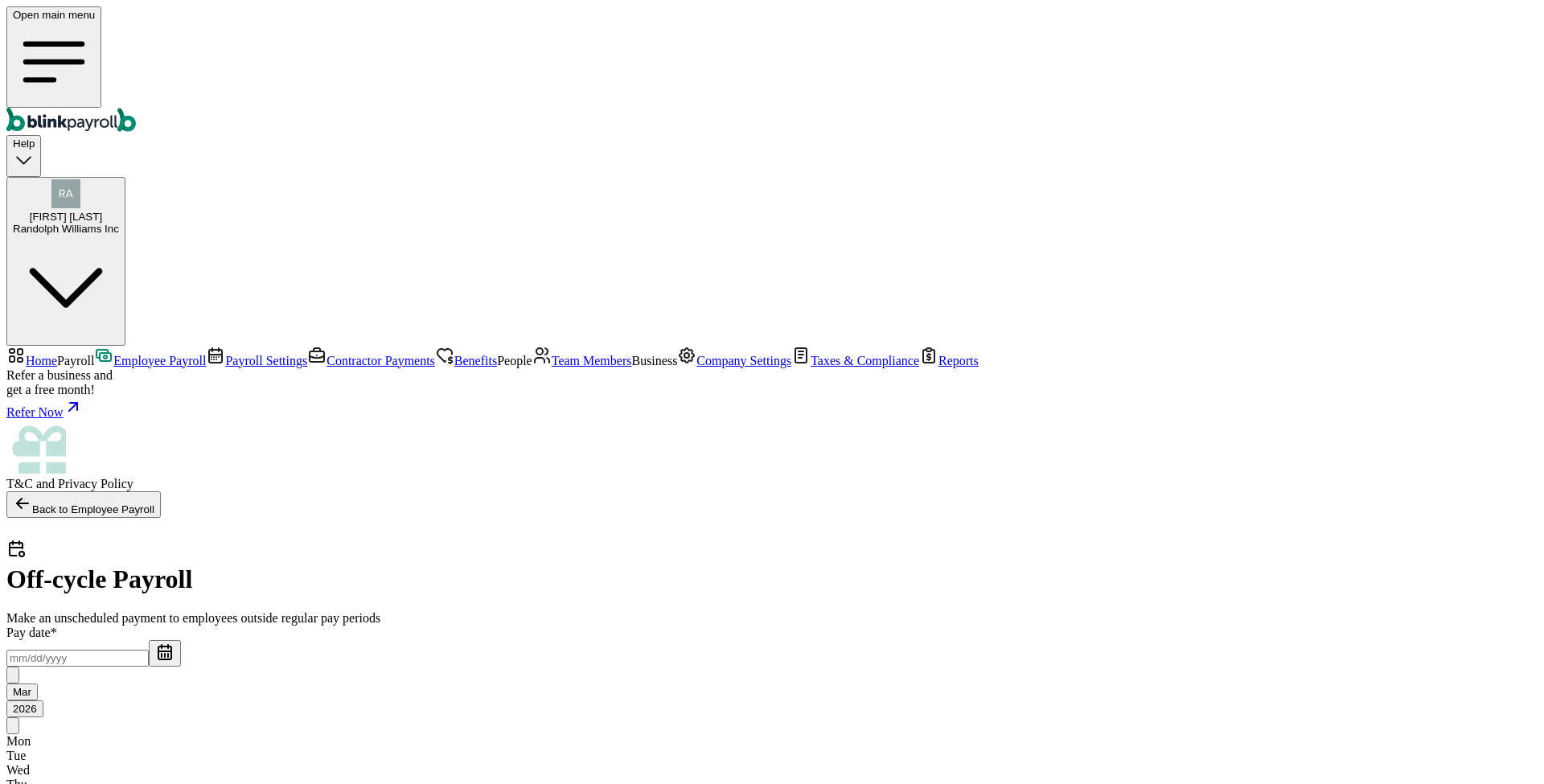 click 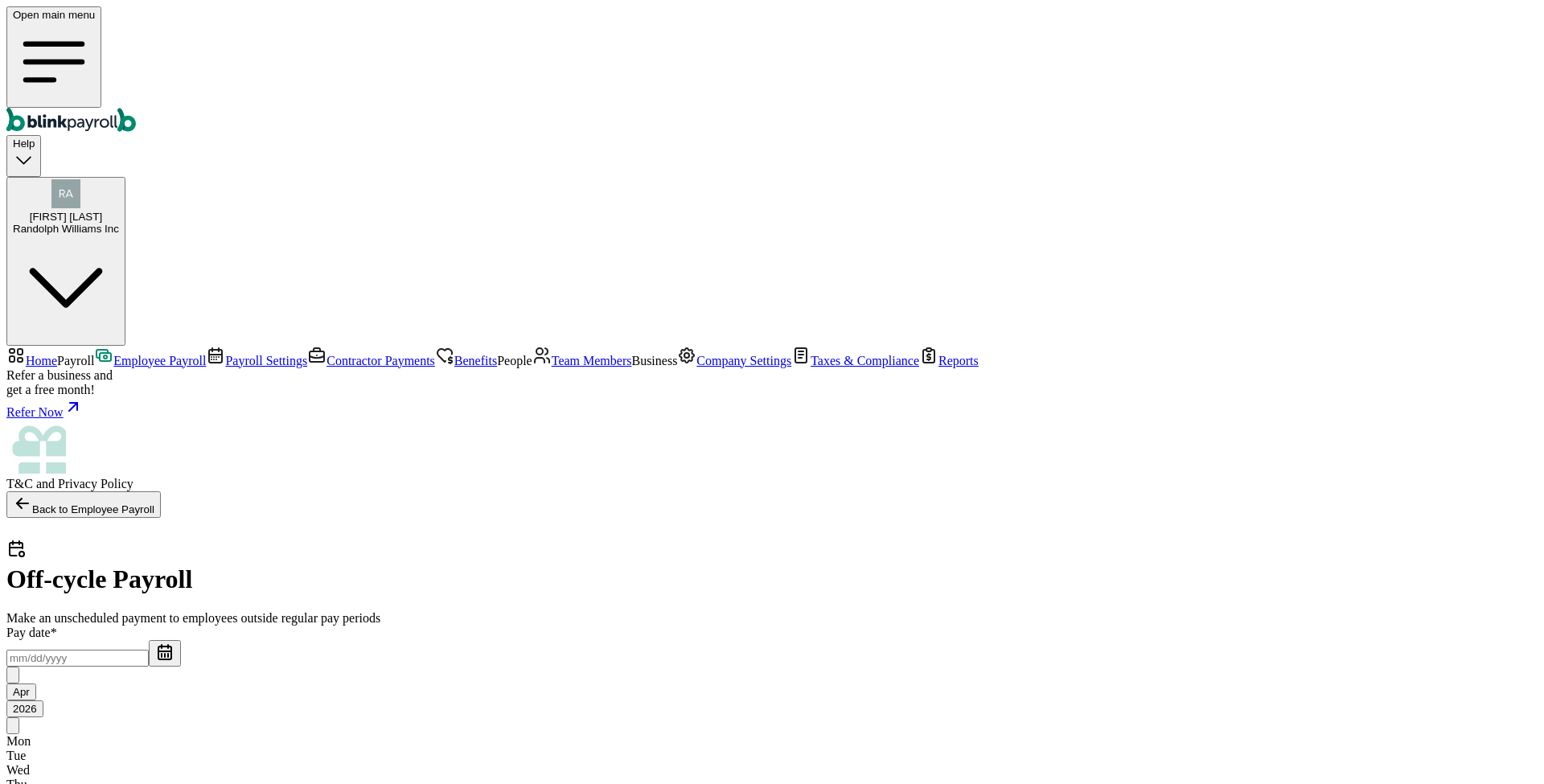 click 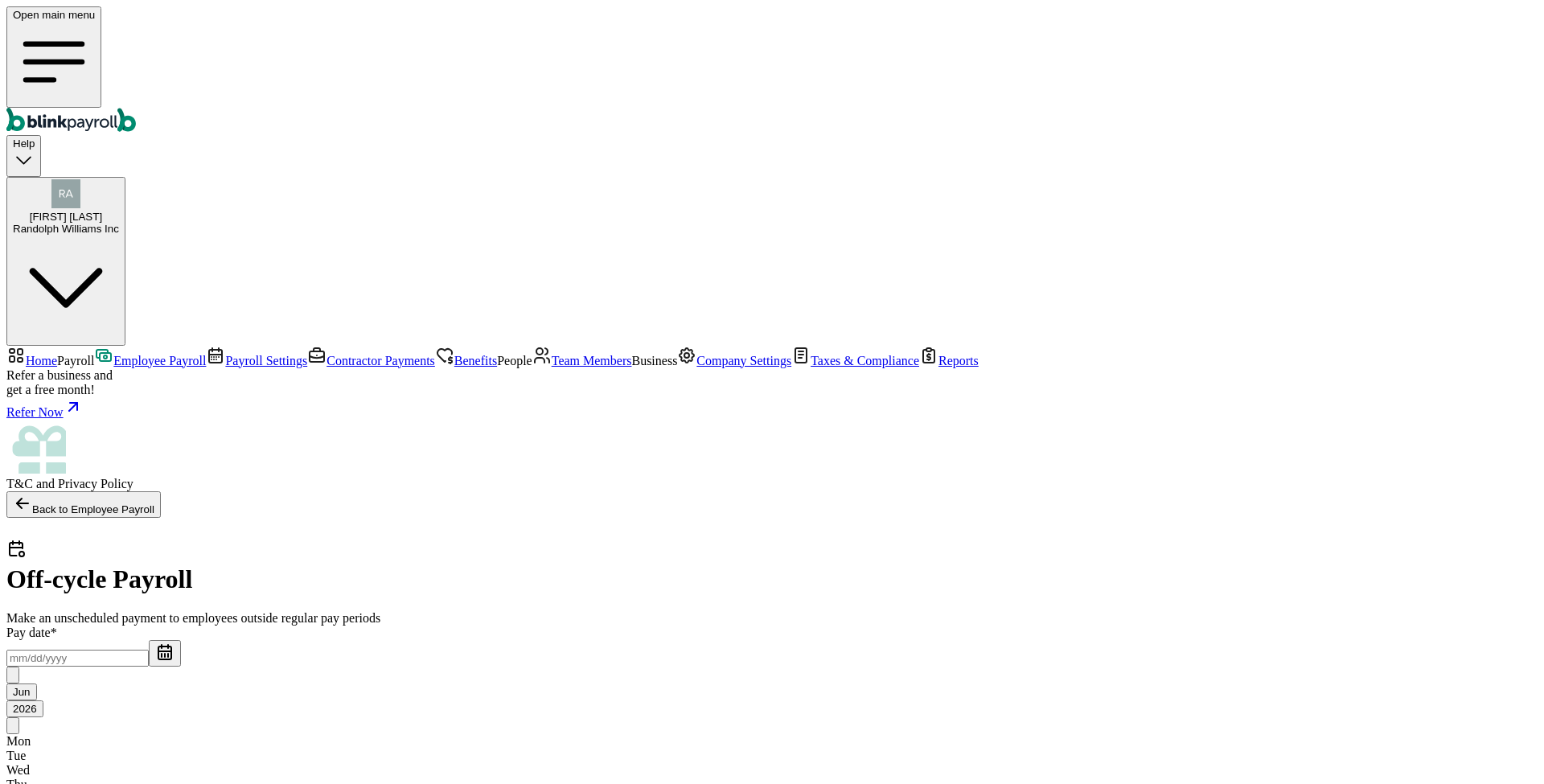 click 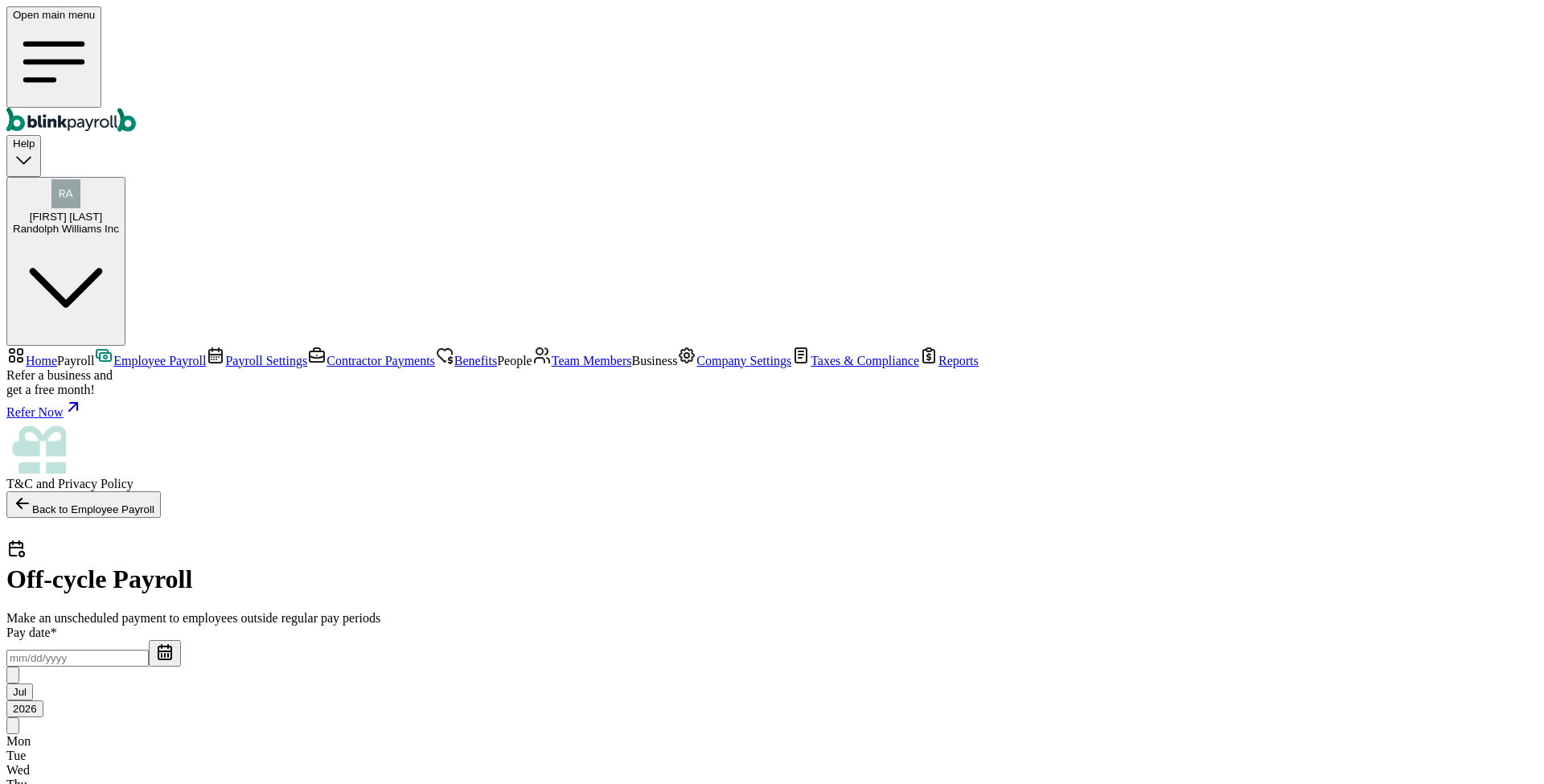 click 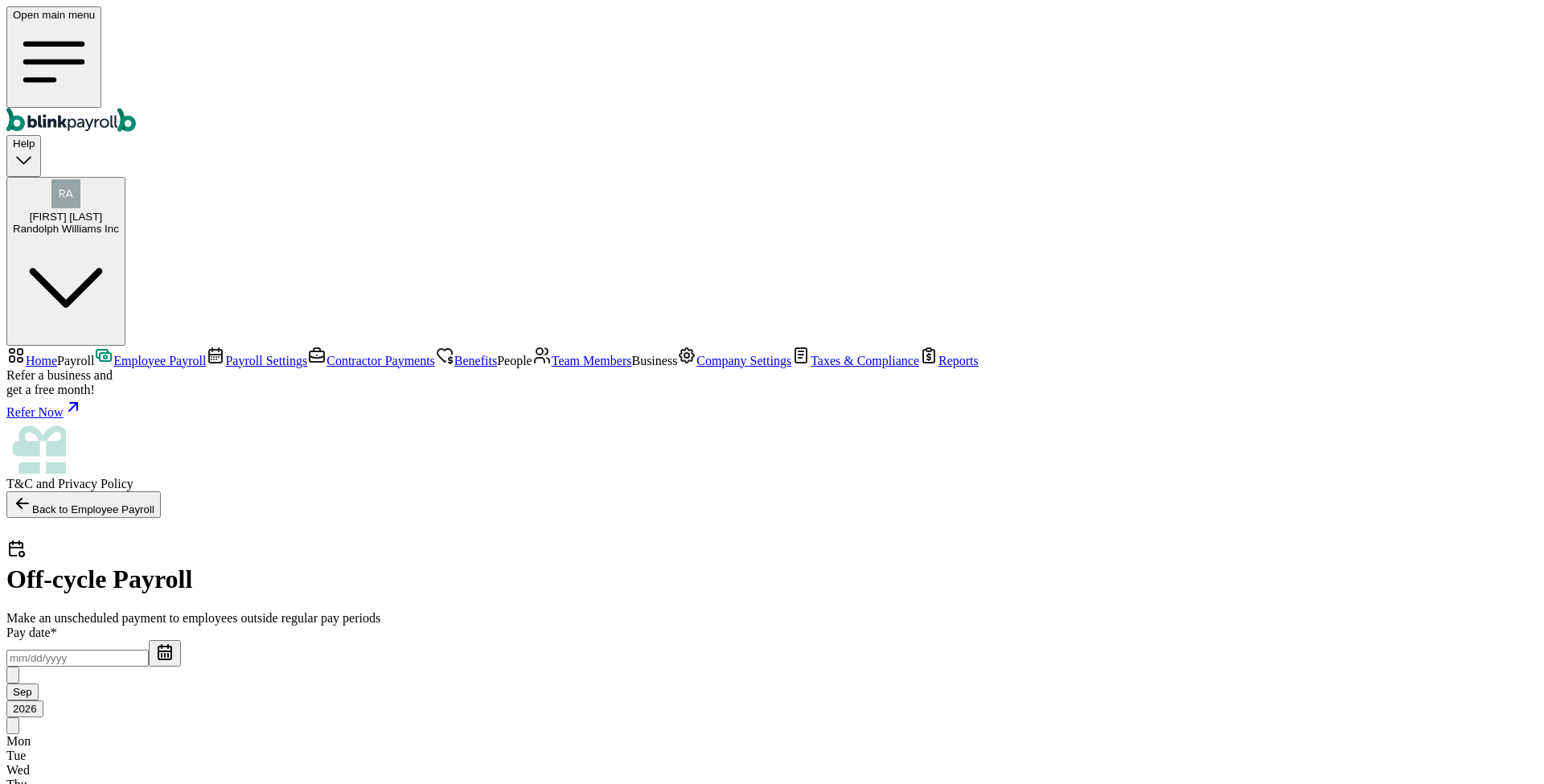 click 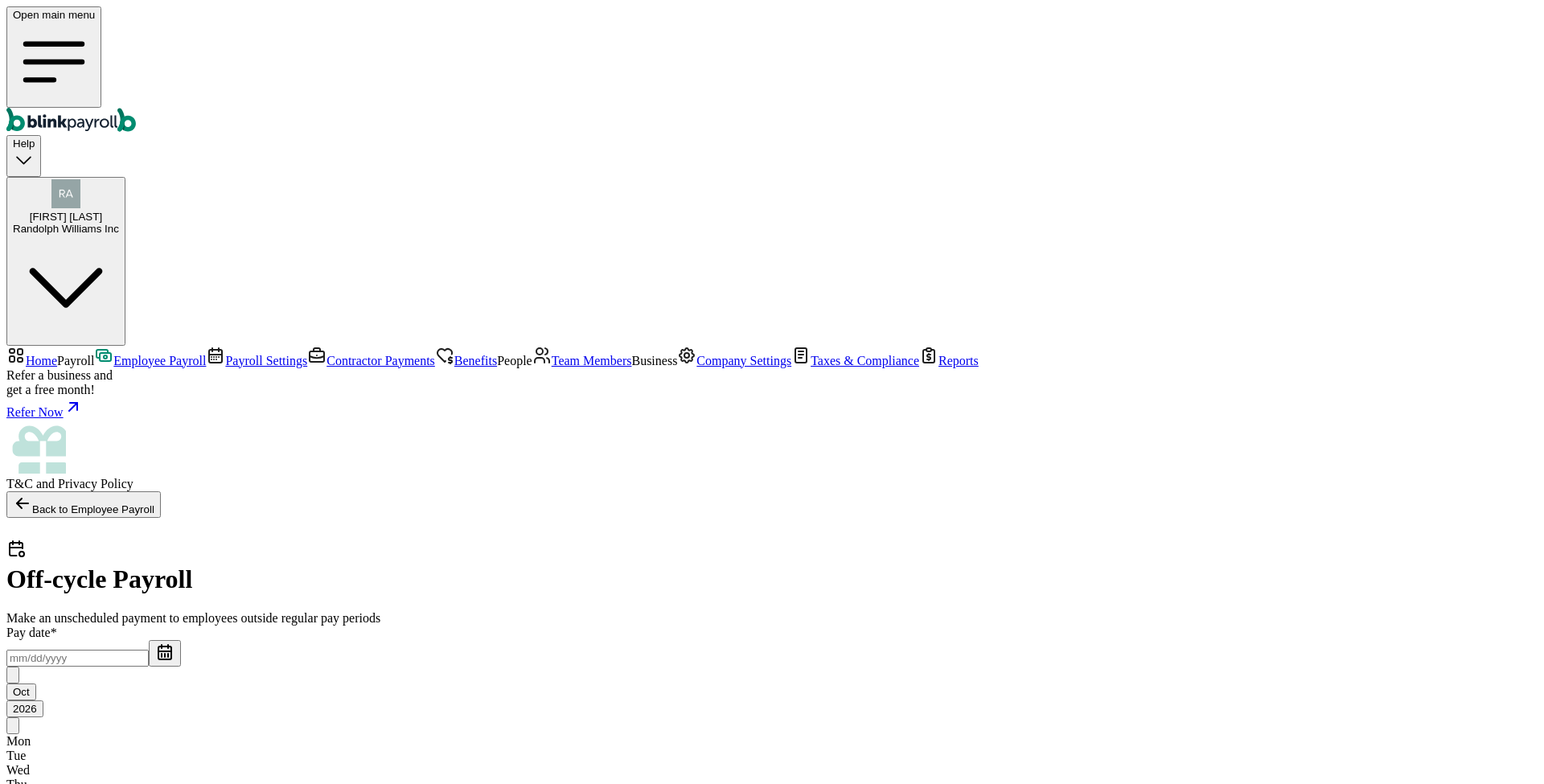 click 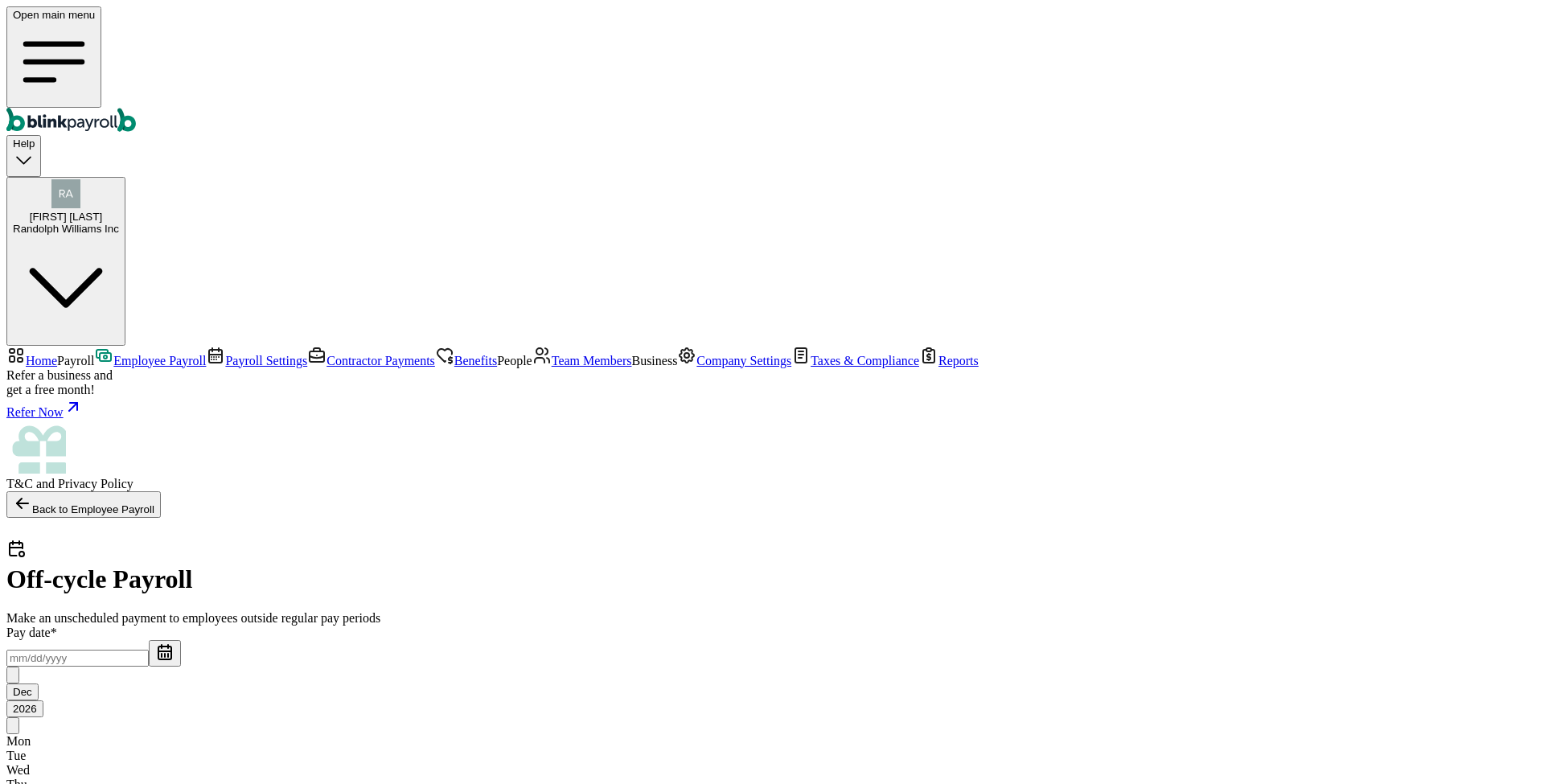 click 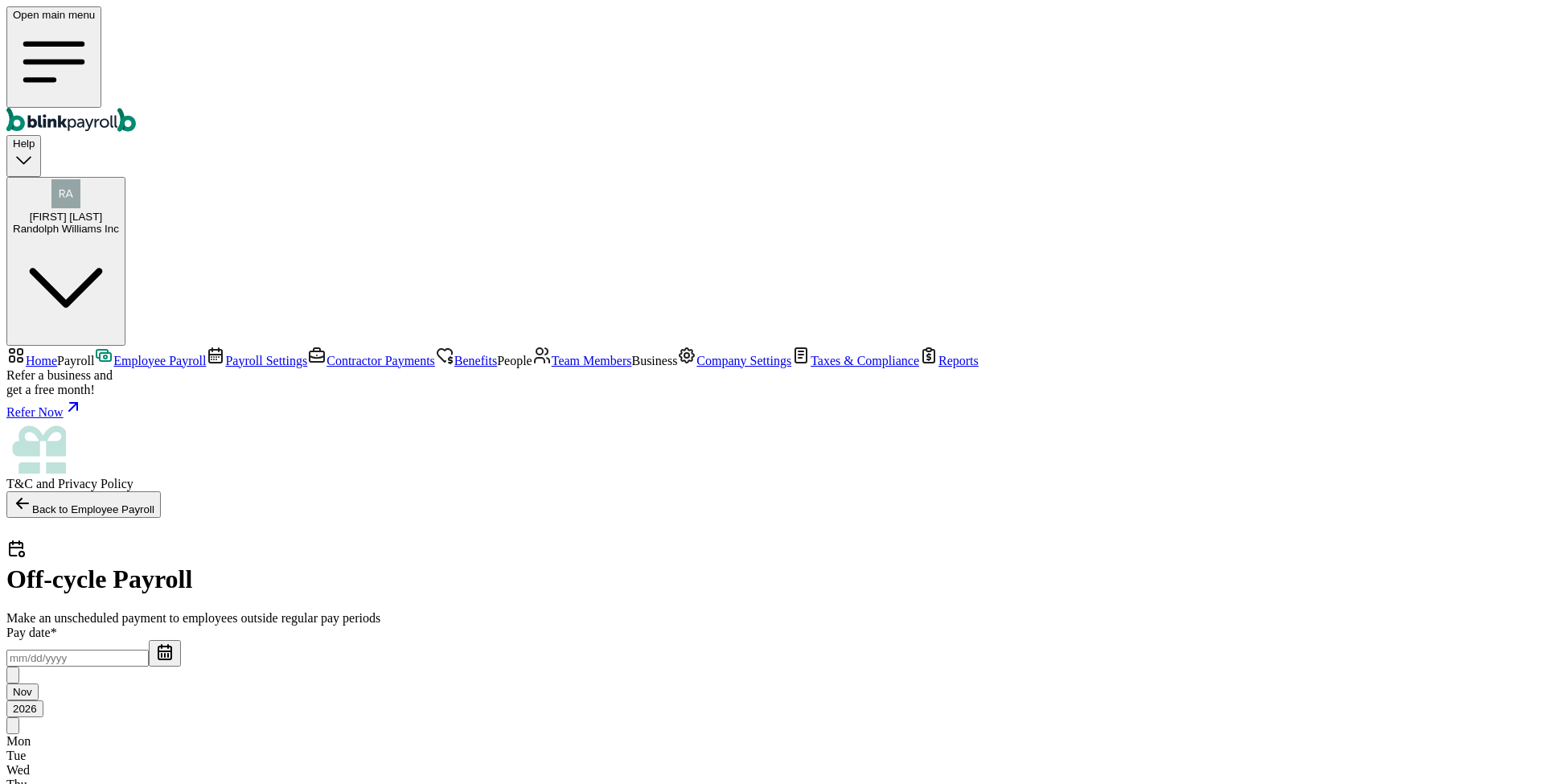 click 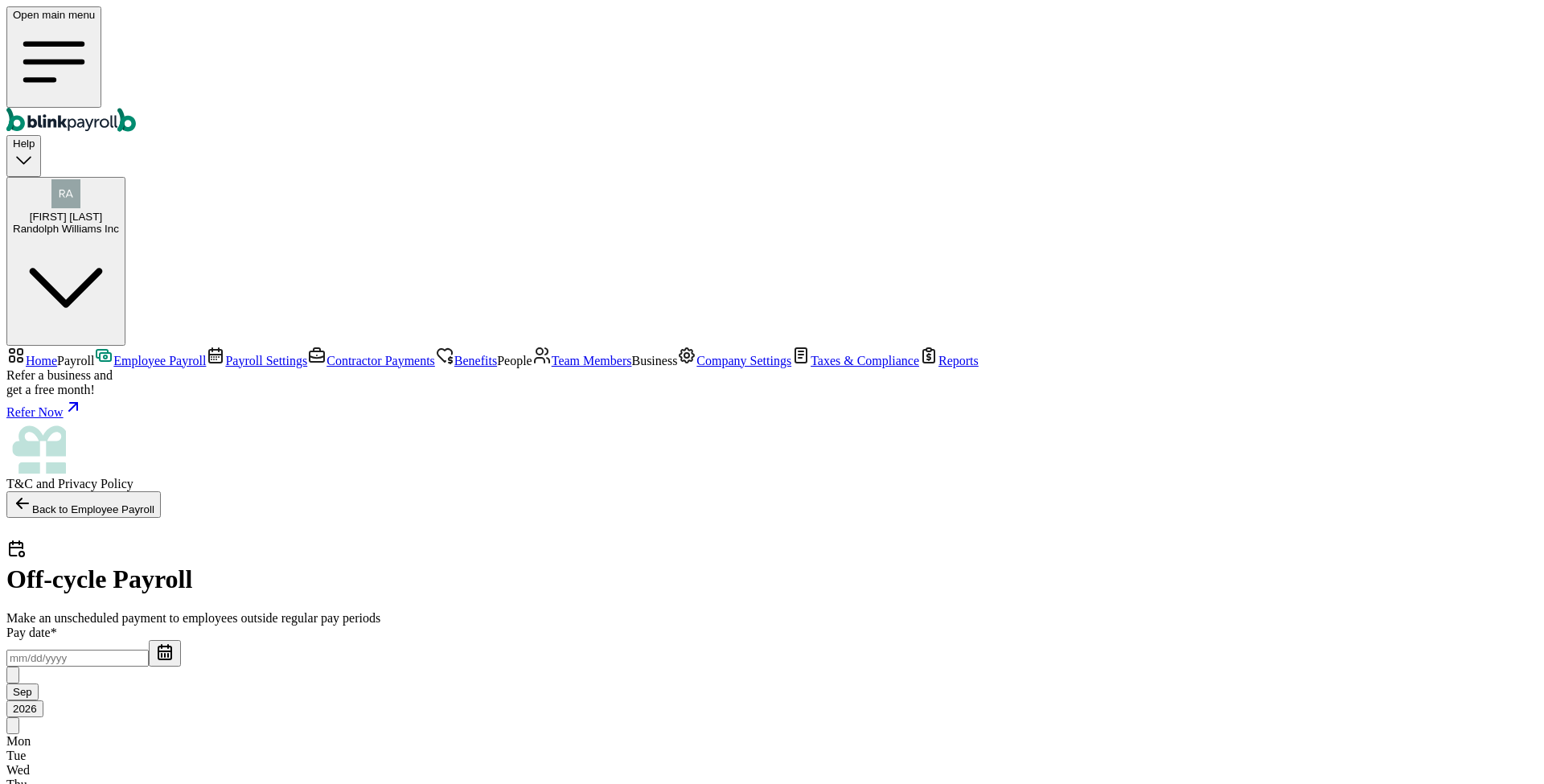 click 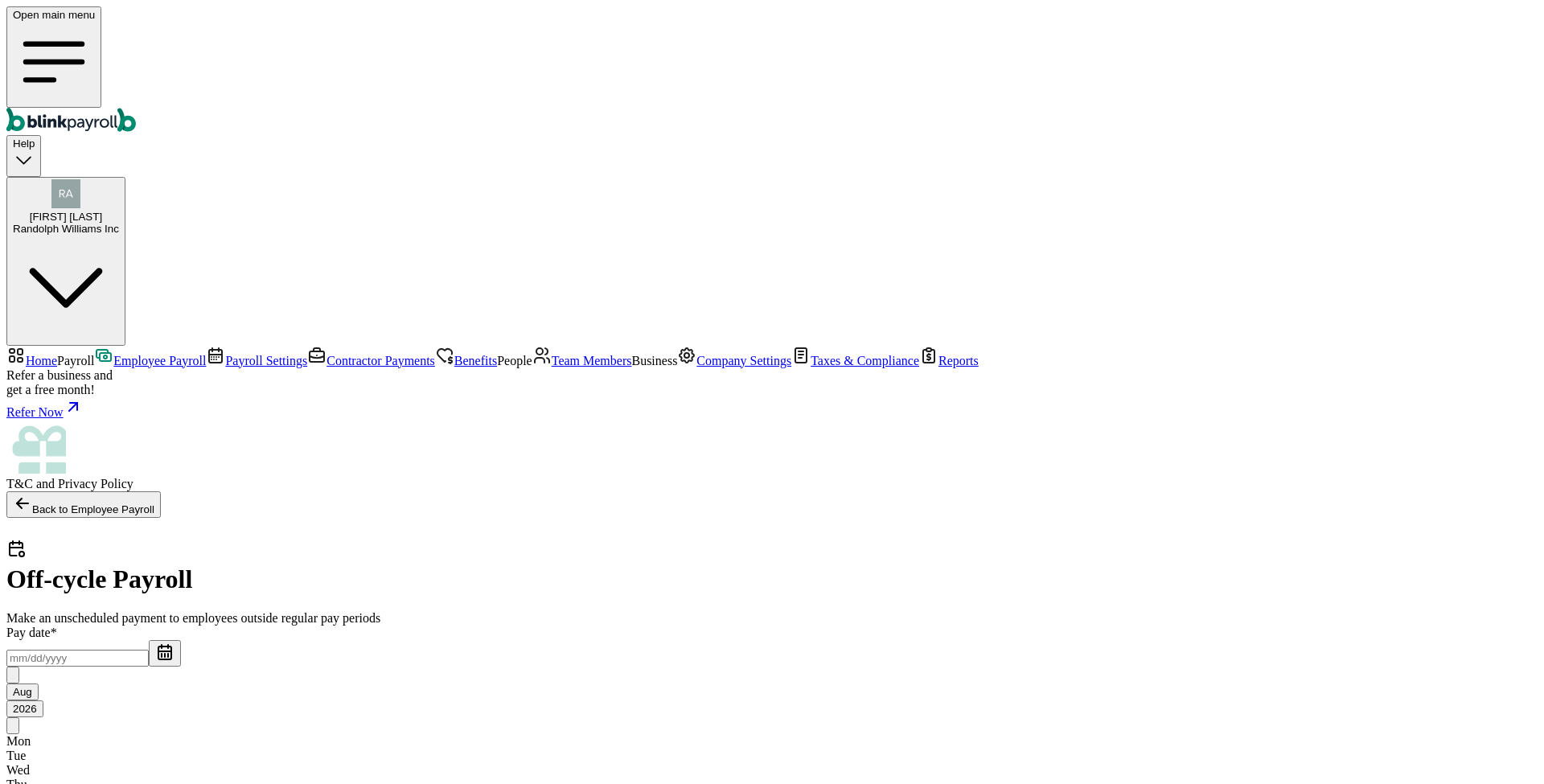 click 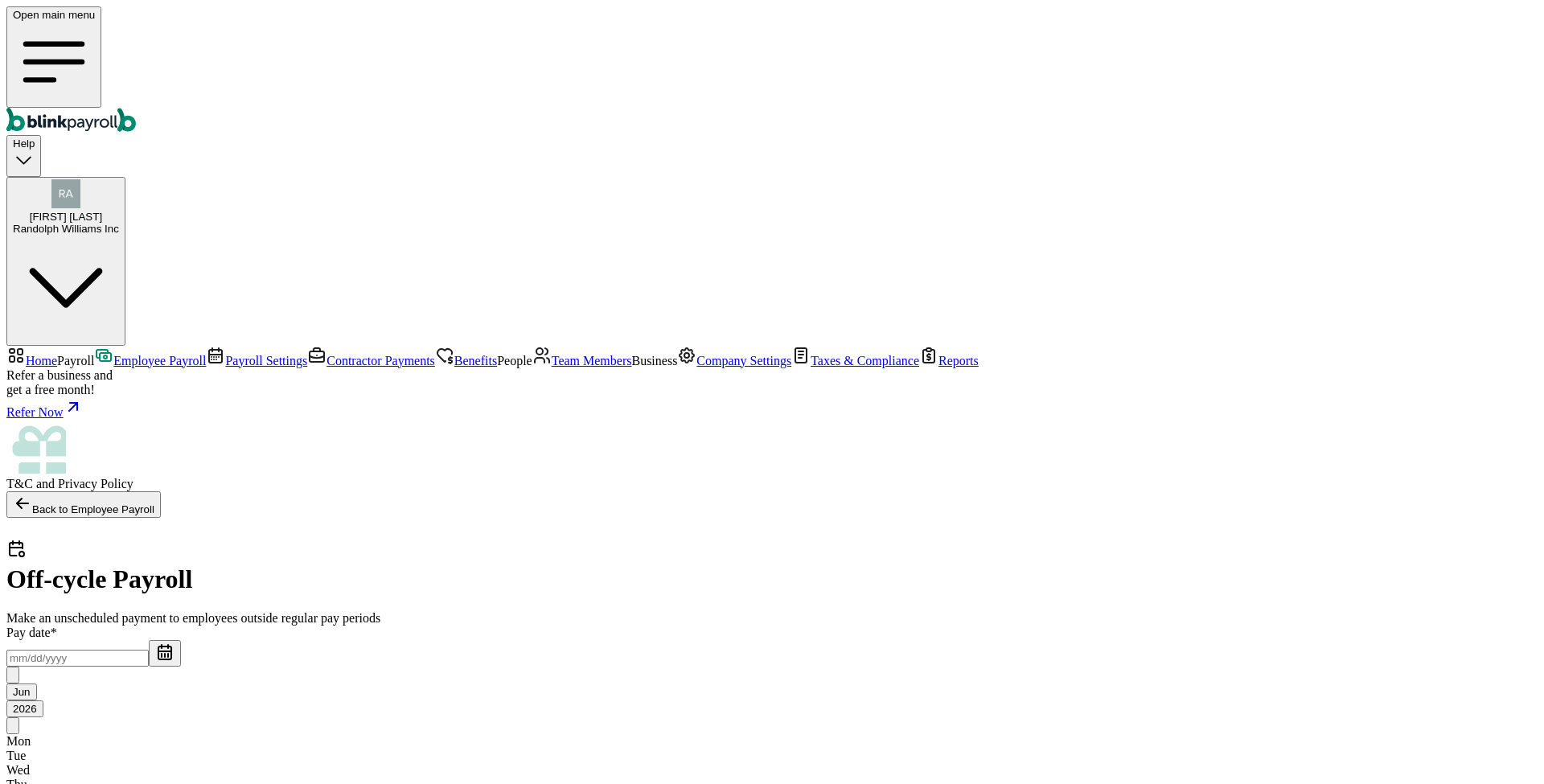 click 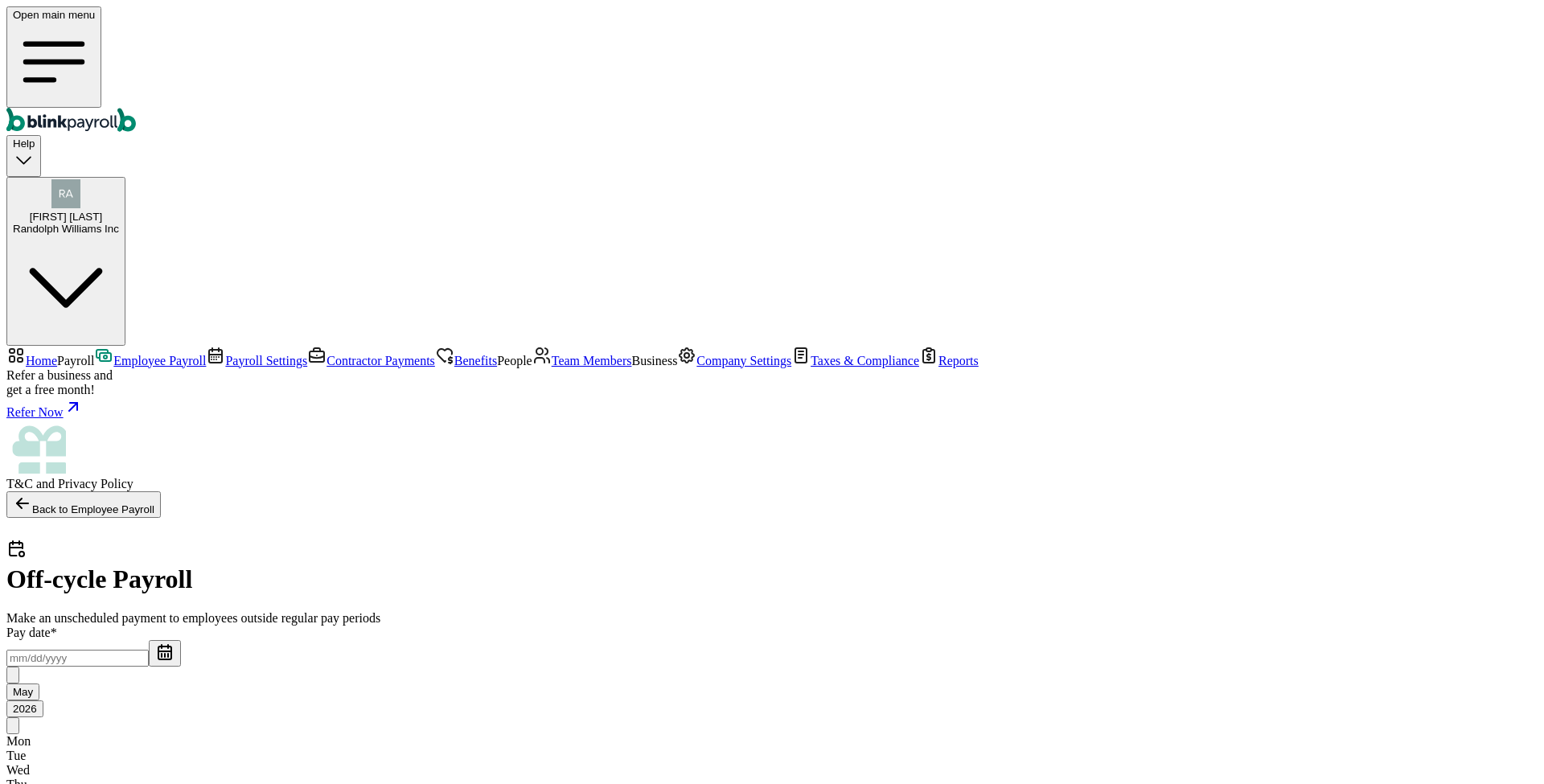 click on "13" at bounding box center [362, 844] 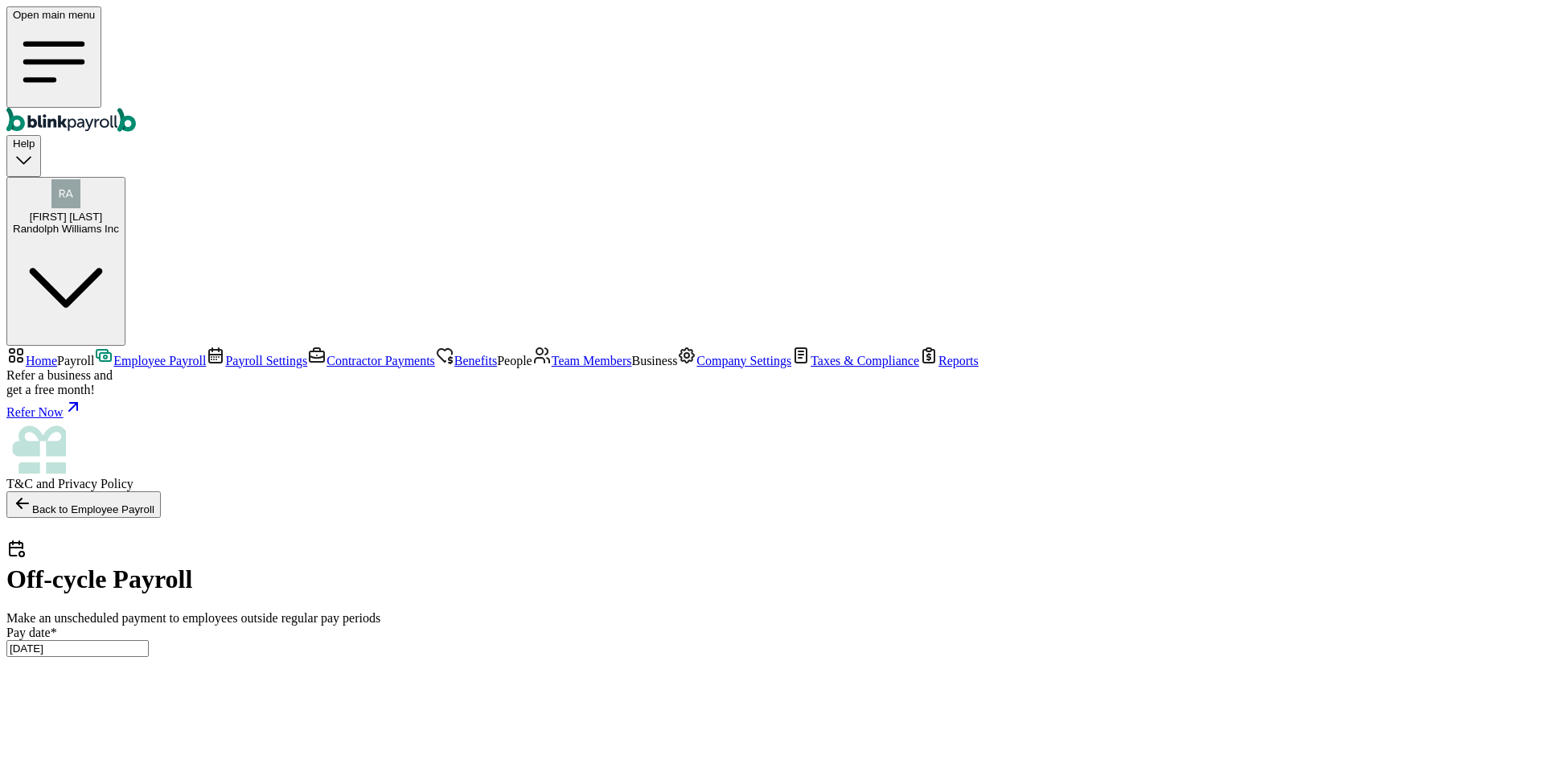 click on "Pay date * 05/13/2026 May 2026 Mon Tue Wed Thu Fri Sat Sun 27 28 29 30 1 2 3 4 5 6 7 8 9 10 11 12 13 14 15 16 17 18 19 20 21 22 23 24 25 26 27 28 29 30 31 1 2 3 4 5 6 7 Pay period * Aug 2025 Mon Tue Wed Thu Fri Sat Sun 28 29 30 31 1 2 3 4 5 6 7 8 9 10 11 12 13 14 15 16 17 18 19 20 21 22 23 24 25 26 27 28 29 30 31 1 2 3 4 5 6 7 Funding method ACH Change to Wire Withdrawal account checking ****** 5123 Withdrawal date May 8, 2026 1 Upload 2 Map Columns 3 Map Employees Drop your file here  or Browse files Expected Column Required Employee Name Regular Hours Overtime Hours Double Overtime Hours ewtew Holiday Pay Cash Tips Check Number Severance Commission Bonus Paycheck Tips One-Time-deductions Reimbursement Download Template Hours and earnings Import CSV 1 Upload 2 Map Columns 3 Map Employees Drop your file here  or Browse files Expected Column Required Employee Name Regular Hours Overtime Hours Double Overtime Hours ewtew Holiday Pay Cash Tips Check Number Severance Commission Bonus Paycheck Tips Reimbursement *" at bounding box center [772, 3161] 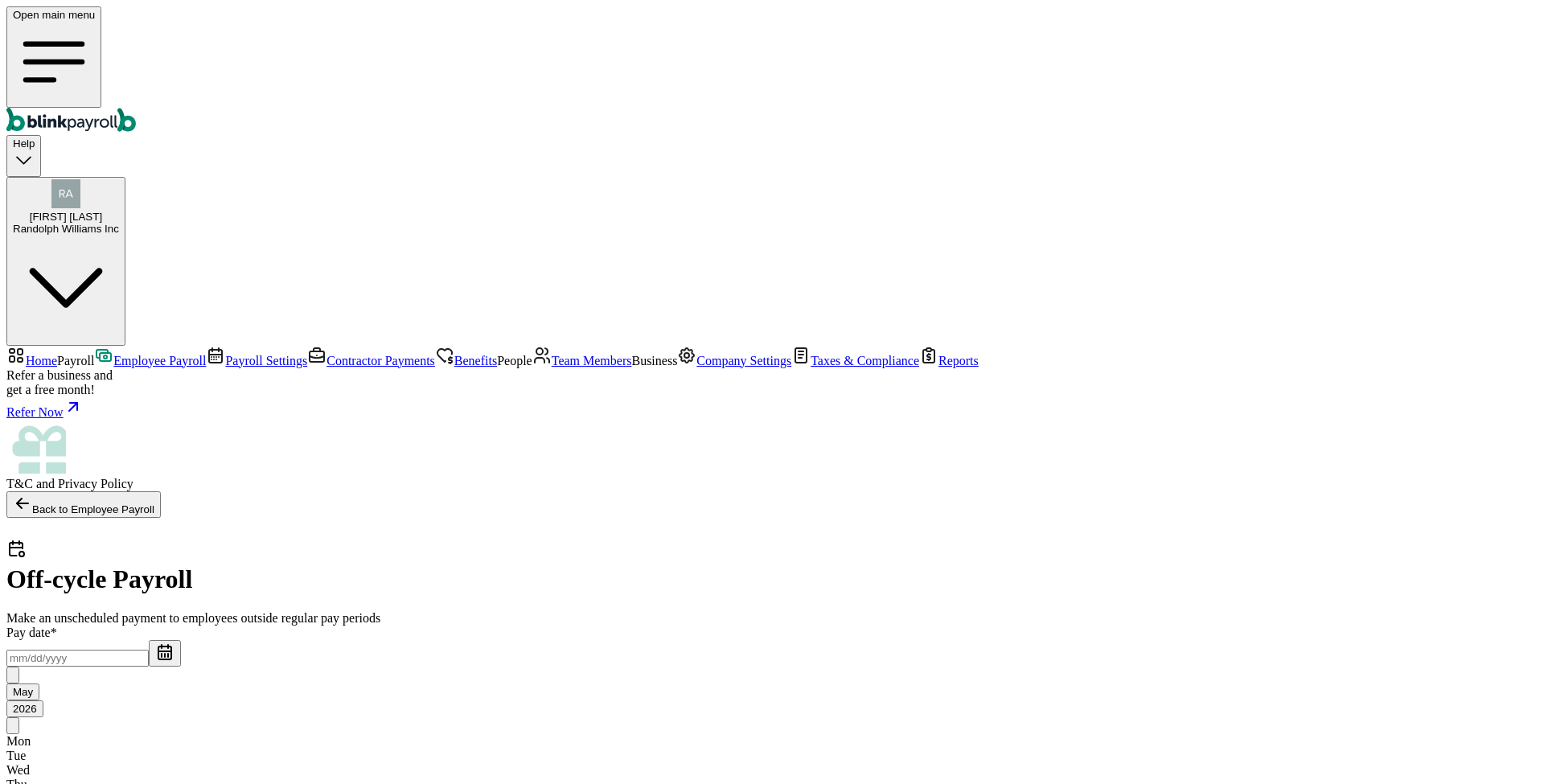 type on "05/13/2026" 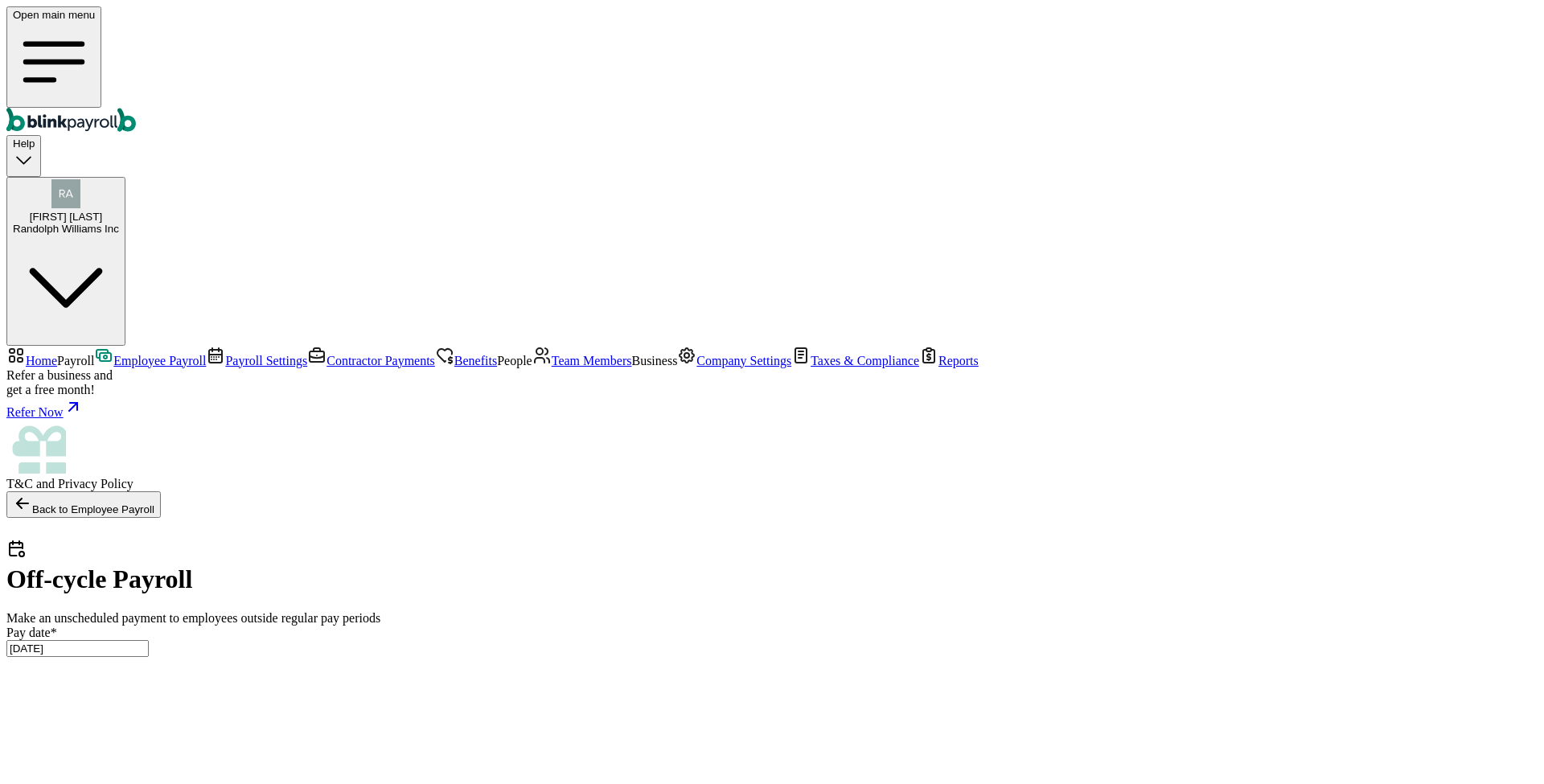 click on "05/13/2026" at bounding box center [77, 648] 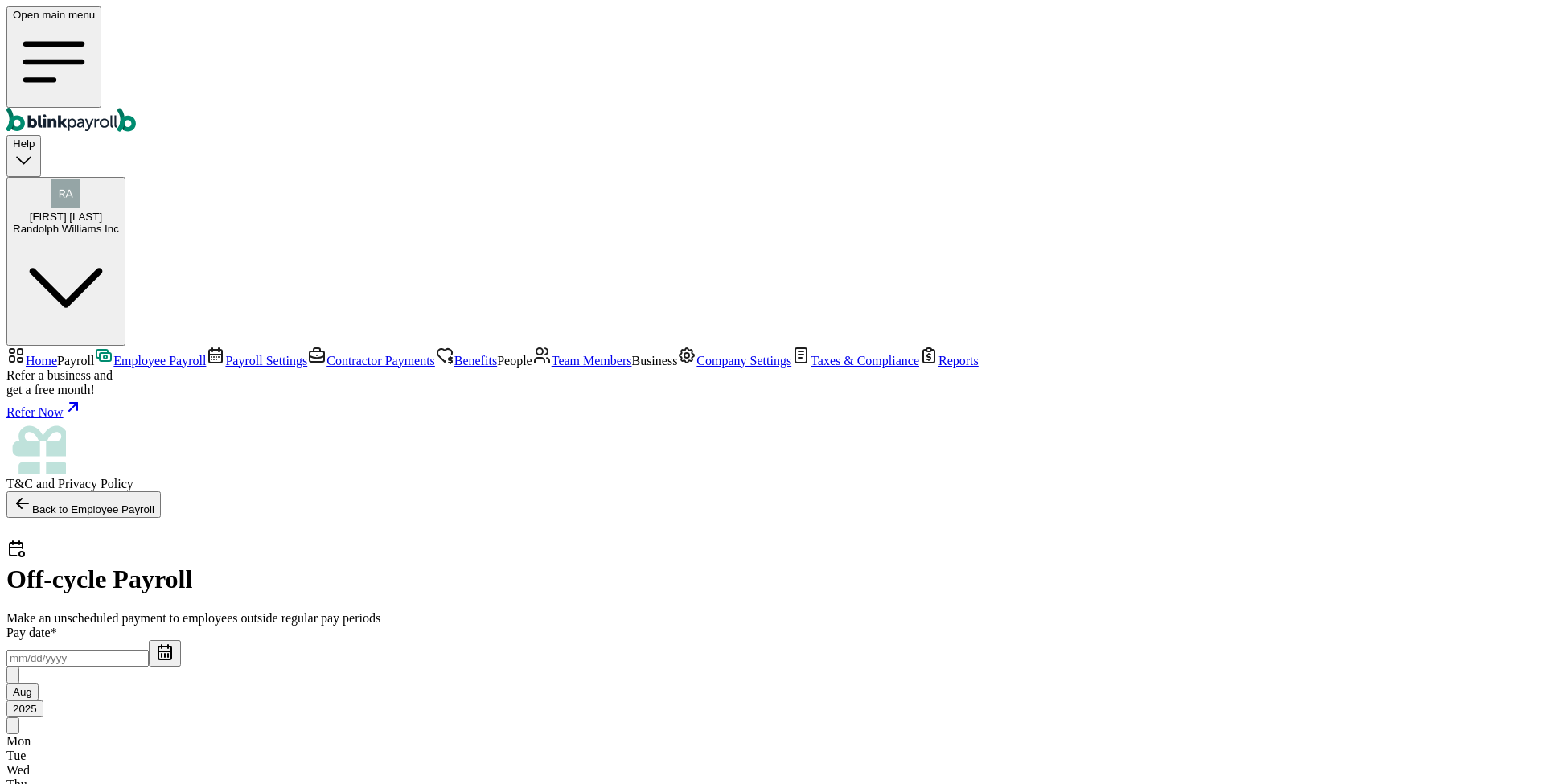 click at bounding box center [77, 658] 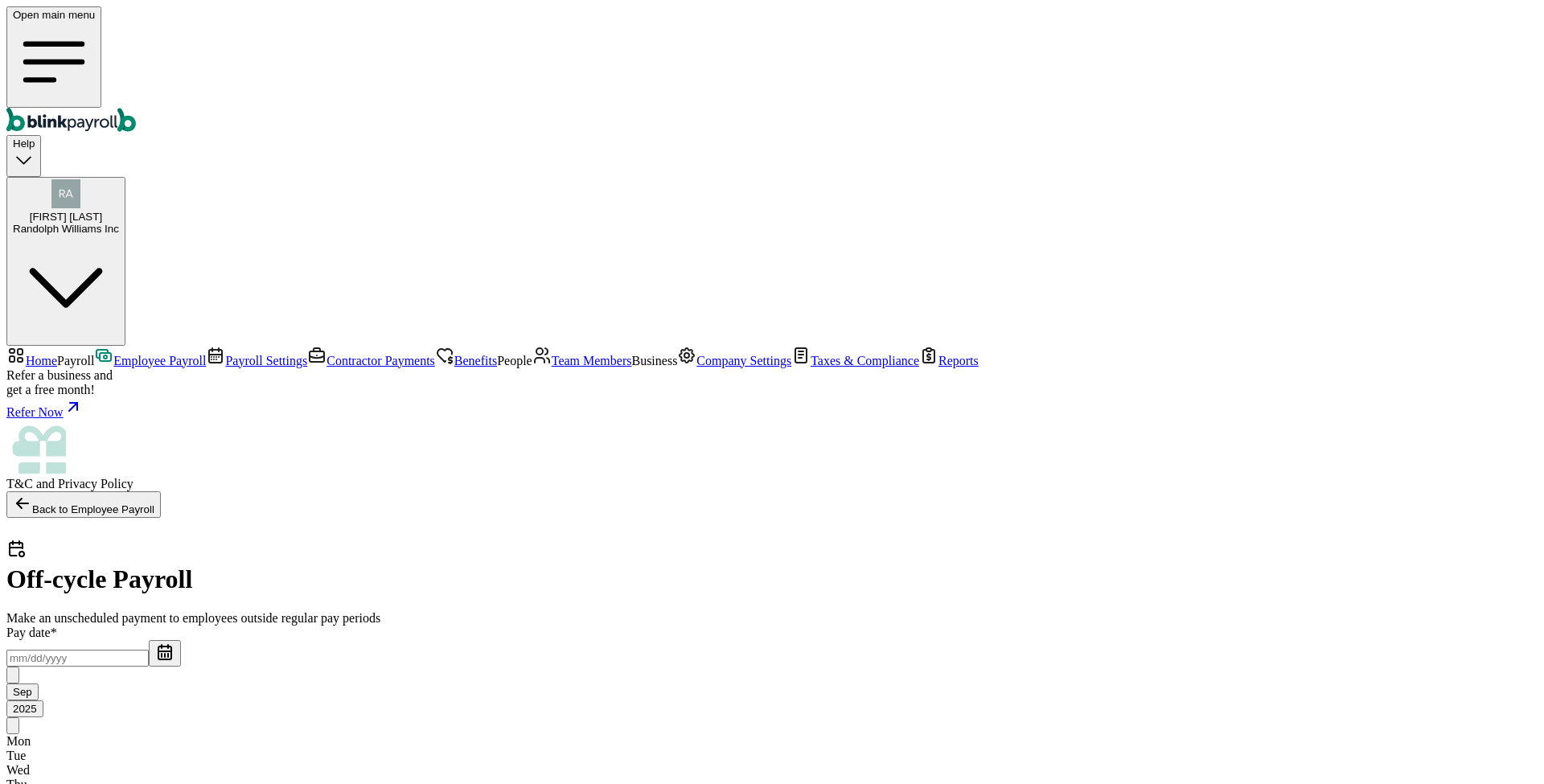 click 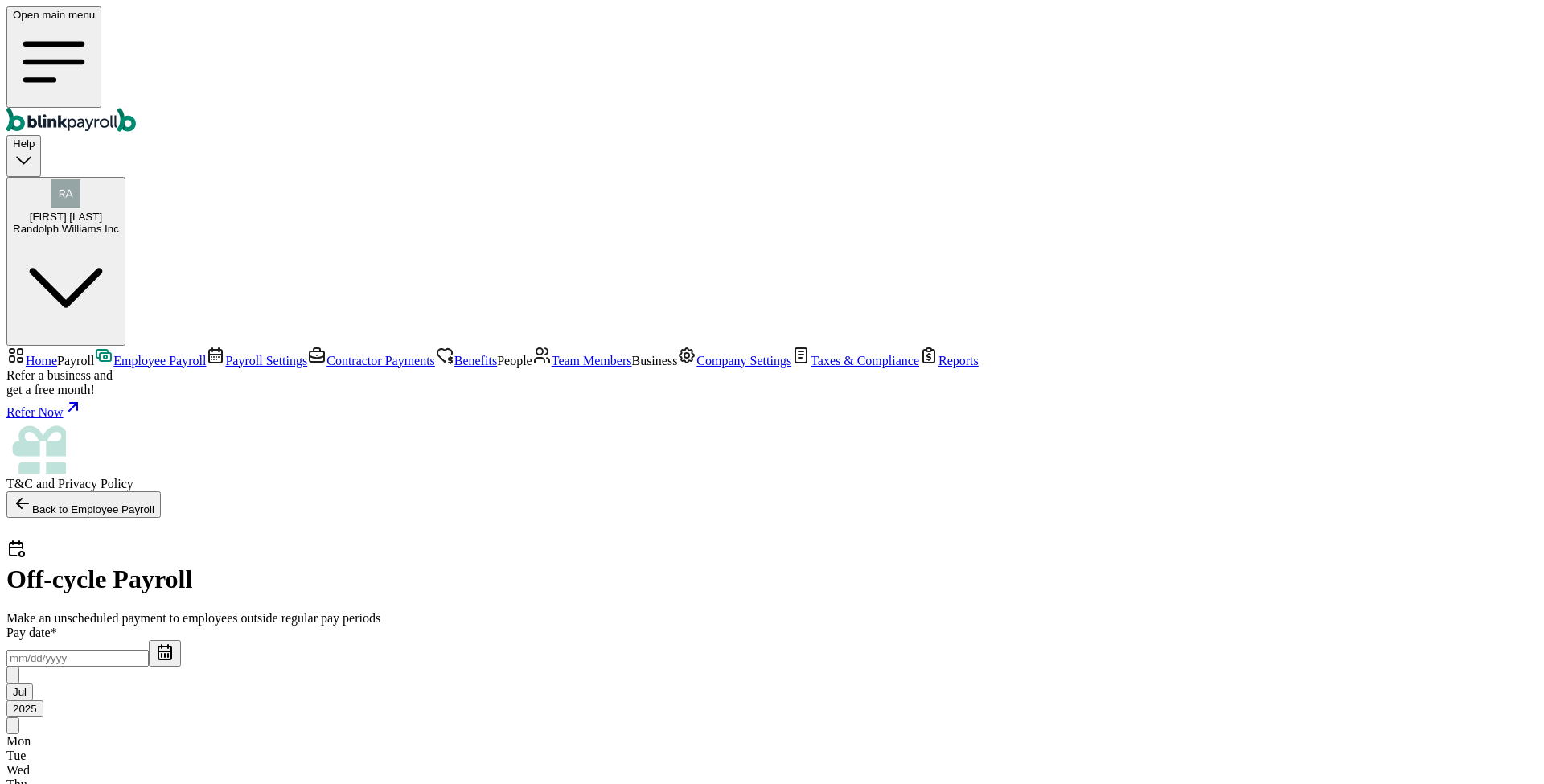 click on "Hours and earnings Import CSV 1 Upload 2 Map Columns 3 Map Employees Drop your file here  or Browse files Expected Column Required Employee Name Regular Hours Overtime Hours Double Overtime Hours ewtew Holiday Pay Cash Tips Check Number Severance Commission Bonus Paycheck Tips One-Time-deductions Reimbursement Download Template" at bounding box center (772, 1237) 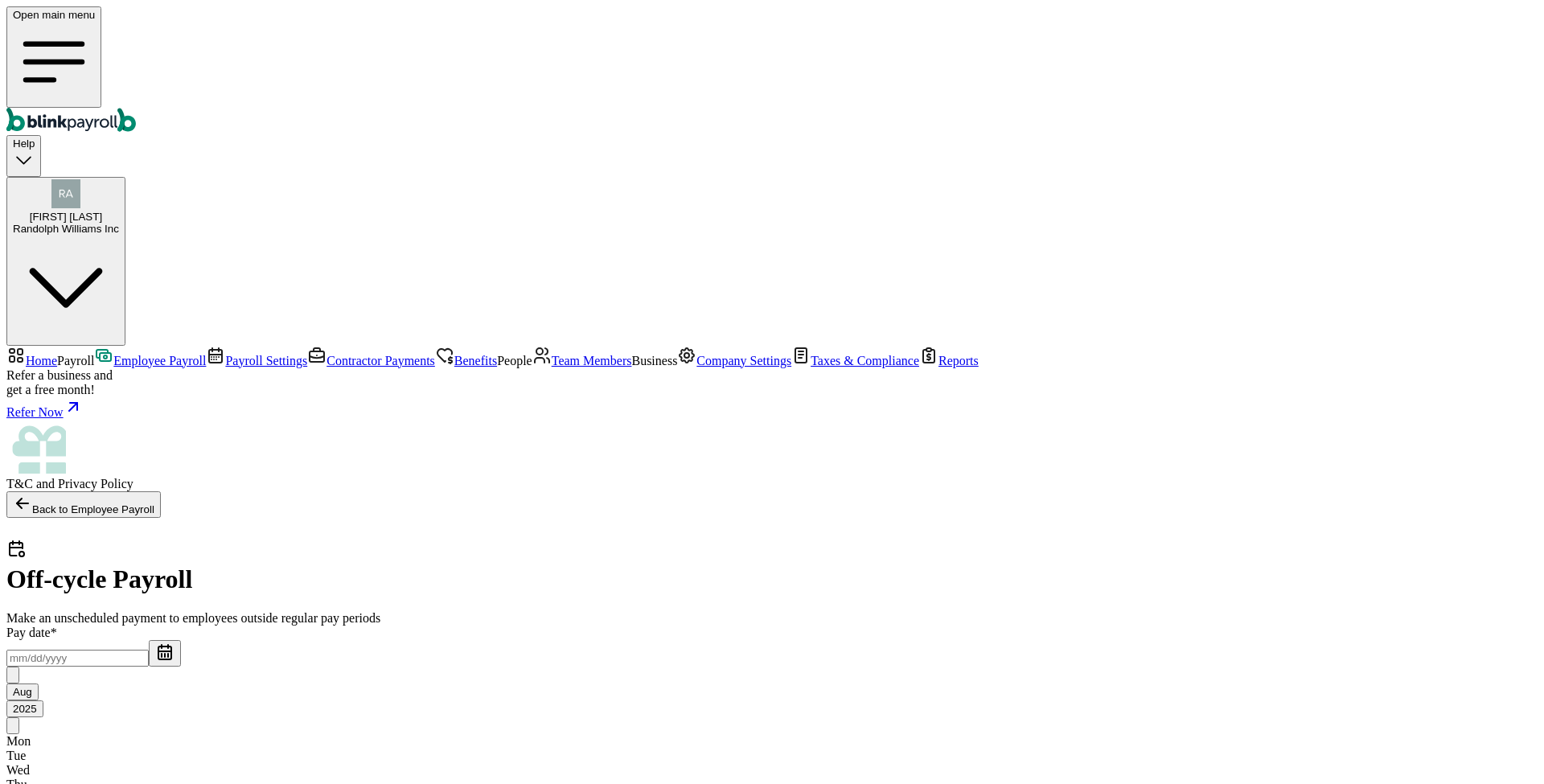 click at bounding box center [13, 725] 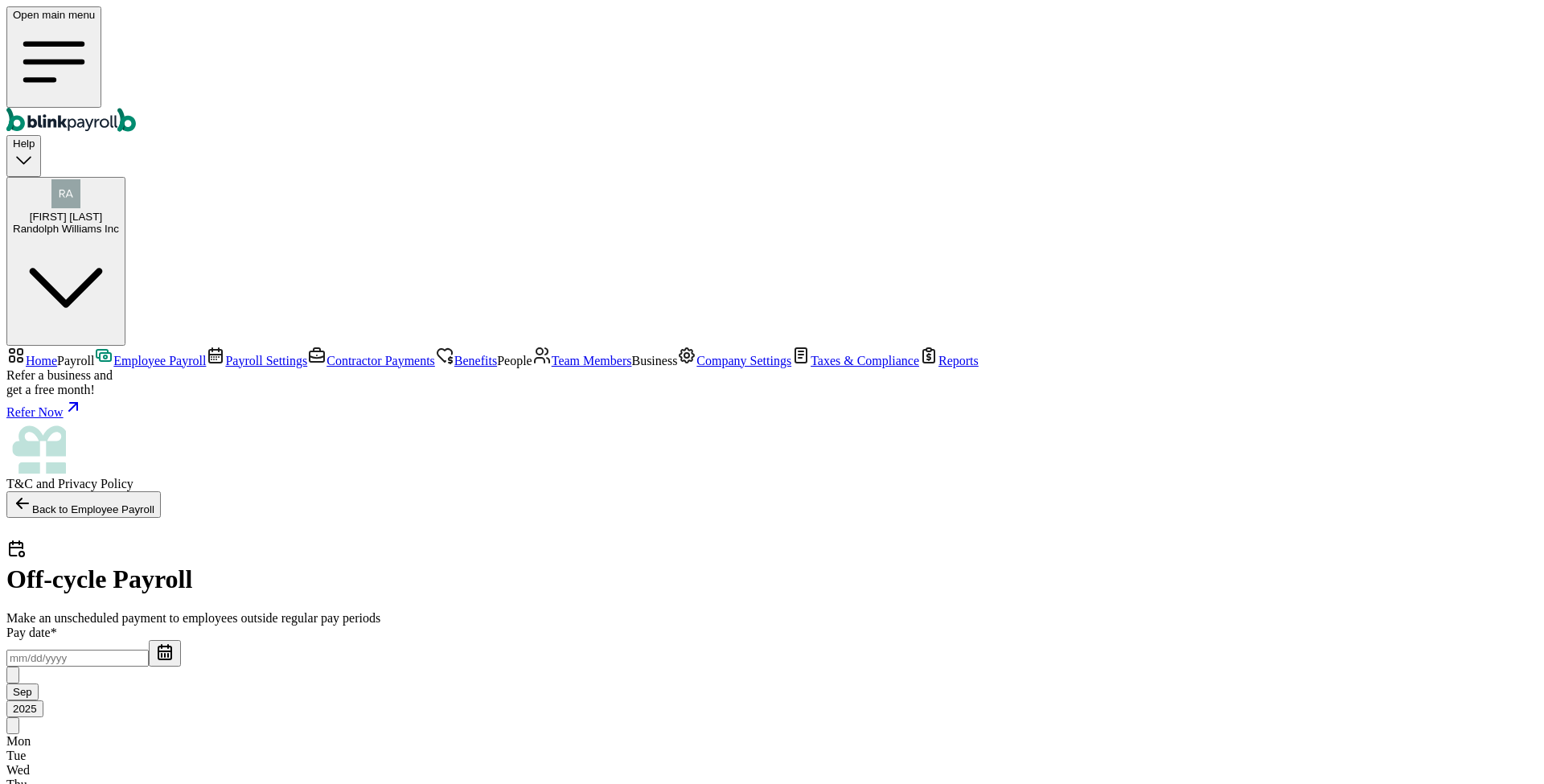 click at bounding box center [13, 725] 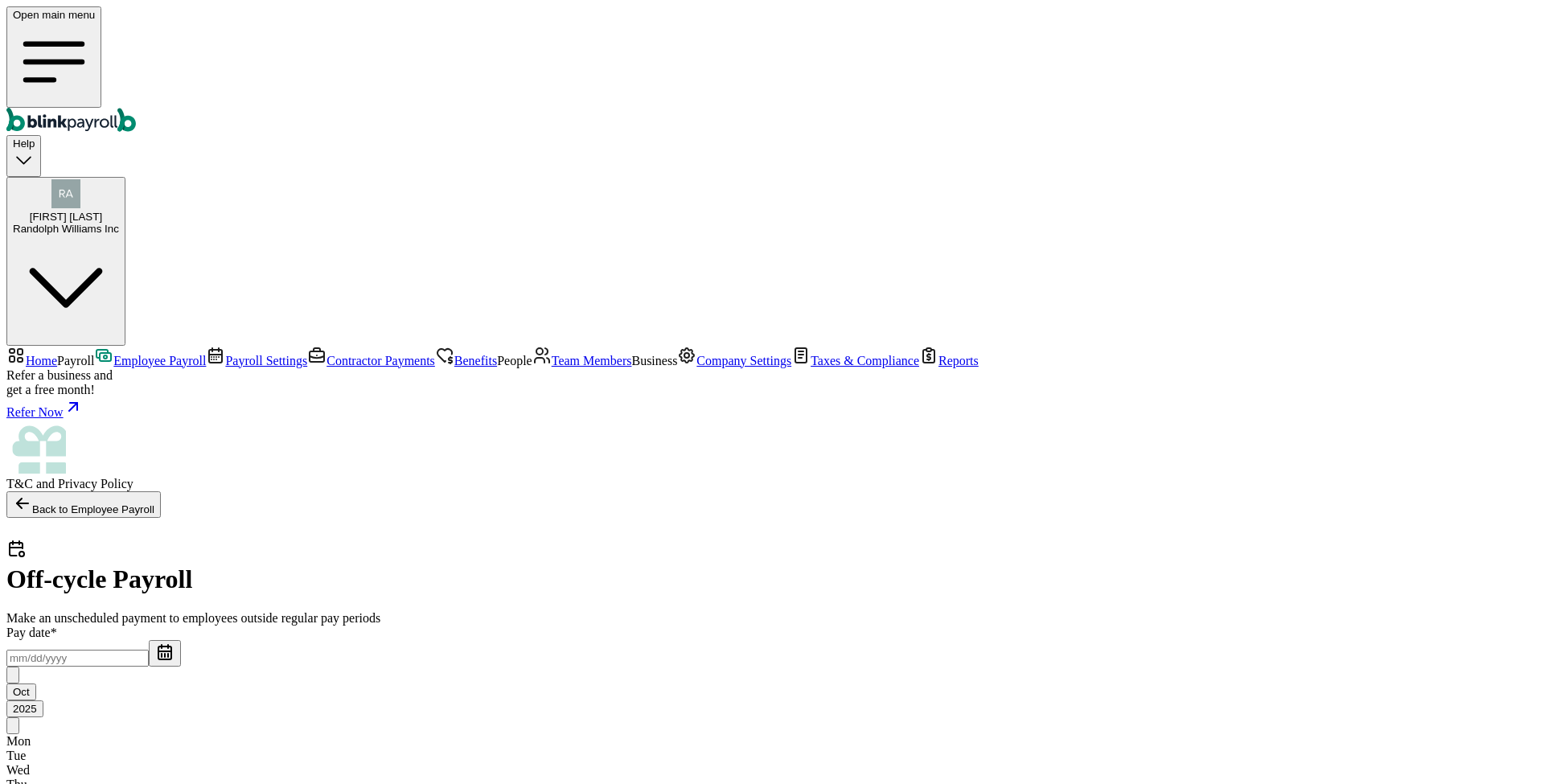 click at bounding box center [13, 725] 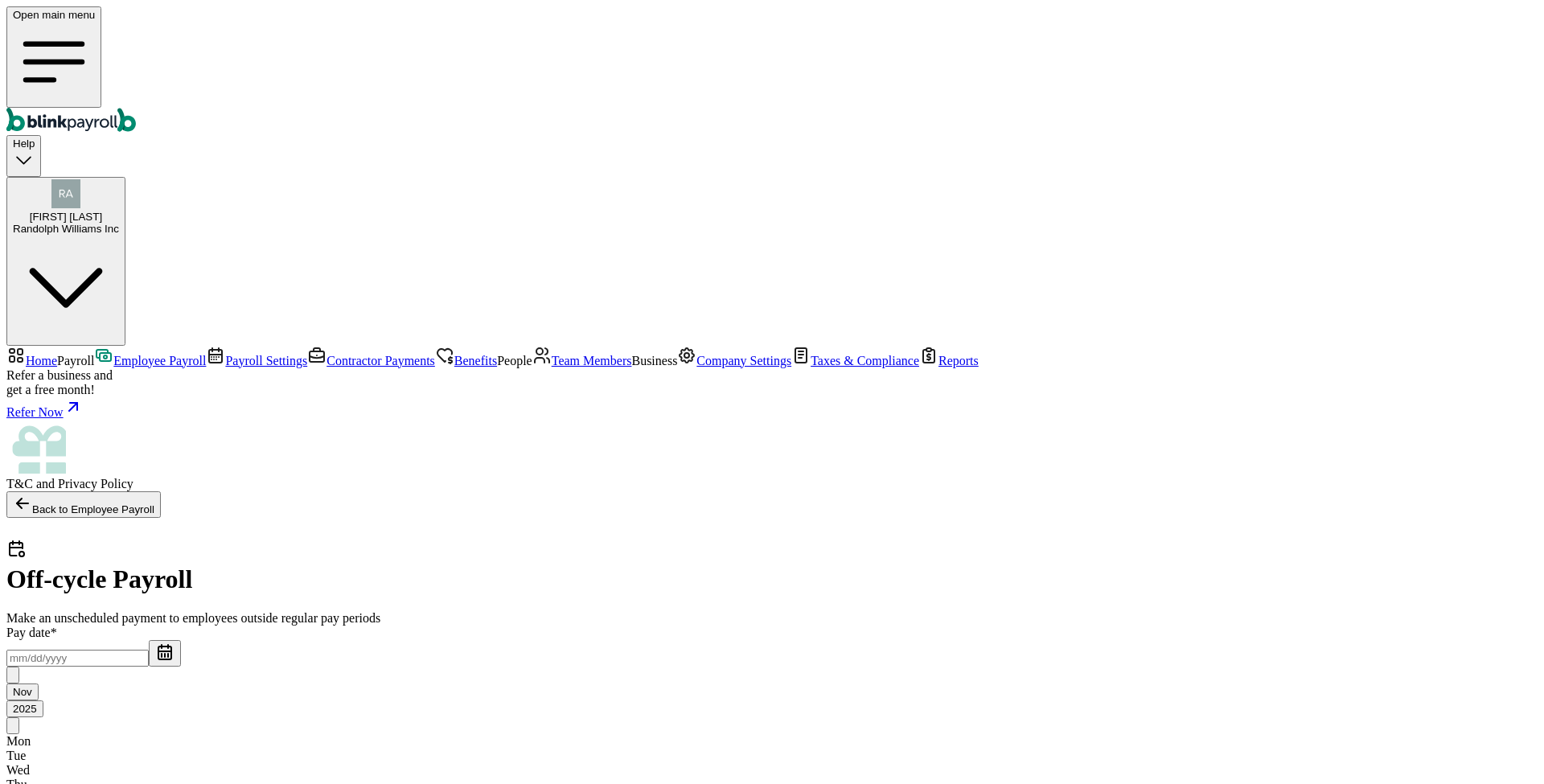 click on "Pay date * Nov 2025 Mon Tue Wed Thu Fri Sat Sun 27 28 29 30 31 1 2 3 4 5 6 7 8 9 10 11 12 13 14 15 16 17 18 19 20 21 22 23 24 25 26 27 28 29 30 1 2 3 4 5 6 7 Pay period * Aug 2025 Mon Tue Wed Thu Fri Sat Sun 28 29 30 31 1 2 3 4 5 6 7 8 9 10 11 12 13 14 15 16 17 18 19 20 21 22 23 24 25 26 27 28 29 30 31 1 2 3 4 5 6 7 Funding method ACH Change to Wire Withdrawal account checking ****** 5123 Withdrawal date 1 Upload 2 Map Columns 3 Map Employees Drop your file here  or Browse files Expected Column Required Employee Name Regular Hours Overtime Hours Double Overtime Hours ewtew Holiday Pay Cash Tips Check Number Severance Commission Bonus Paycheck Tips One-Time-deductions Reimbursement Download Template Hours and earnings Import CSV 1 Upload 2 Map Columns 3 Map Employees Drop your file here  or Browse files Expected Column Required Employee Name Regular Hours Overtime Hours Double Overtime Hours ewtew Holiday Pay Cash Tips Check Number Severance Commission Bonus Paycheck Tips One-Time-deductions Reimbursement" at bounding box center (772, 939) 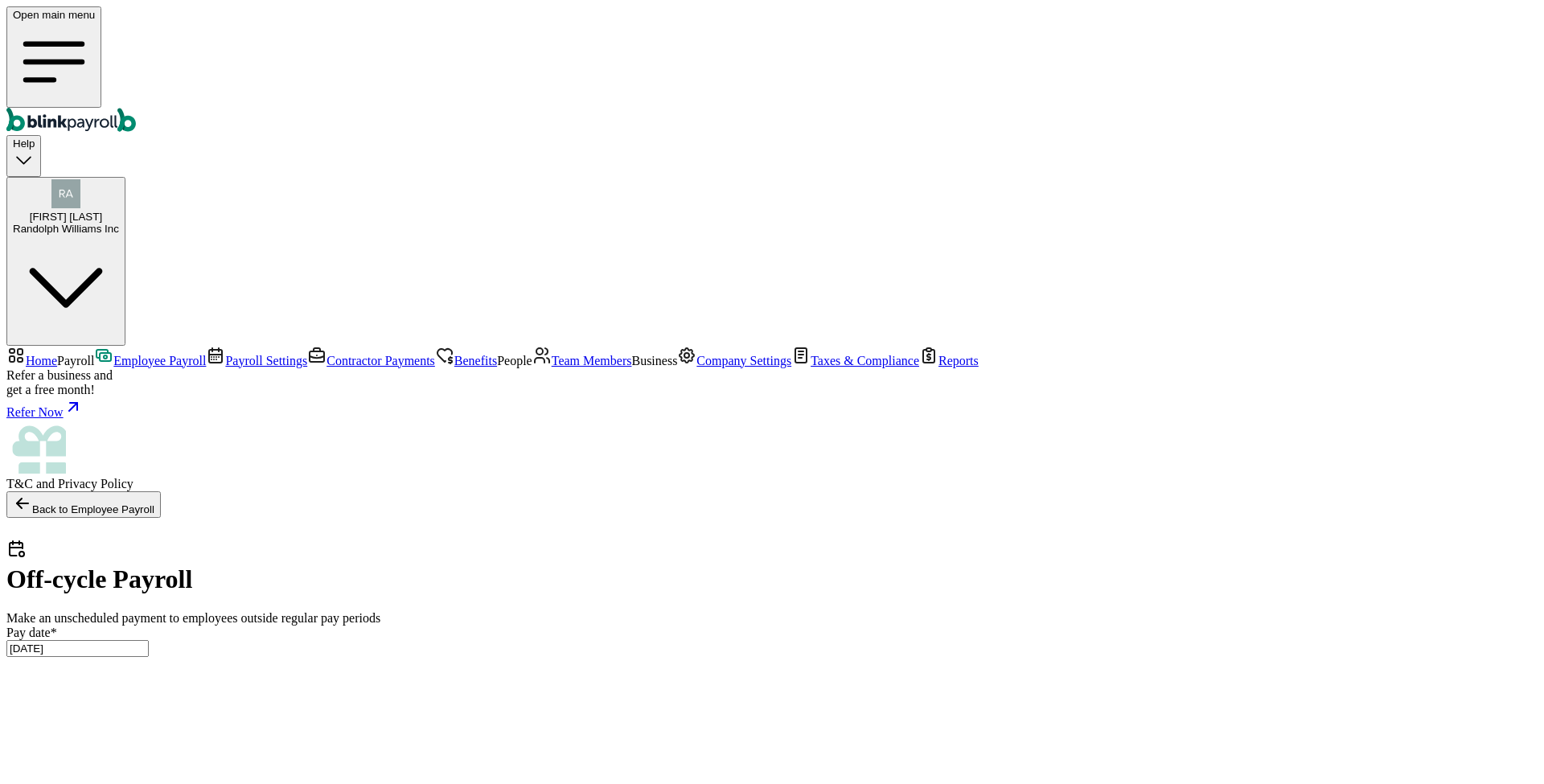 drag, startPoint x: 644, startPoint y: 385, endPoint x: 478, endPoint y: 312, distance: 181.34222 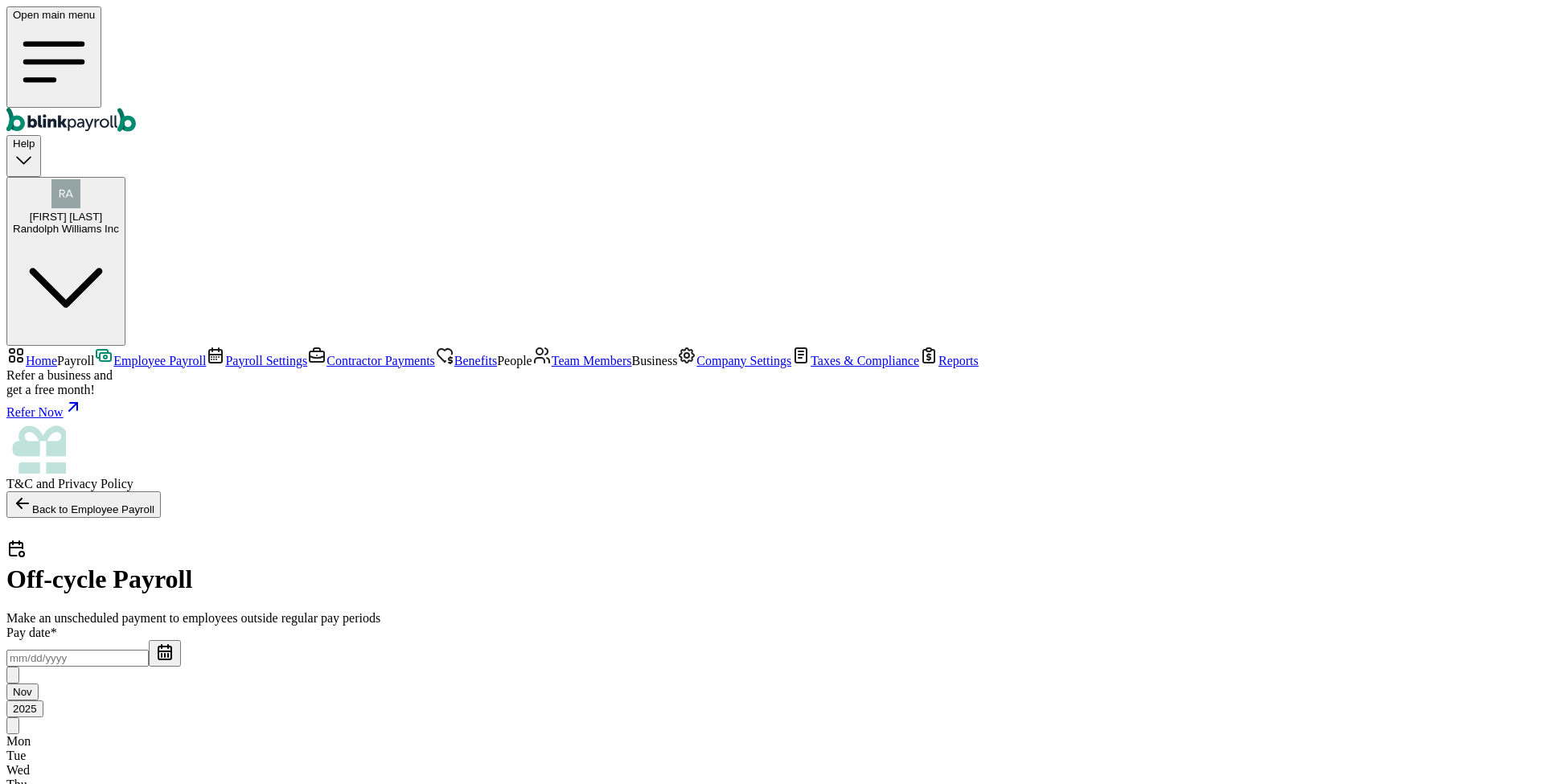 type on "11/19/2025" 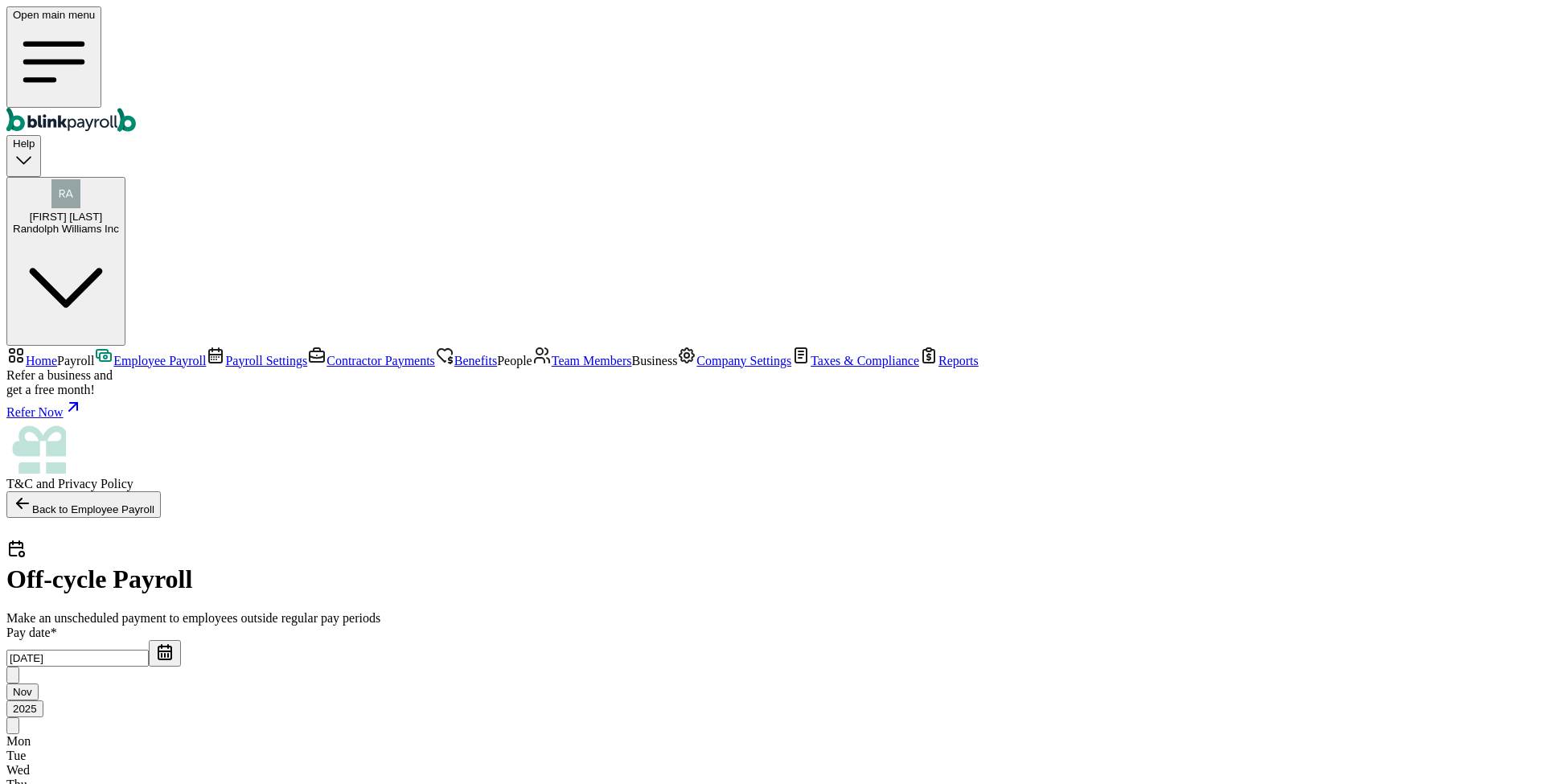 click on "Pay date * 11/19/2025 Nov 2025 Mon Tue Wed Thu Fri Sat Sun 27 28 29 30 31 1 2 3 4 5 6 7 8 9 10 11 12 13 14 15 16 17 18 19 20 21 22 23 24 25 26 27 28 29 30 1 2 3 4 5 6 7 Pay period * Aug 2025 Mon Tue Wed Thu Fri Sat Sun 28 29 30 31 1 2 3 4 5 6 7 8 9 10 11 12 13 14 15 16 17 18 19 20 21 22 23 24 25 26 27 28 29 30 31 1 2 3 4 5 6 7 Funding method ACH Change to Wire Withdrawal account checking ****** 5123 Withdrawal date Nov 15, 2025 1 Upload 2 Map Columns 3 Map Employees Drop your file here  or Browse files Download Template Hours and earnings Import CSV 1 Upload 2 Map Columns 3 Map Employees Drop your file here  or Browse files Download Template" at bounding box center (772, 946) 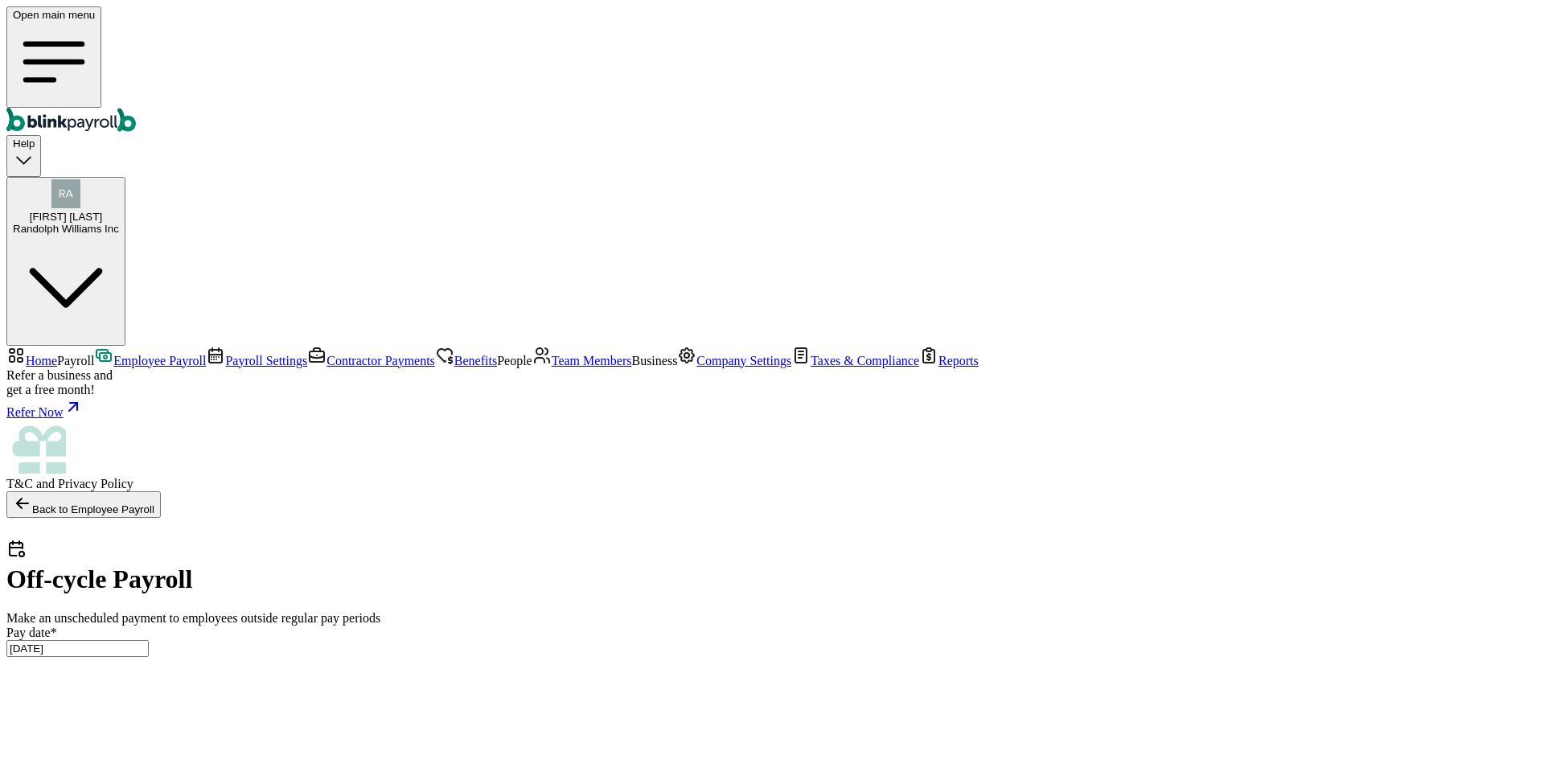 click on "Pay date * 11/19/2025 Nov 2025 Mon Tue Wed Thu Fri Sat Sun 27 28 29 30 31 1 2 3 4 5 6 7 8 9 10 11 12 13 14 15 16 17 18 19 20 21 22 23 24 25 26 27 28 29 30 1 2 3 4 5 6 7 Pay period * Aug 2025 Mon Tue Wed Thu Fri Sat Sun 28 29 30 31 1 2 3 4 5 6 7 8 9 10 11 12 13 14 15 16 17 18 19 20 21 22 23 24 25 26 27 28 29 30 31 1 2 3 4 5 6 7 Funding method ACH Change to Wire Withdrawal account checking ****** 5123 Withdrawal date Nov 15, 2025 1 Upload 2 Map Columns 3 Map Employees Drop your file here  or Browse files Expected Column Required Employee Name Regular Hours Overtime Hours Double Overtime Hours ewtew Holiday Pay Cash Tips Check Number Severance Commission Bonus Paycheck Tips One-Time-deductions Reimbursement Download Template Hours and earnings Import CSV 1 Upload 2 Map Columns 3 Map Employees Drop your file here  or Browse files Expected Column Required Employee Name Regular Hours Overtime Hours Double Overtime Hours ewtew Holiday Pay Cash Tips Check Number Severance Commission Bonus Paycheck Tips Reimbursement" at bounding box center (772, 1709) 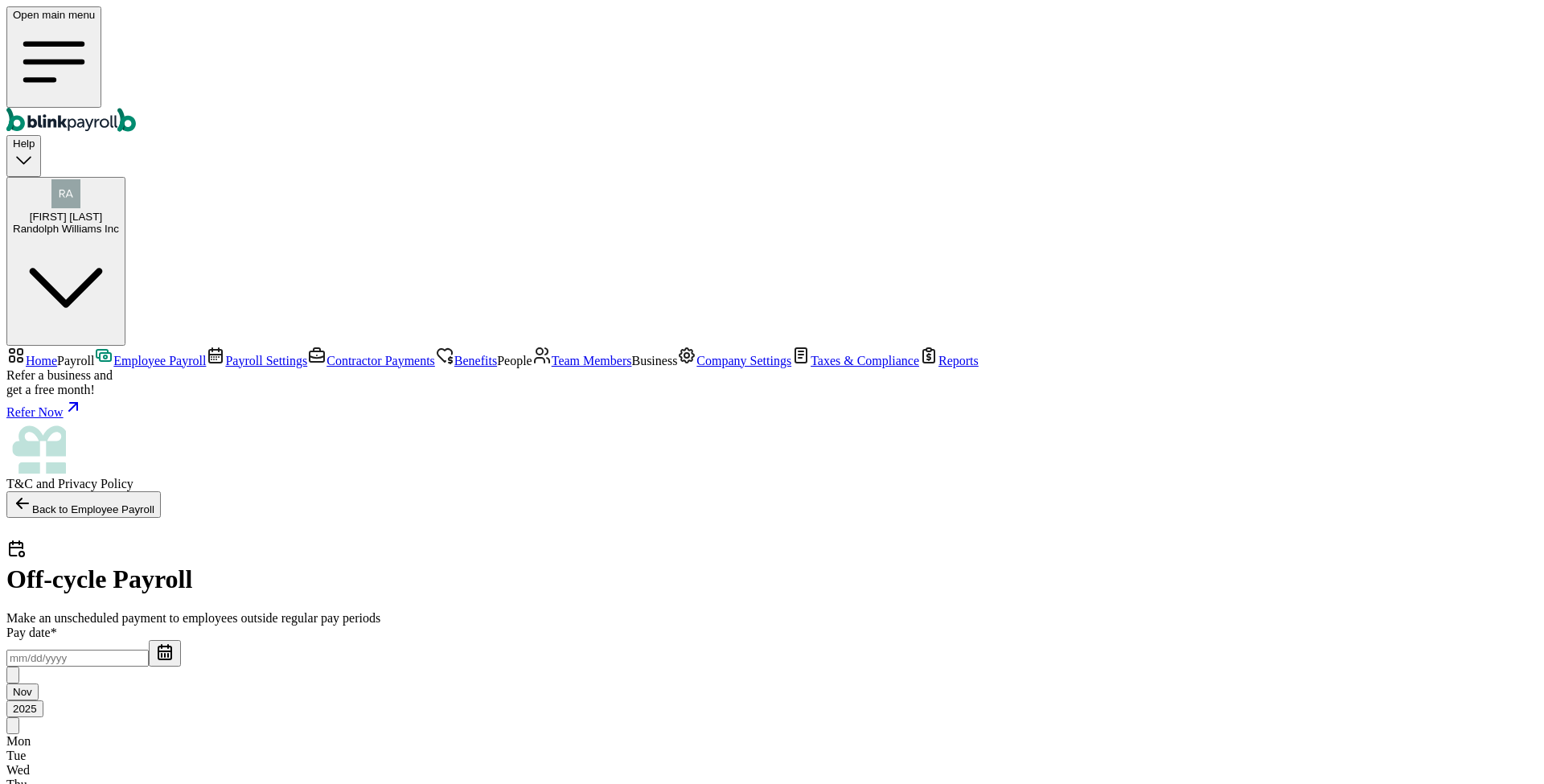 type on "11/19/2025" 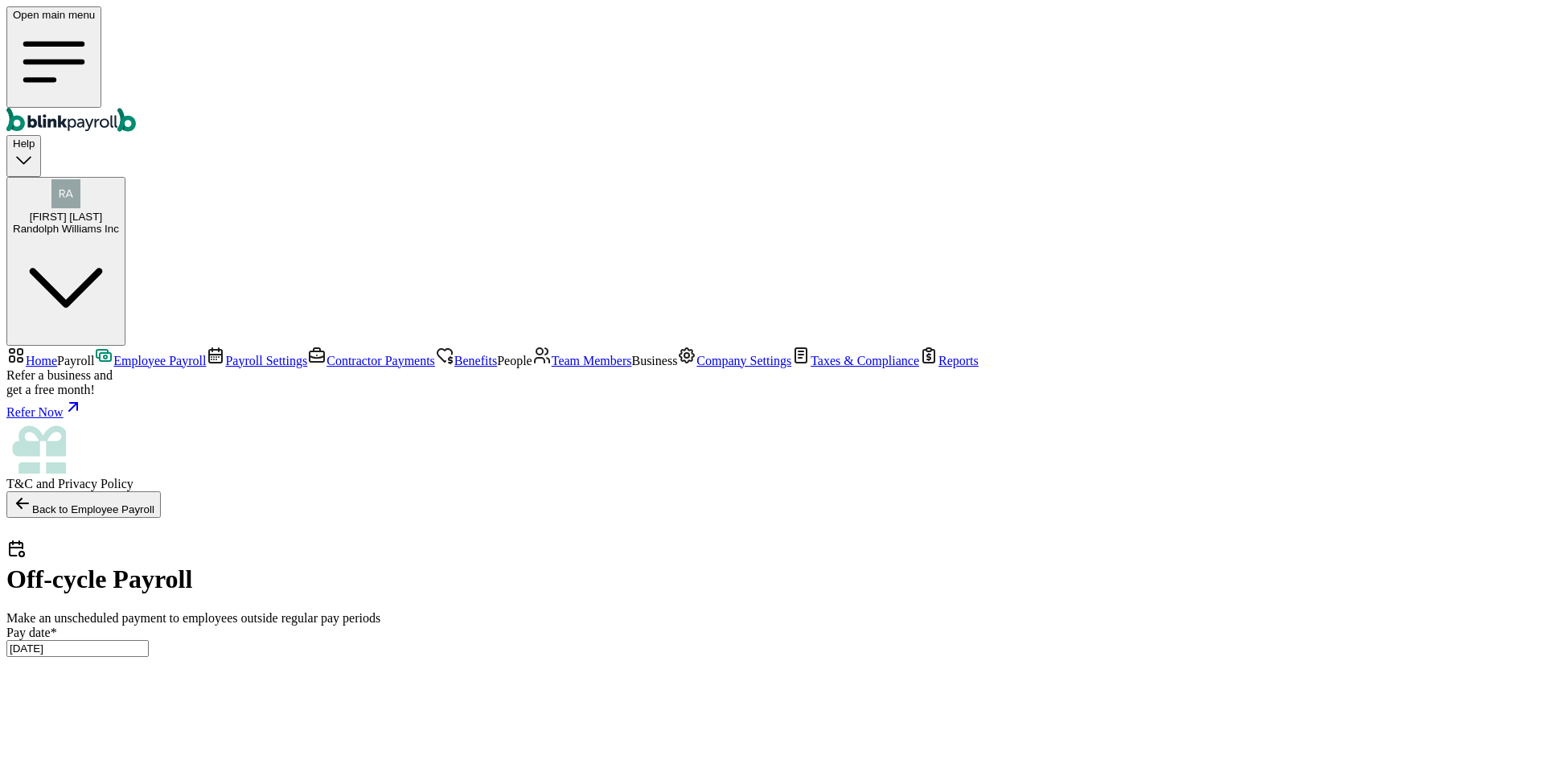 click on "Pay date * 11/19/2025 Nov 2025 Mon Tue Wed Thu Fri Sat Sun 27 28 29 30 31 1 2 3 4 5 6 7 8 9 10 11 12 13 14 15 16 17 18 19 20 21 22 23 24 25 26 27 28 29 30 1 2 3 4 5 6 7 Pay period * Aug 2025 Mon Tue Wed Thu Fri Sat Sun 28 29 30 31 1 2 3 4 5 6 7 8 9 10 11 12 13 14 15 16 17 18 19 20 21 22 23 24 25 26 27 28 29 30 31 1 2 3 4 5 6 7 Funding method ACH Change to Wire Withdrawal account checking ****** 5123 Withdrawal date Nov 15, 2025 1 Upload 2 Map Columns 3 Map Employees Drop your file here  or Browse files Expected Column Required Employee Name Regular Hours Overtime Hours Double Overtime Hours ewtew Holiday Pay Cash Tips Check Number Severance Commission Bonus Paycheck Tips One-Time-deductions Reimbursement Download Template" at bounding box center (772, 1693) 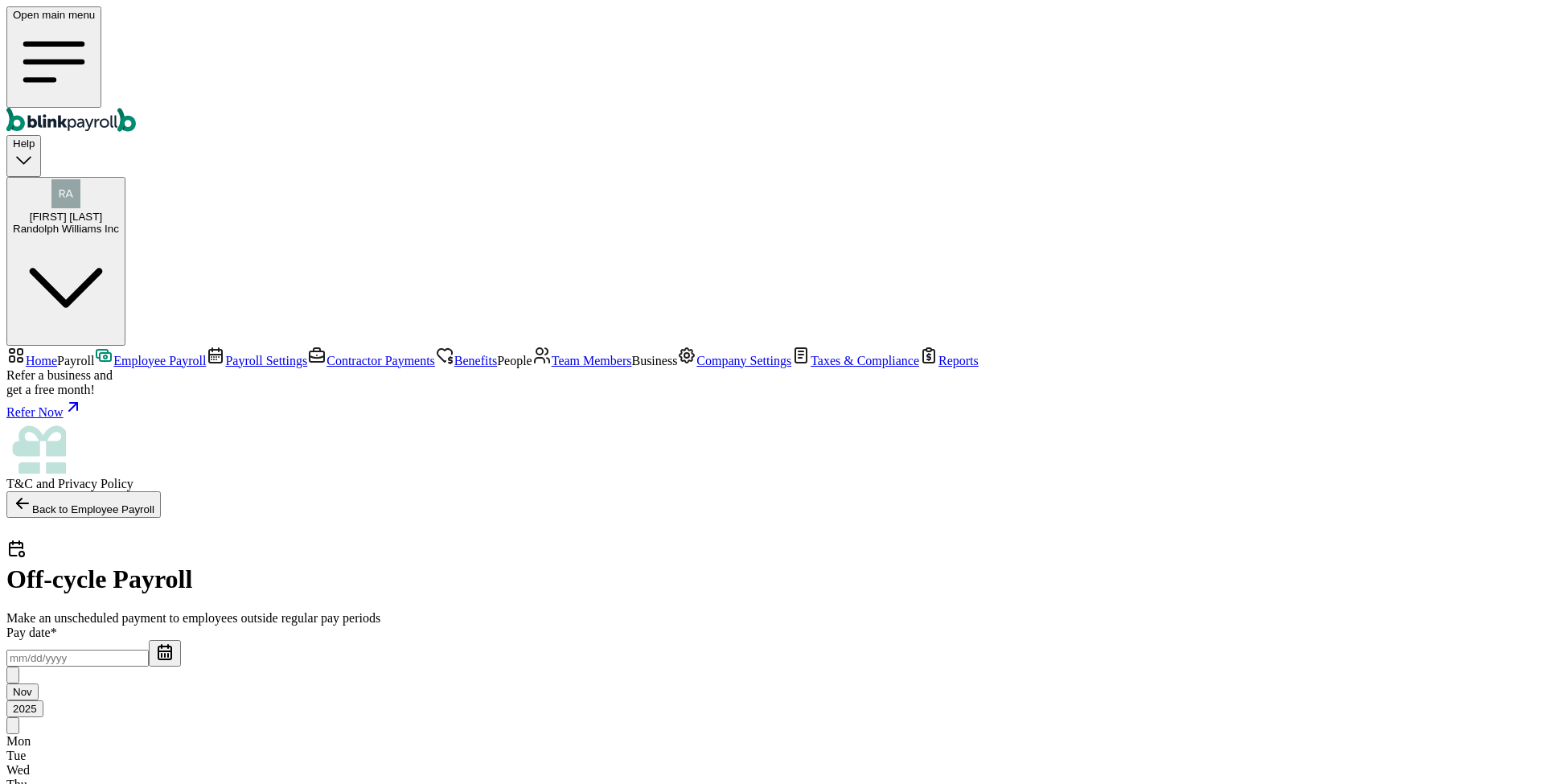 type on "11/19/2025" 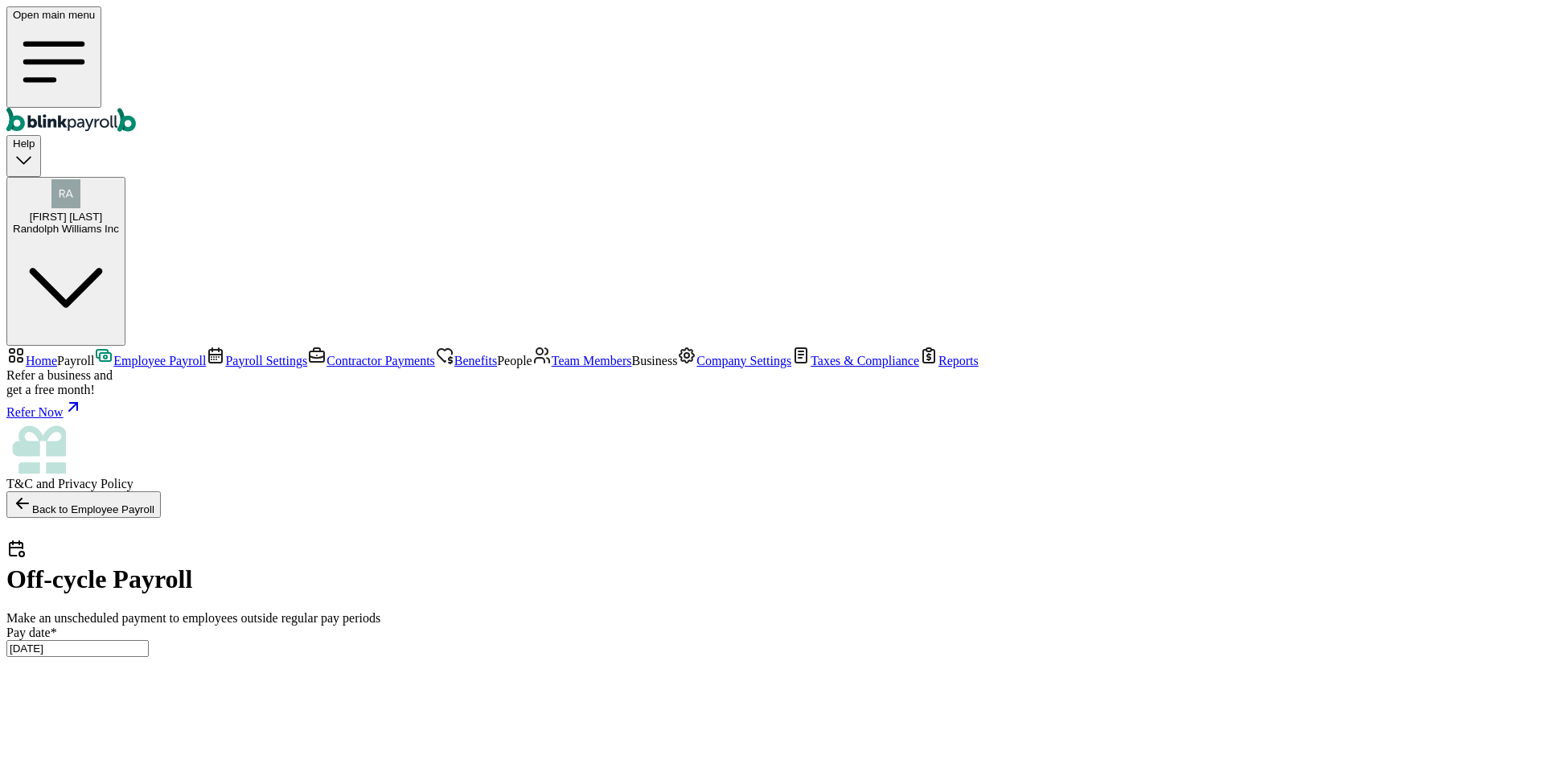 click on "11/19/2025" at bounding box center [77, 648] 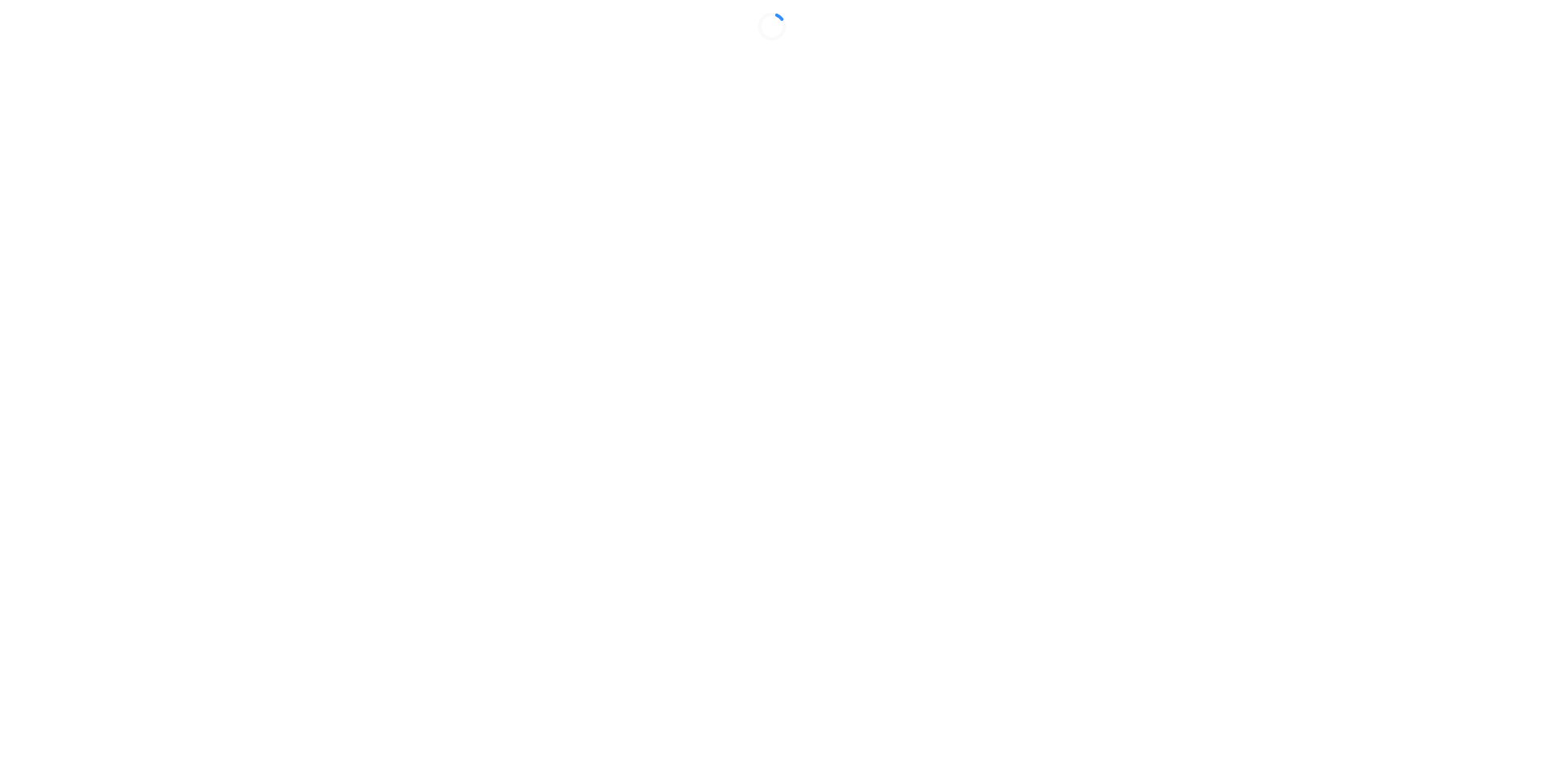 scroll, scrollTop: 0, scrollLeft: 0, axis: both 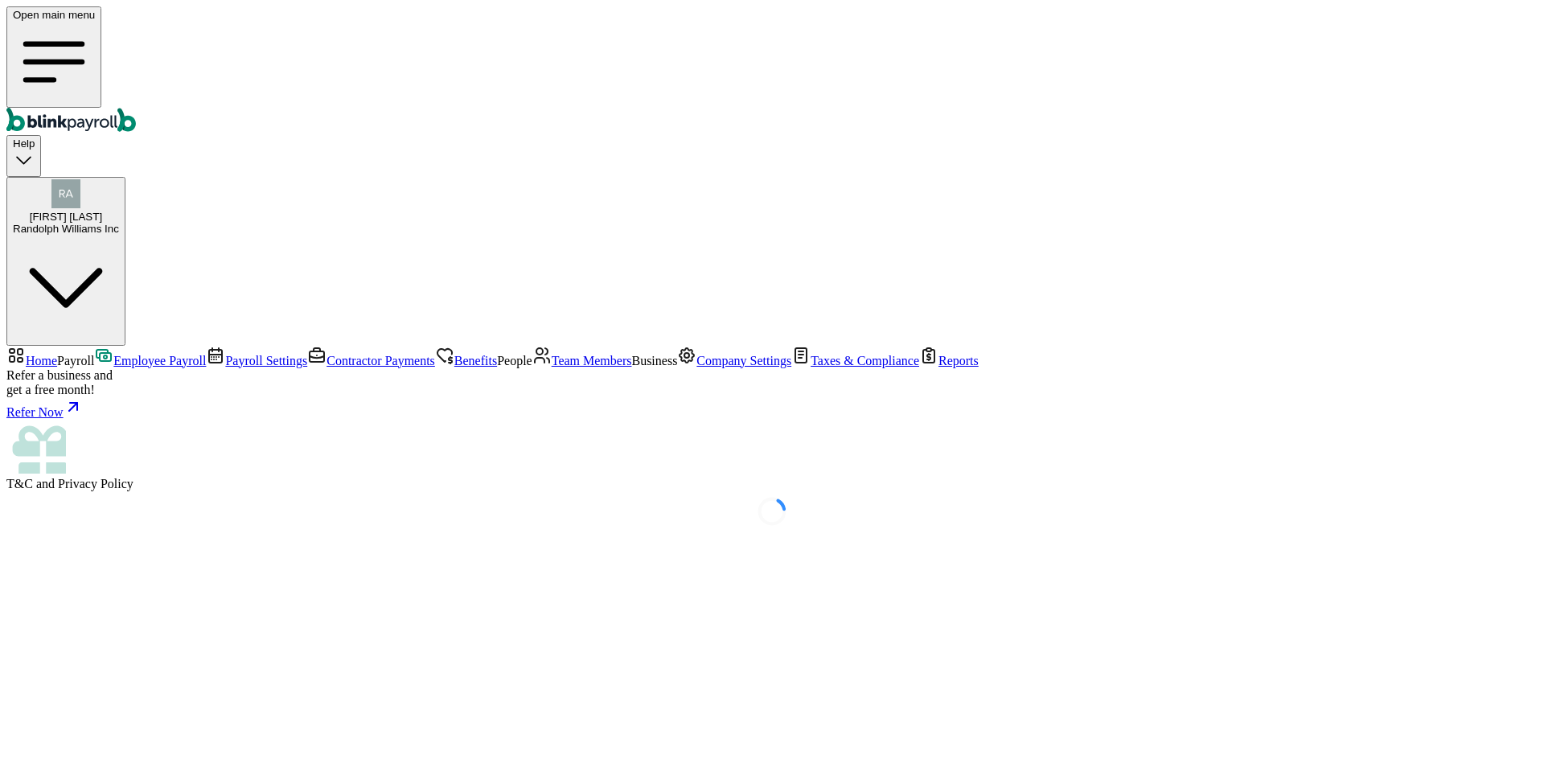 select on "direct_deposit" 